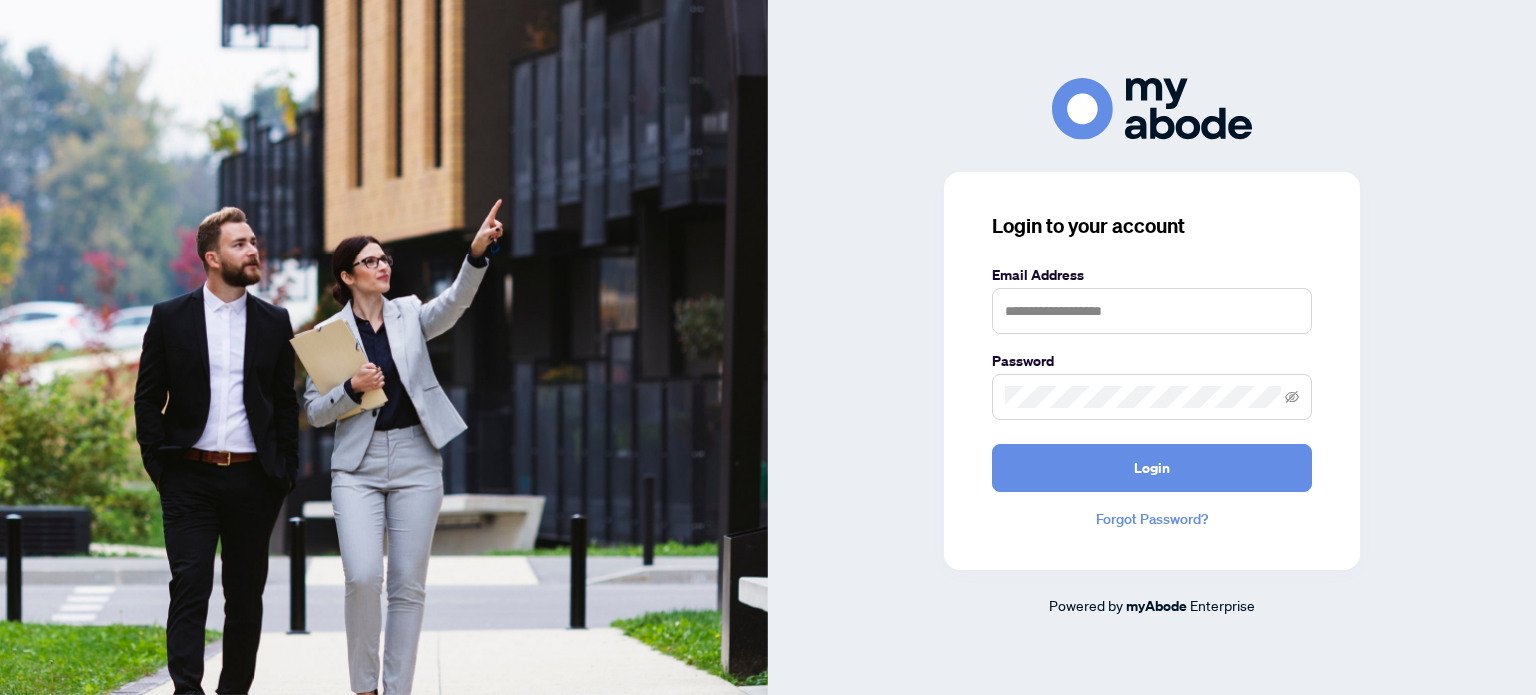 scroll, scrollTop: 0, scrollLeft: 0, axis: both 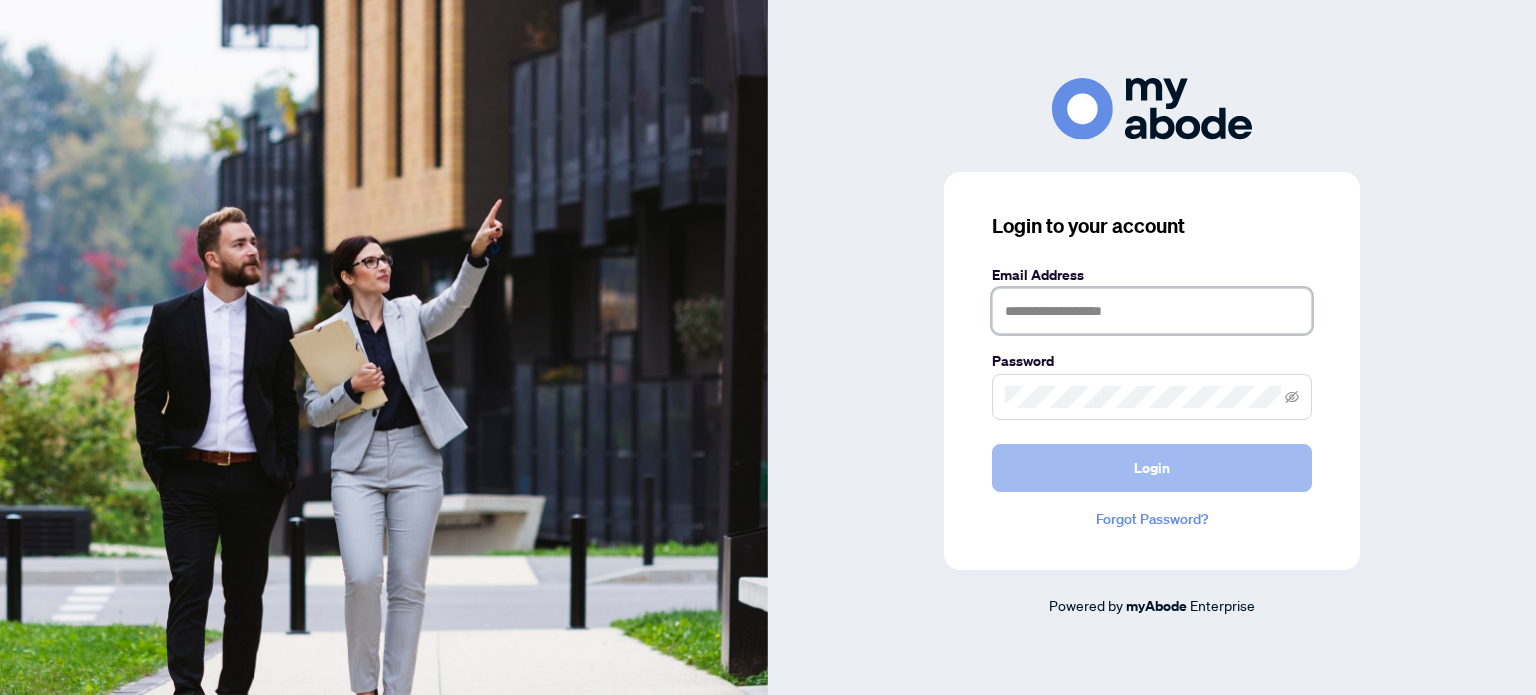 type on "**********" 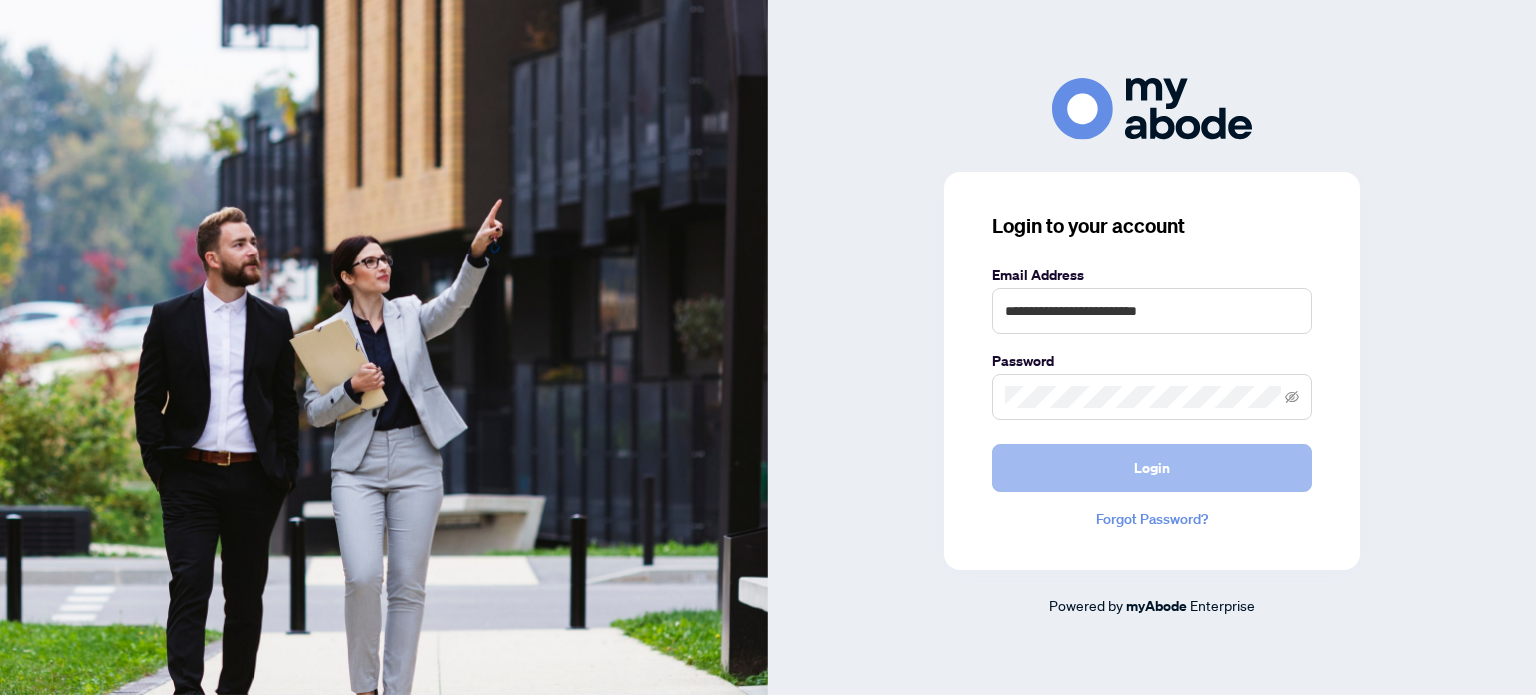 click on "Login" at bounding box center [1152, 468] 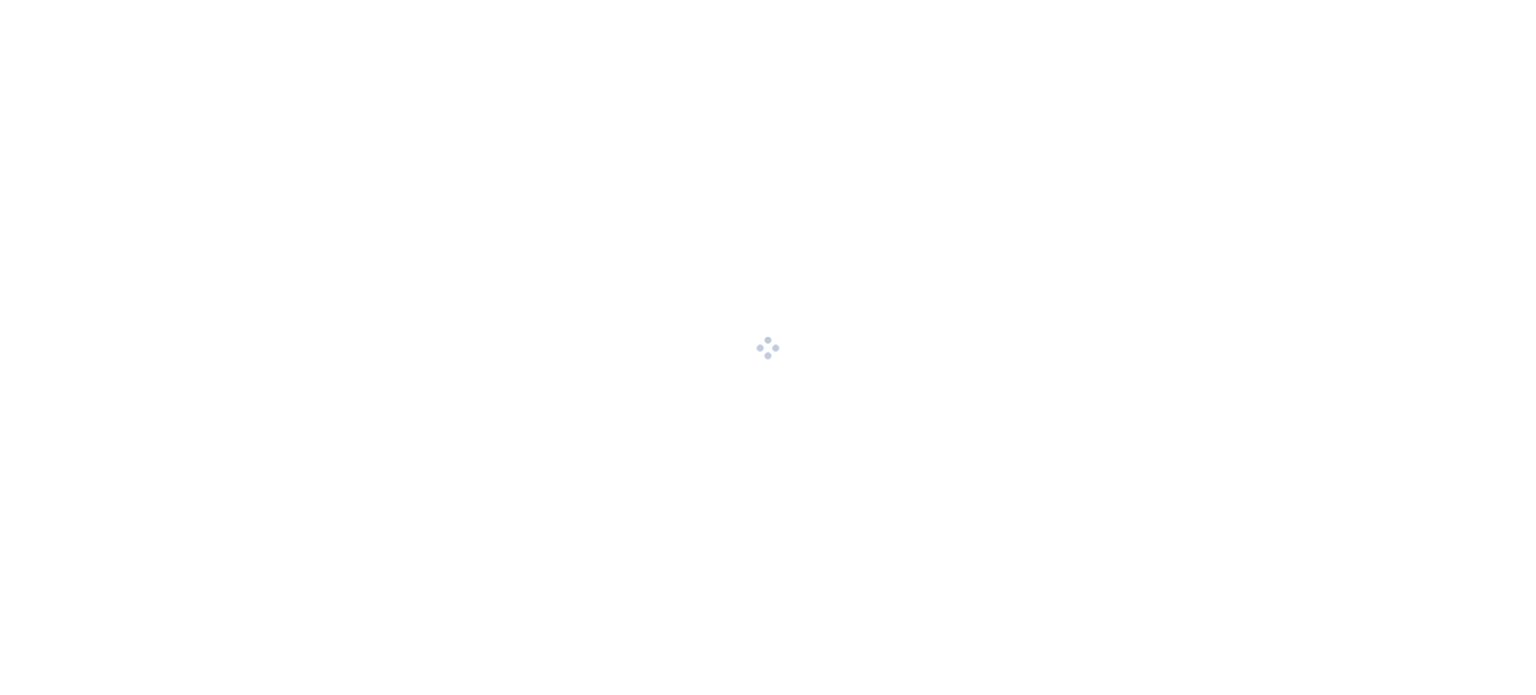 scroll, scrollTop: 0, scrollLeft: 0, axis: both 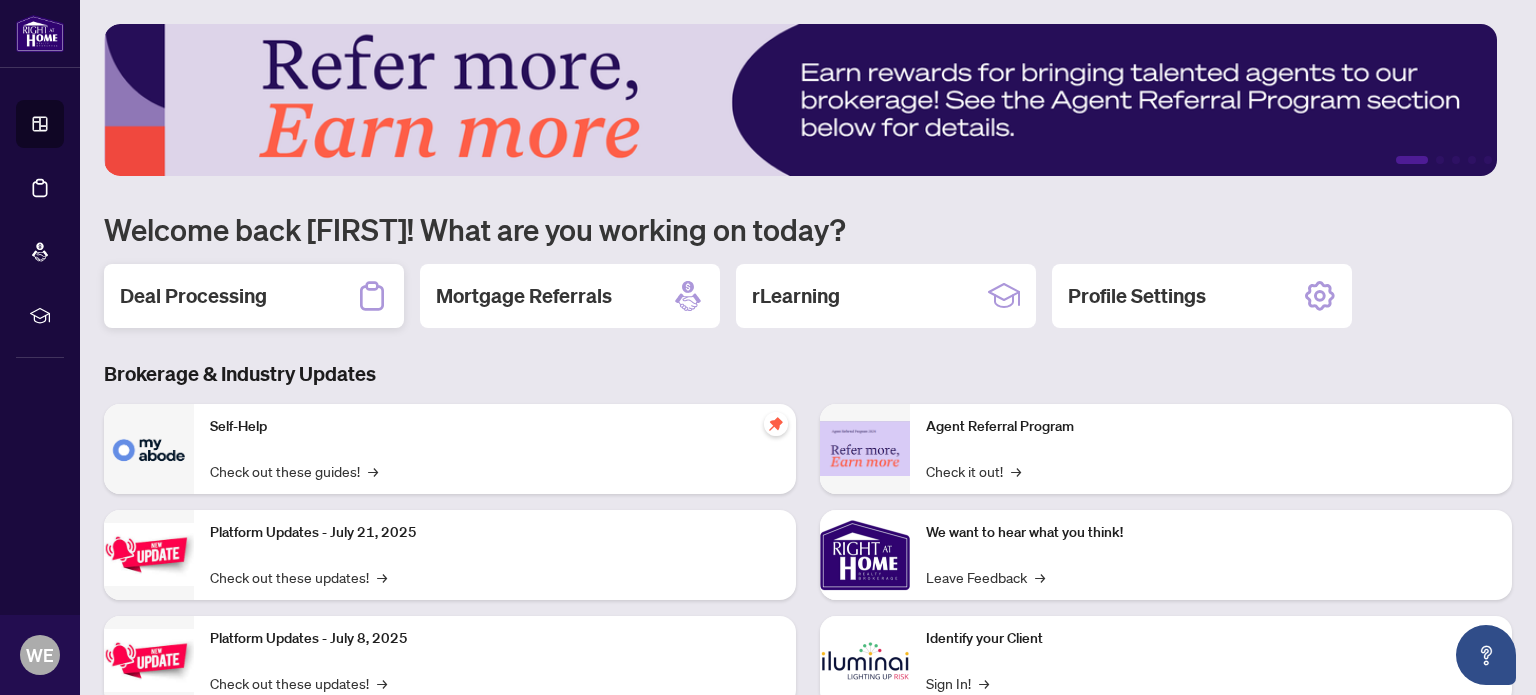 click on "Deal Processing" at bounding box center [193, 296] 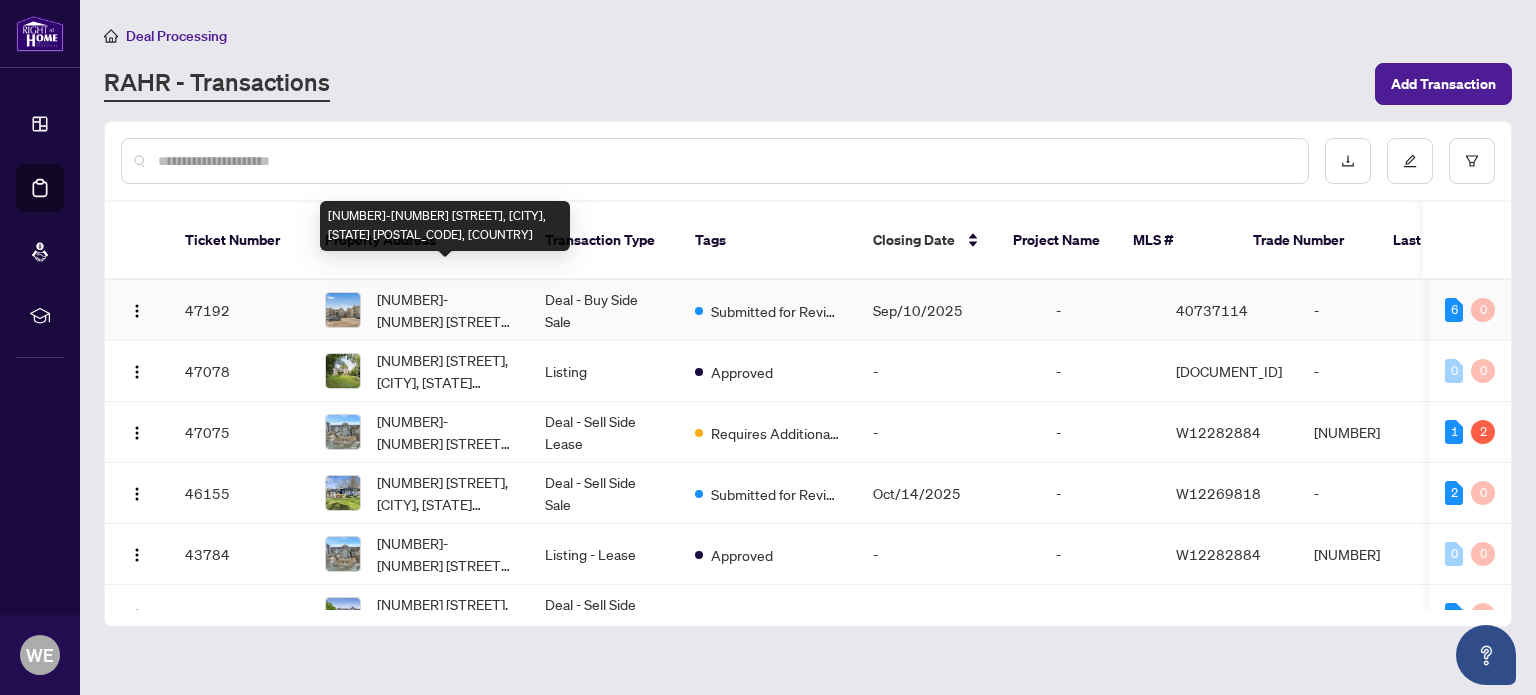 click on "[NUMBER]-[NUMBER] [STREET], [CITY], [STATE] [POSTAL_CODE], [COUNTRY]" at bounding box center [445, 310] 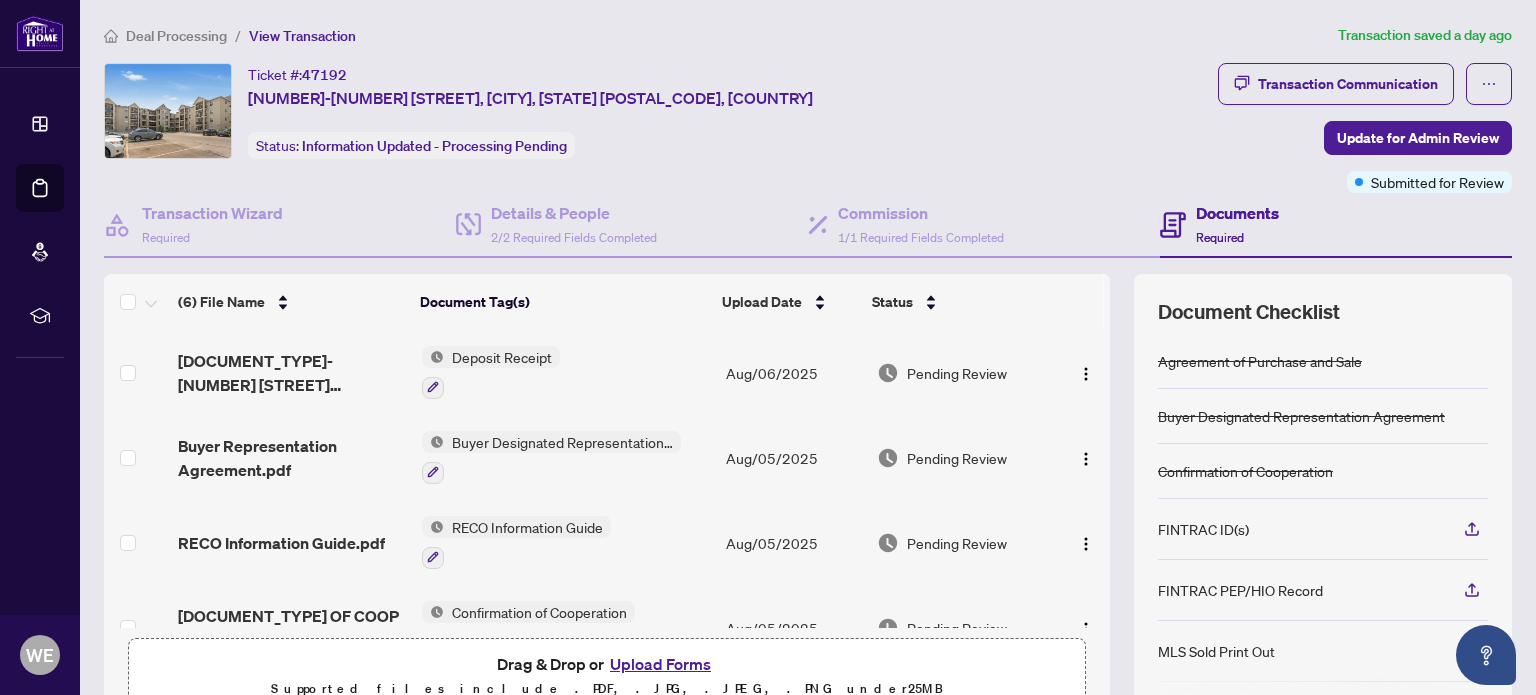 click on "Upload Forms" at bounding box center (660, 664) 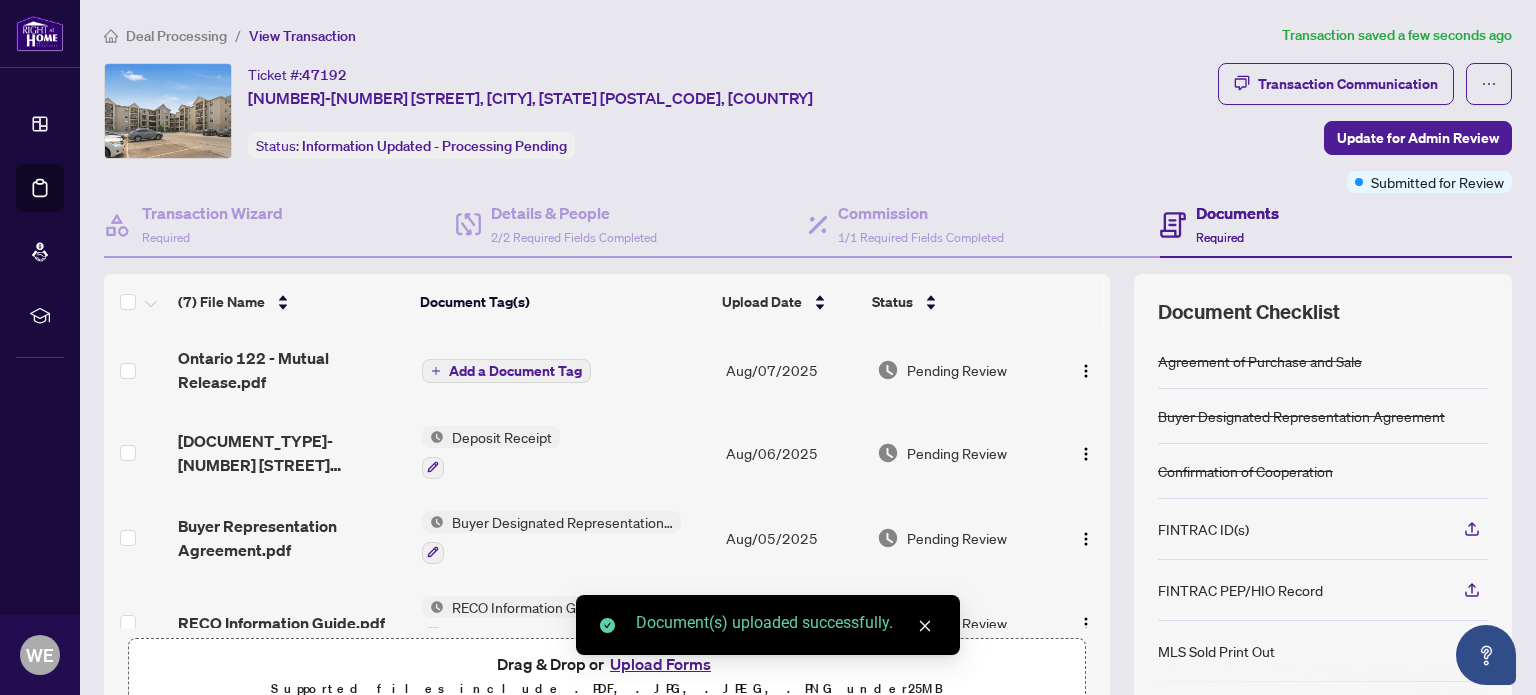 click on "Add a Document Tag" at bounding box center [515, 371] 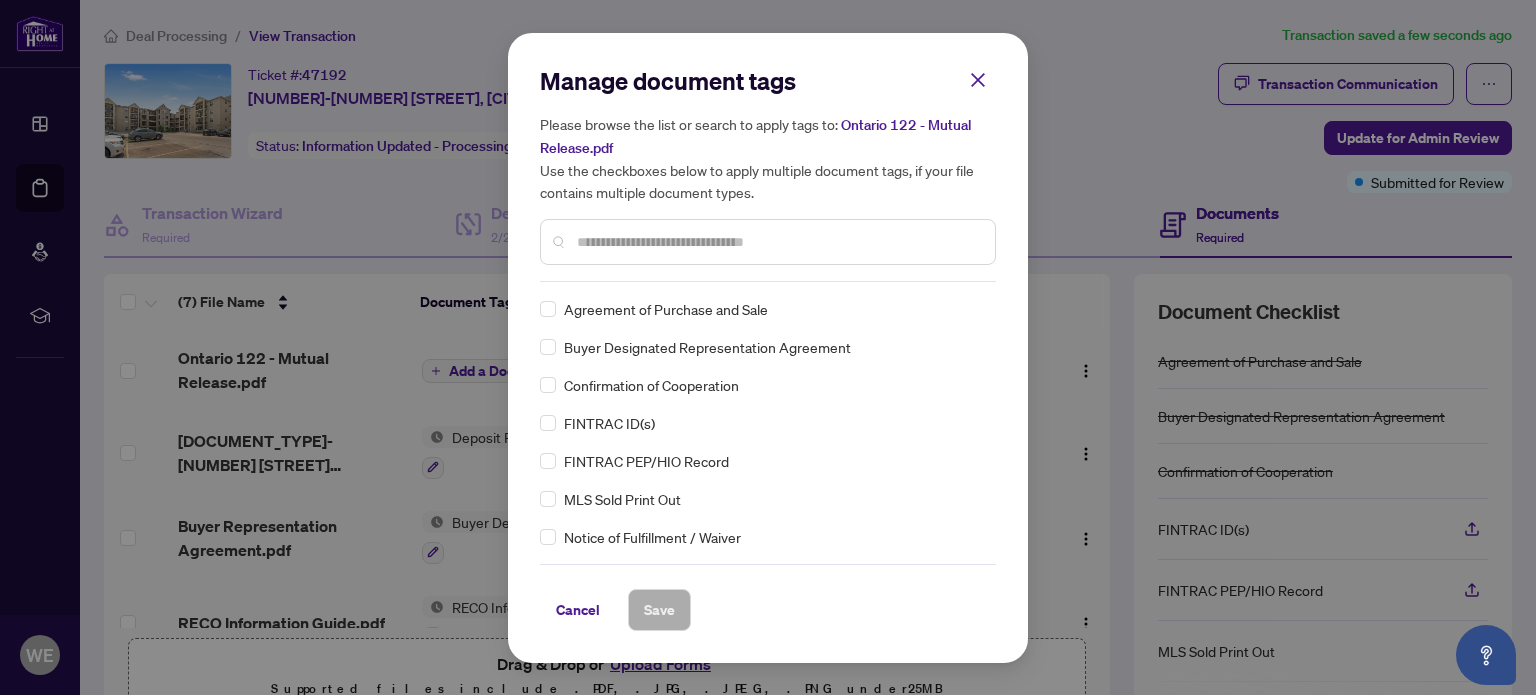 click at bounding box center (778, 242) 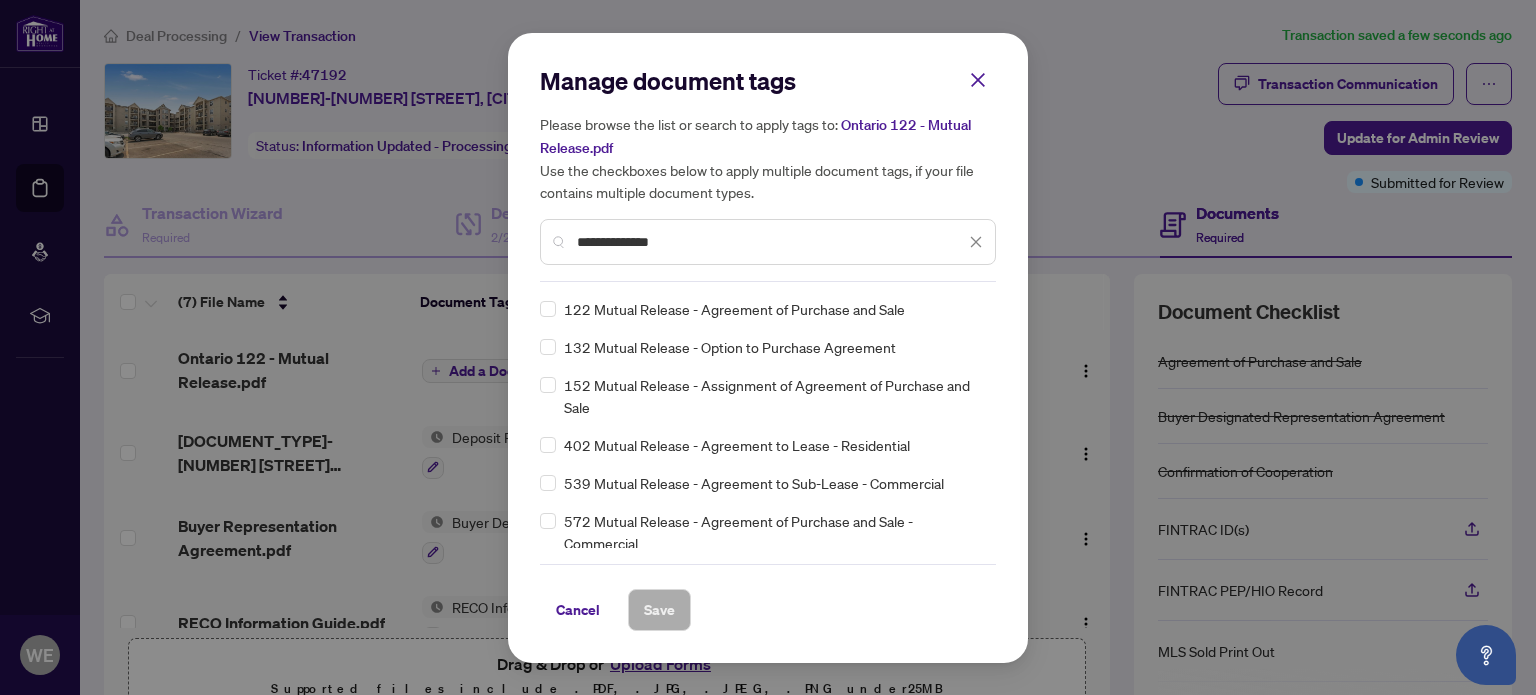 type on "**********" 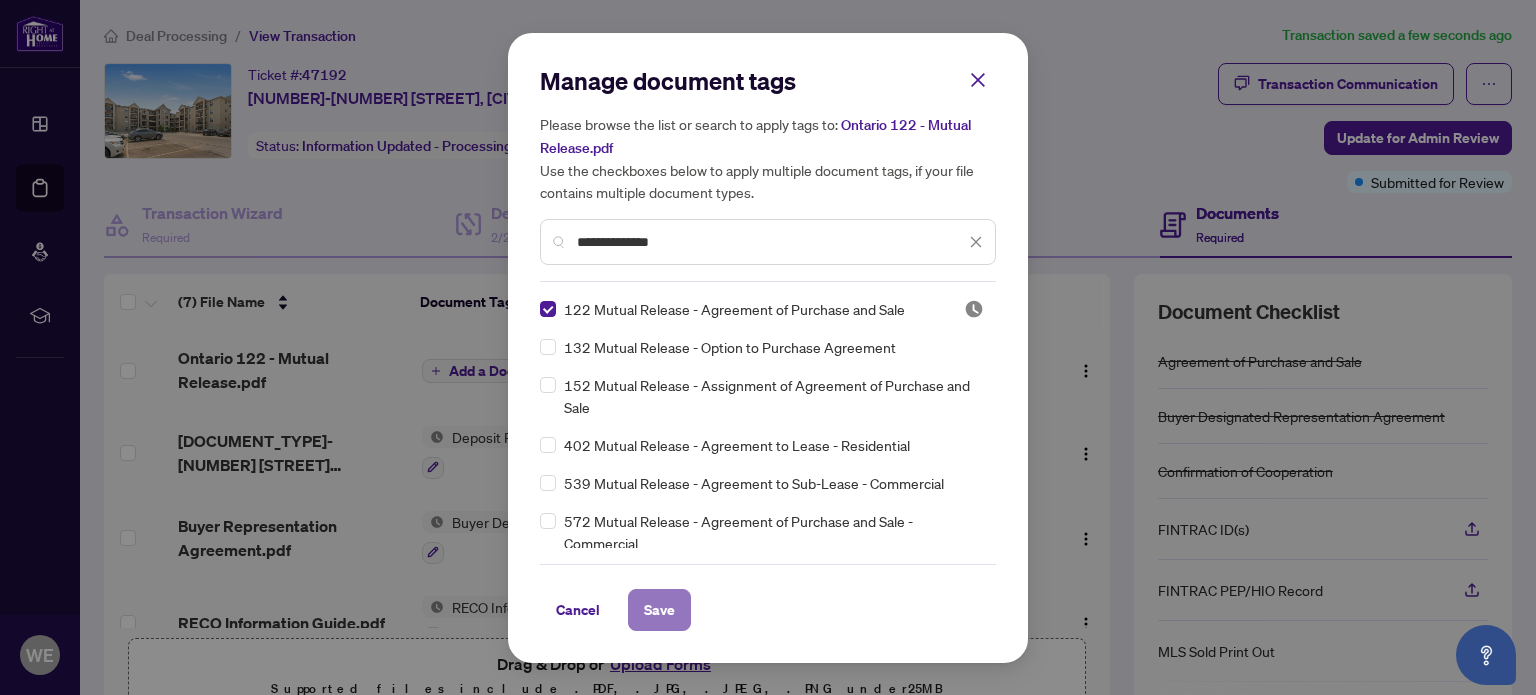 click on "Save" at bounding box center (659, 610) 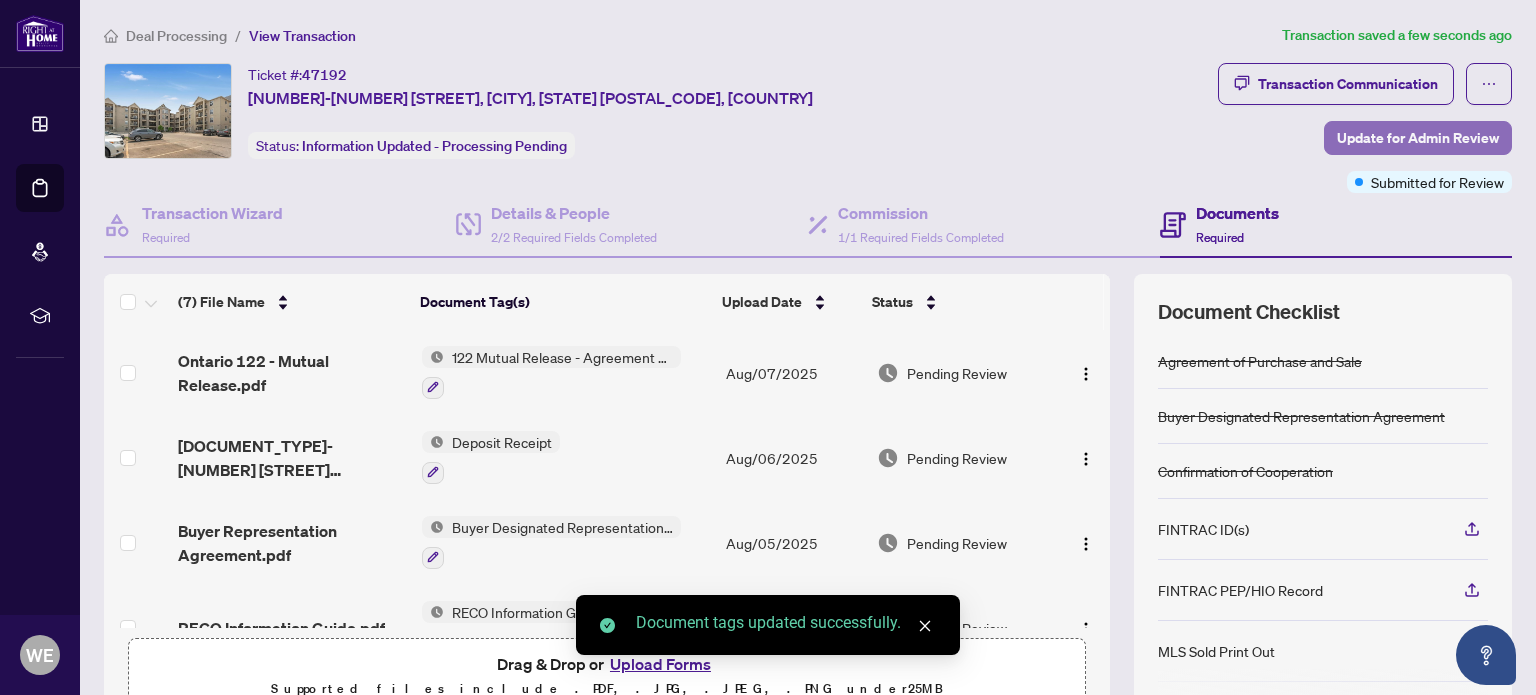 click on "Update for Admin Review" at bounding box center (1418, 138) 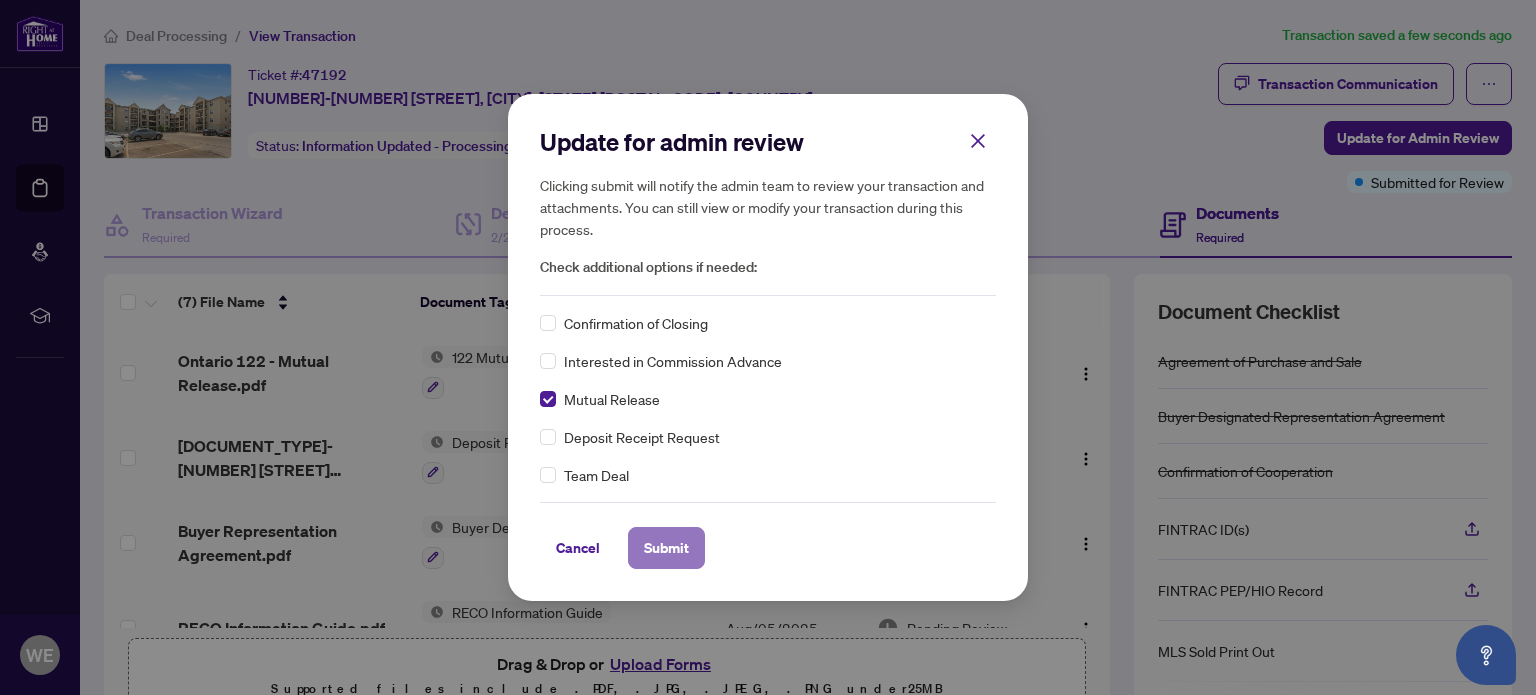click on "Submit" at bounding box center [666, 548] 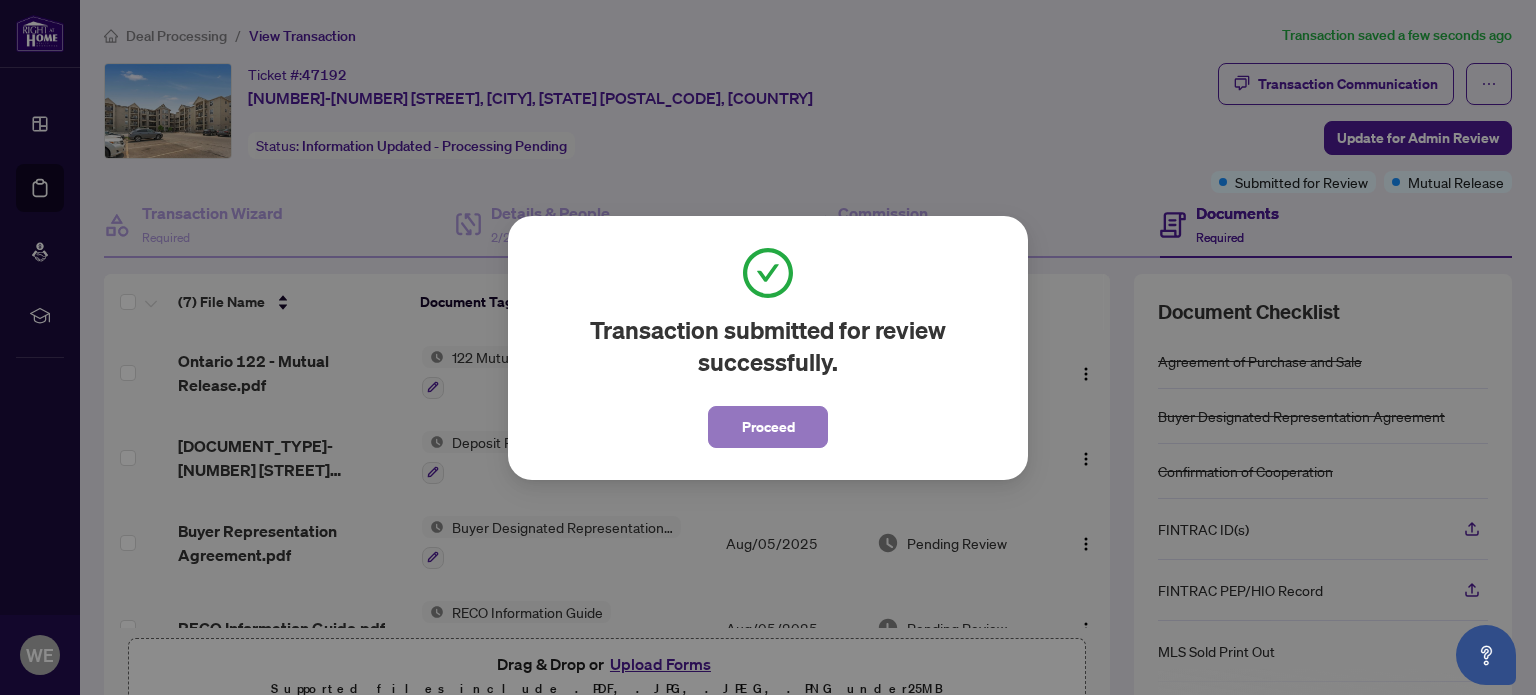 click on "Proceed" at bounding box center (768, 427) 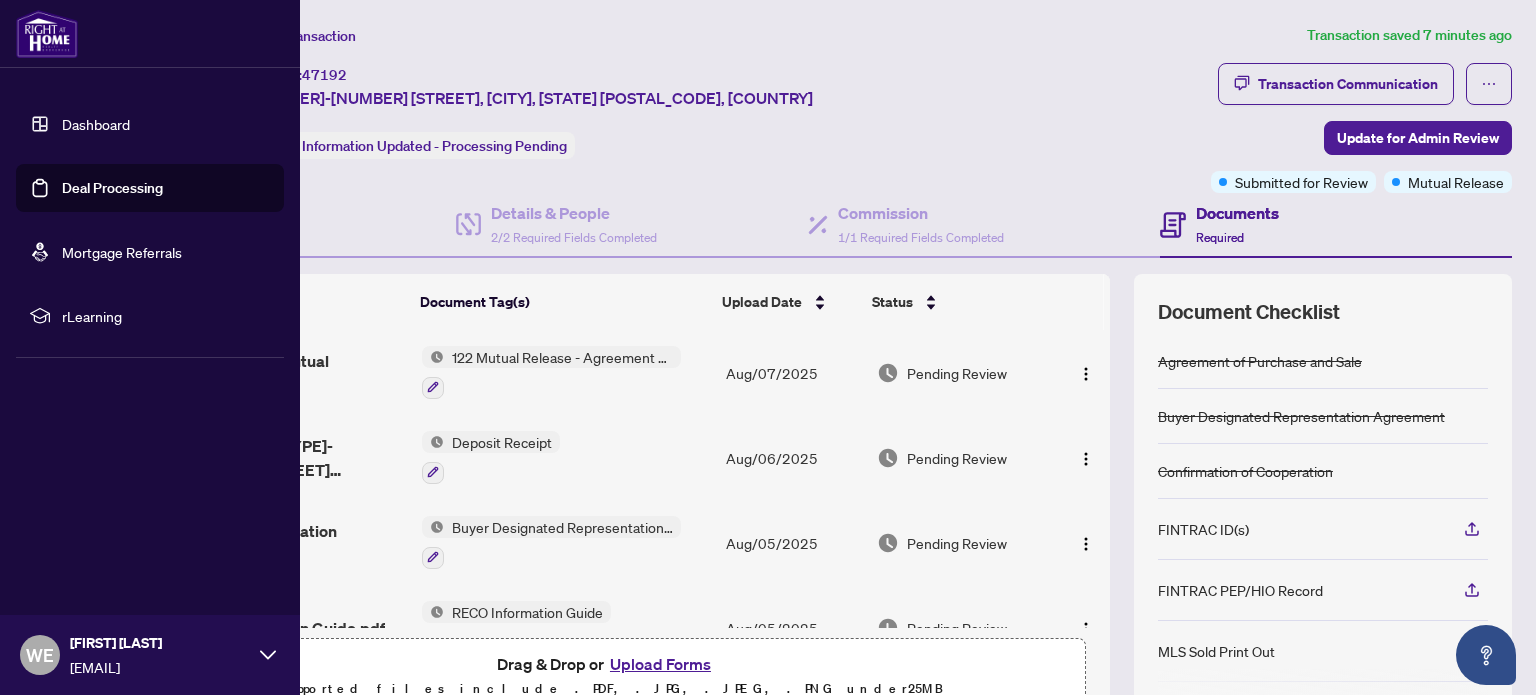 click on "Dashboard" at bounding box center [96, 124] 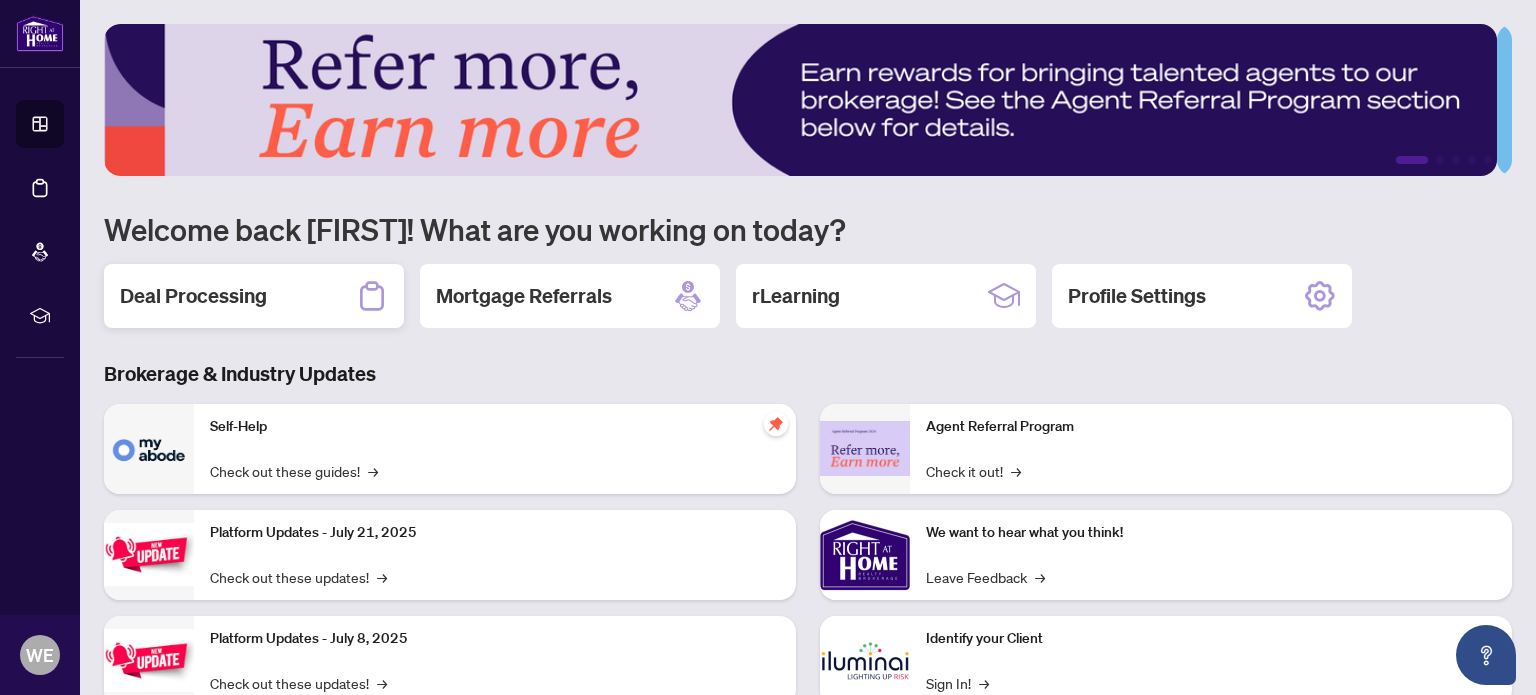 click on "Deal Processing" at bounding box center [193, 296] 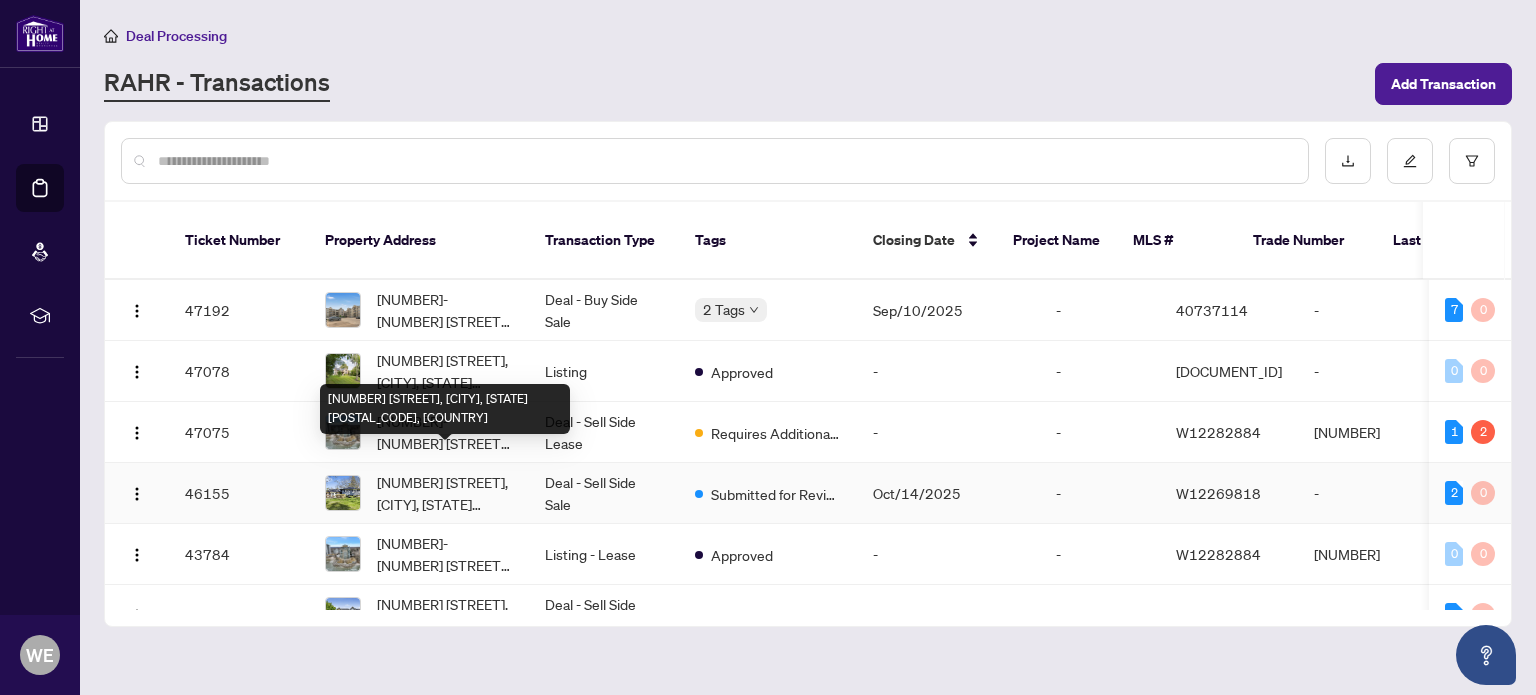click on "[NUMBER] [STREET], [CITY], [STATE] [POSTAL_CODE], [COUNTRY]" at bounding box center (445, 493) 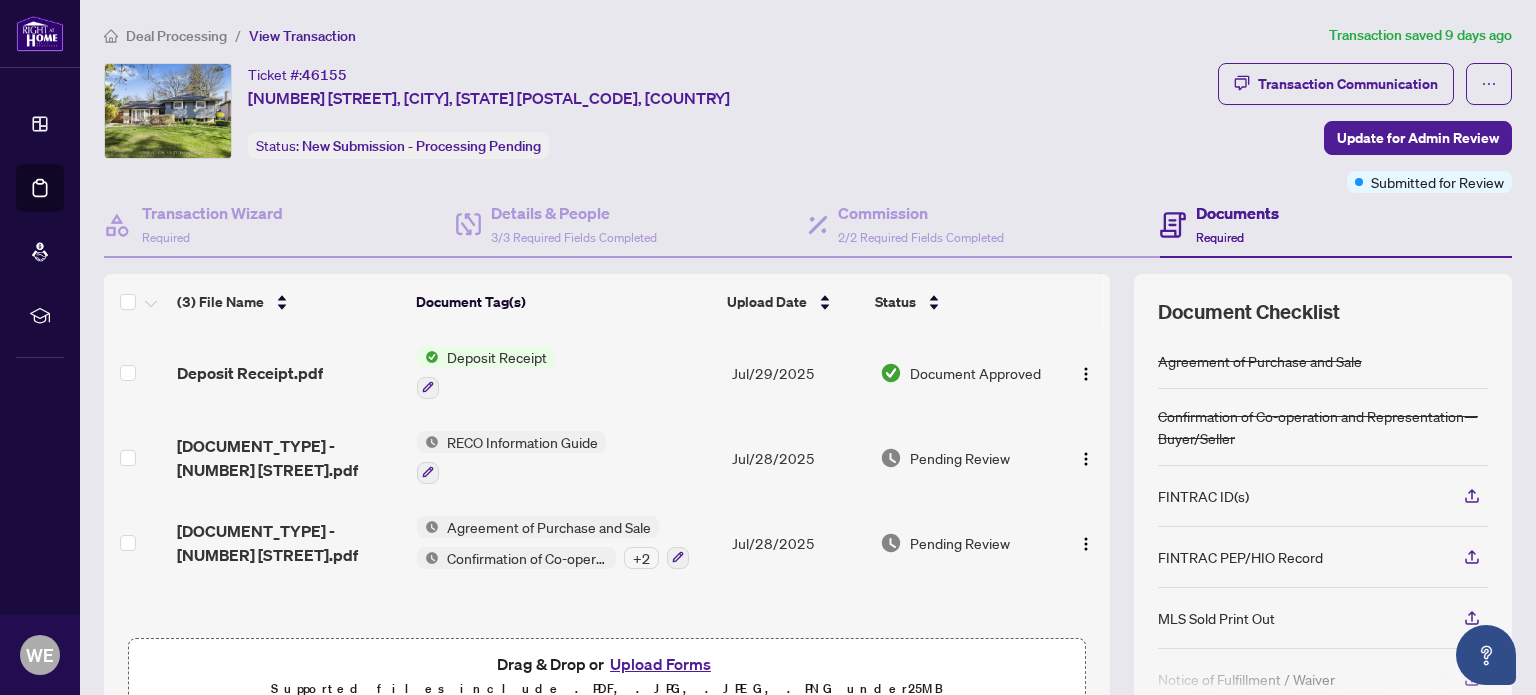 click on "Upload Forms" at bounding box center [660, 664] 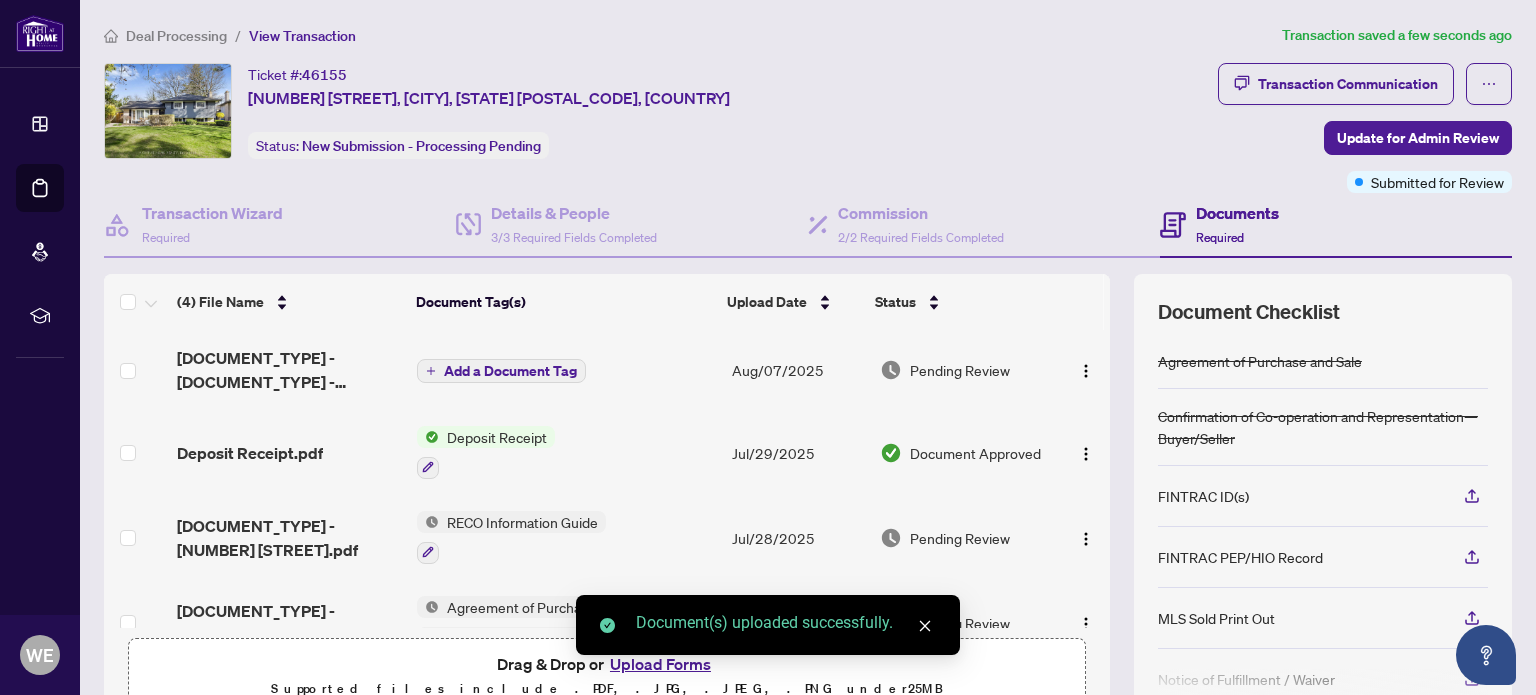 click on "Add a Document Tag" at bounding box center (510, 371) 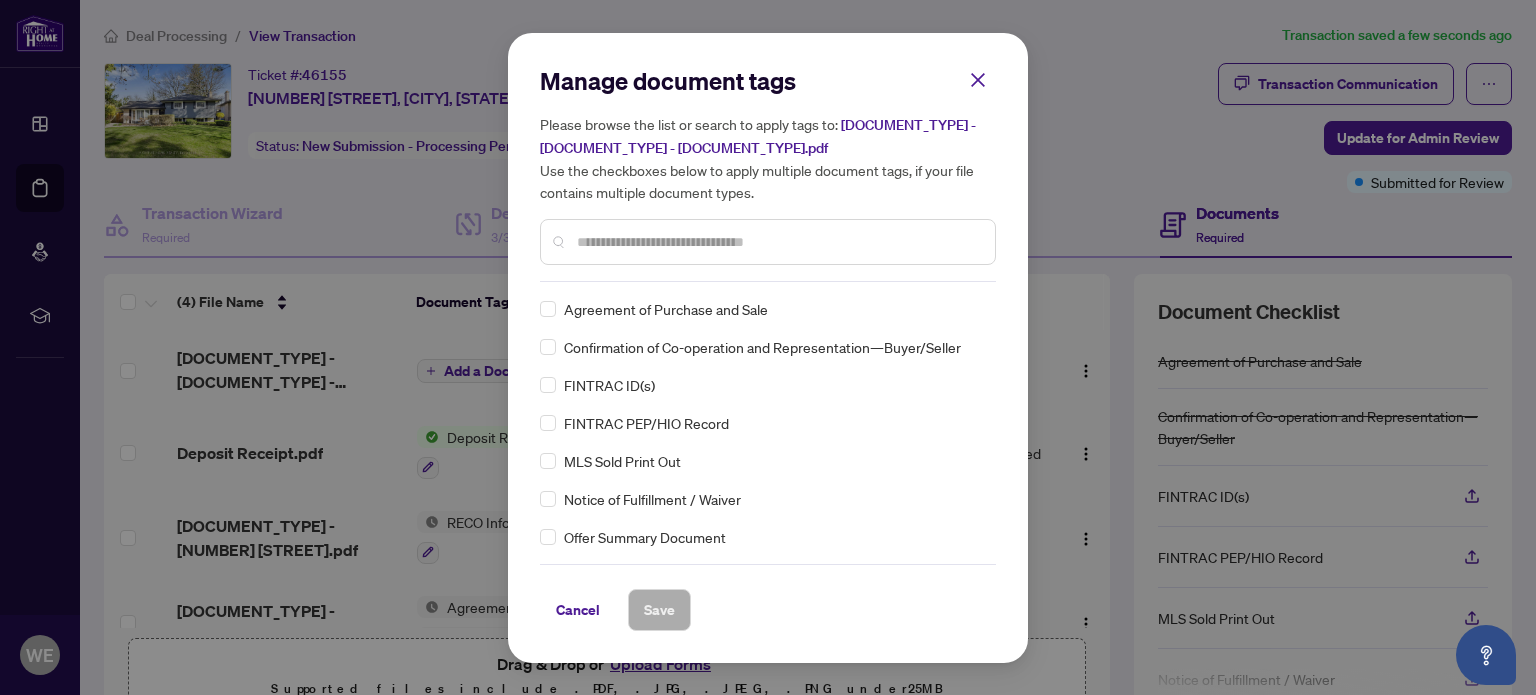 click at bounding box center (778, 242) 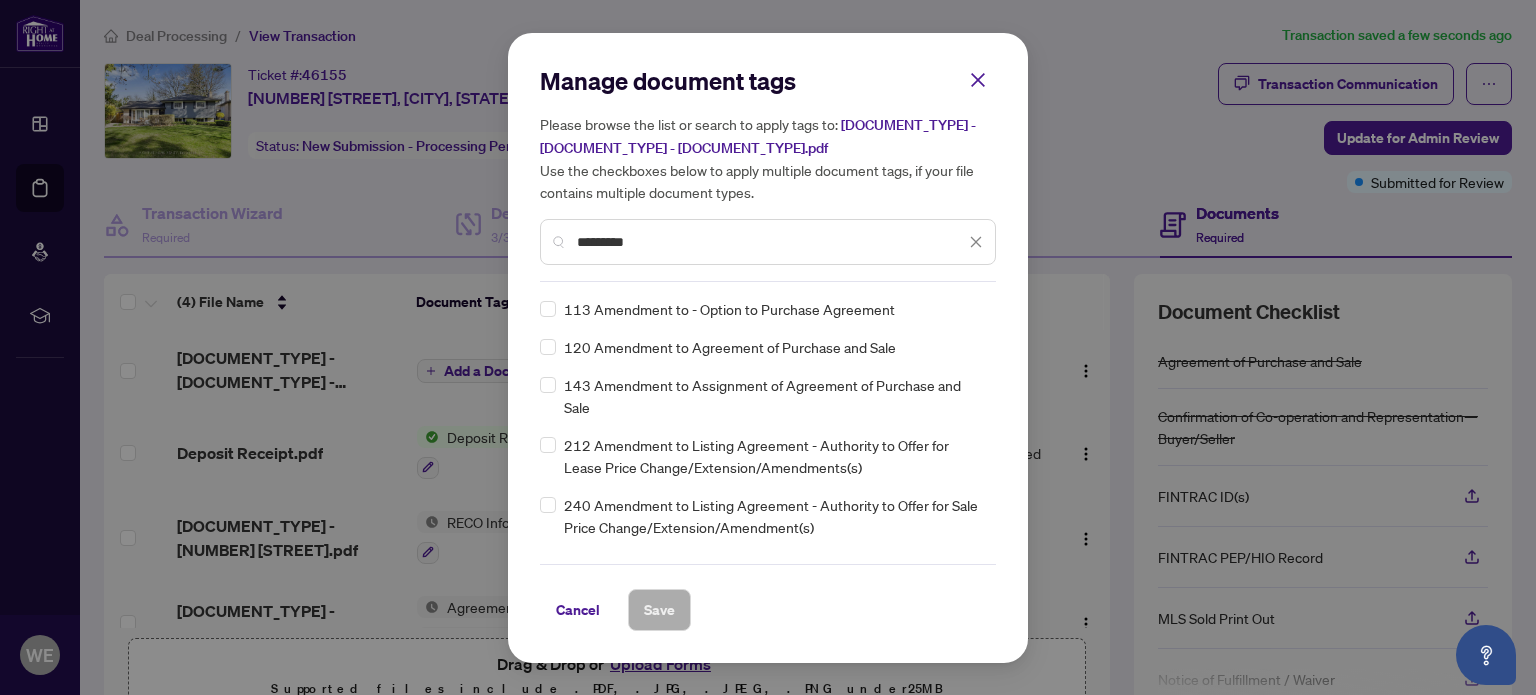 type on "*********" 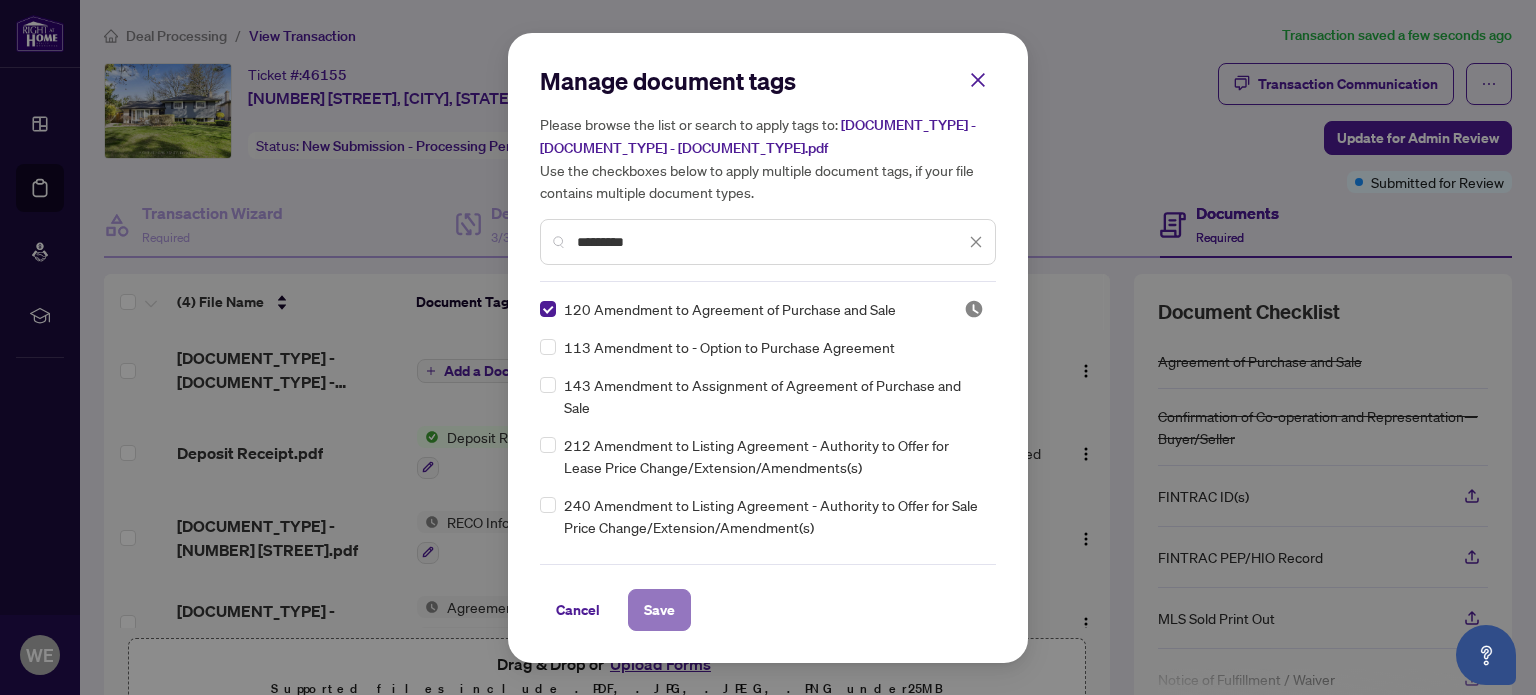 click on "Save" at bounding box center (659, 610) 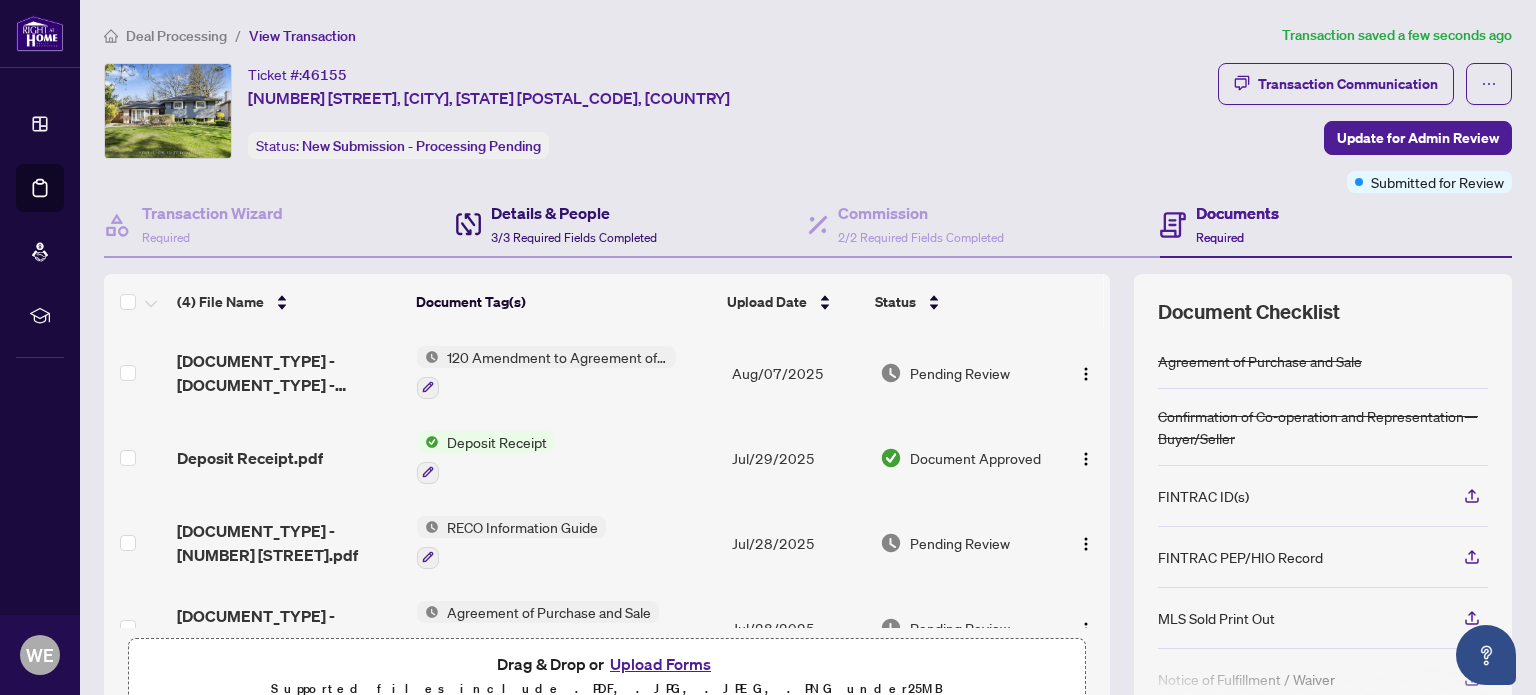 click on "Details & People" at bounding box center (574, 213) 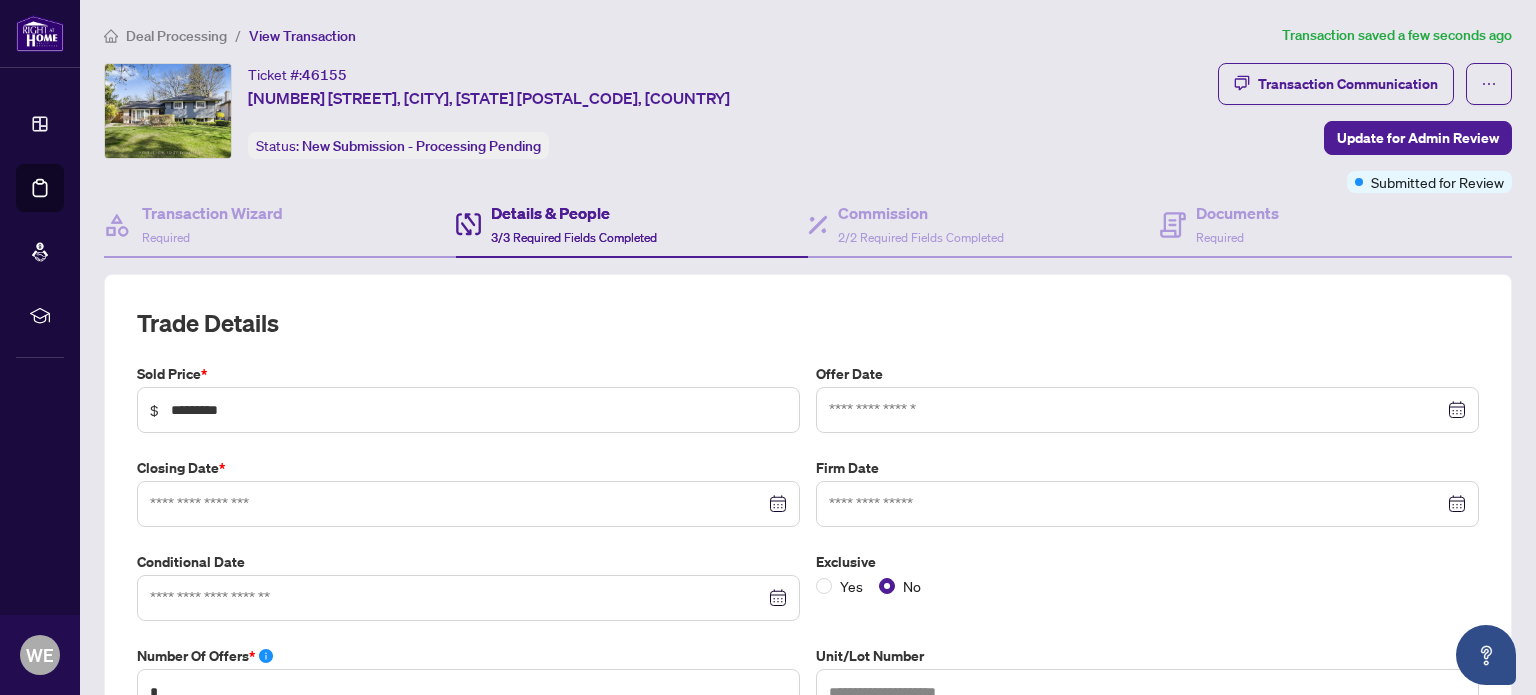 type on "**********" 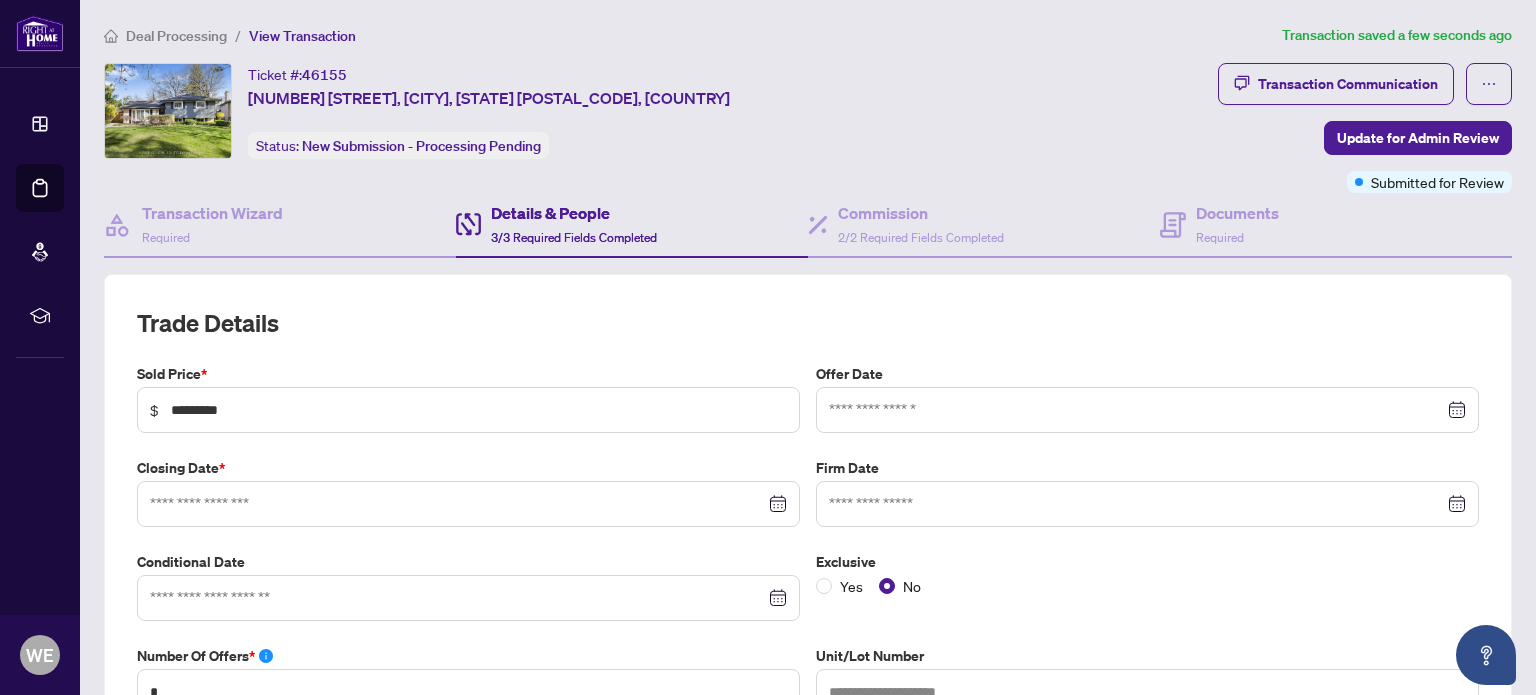 type on "**********" 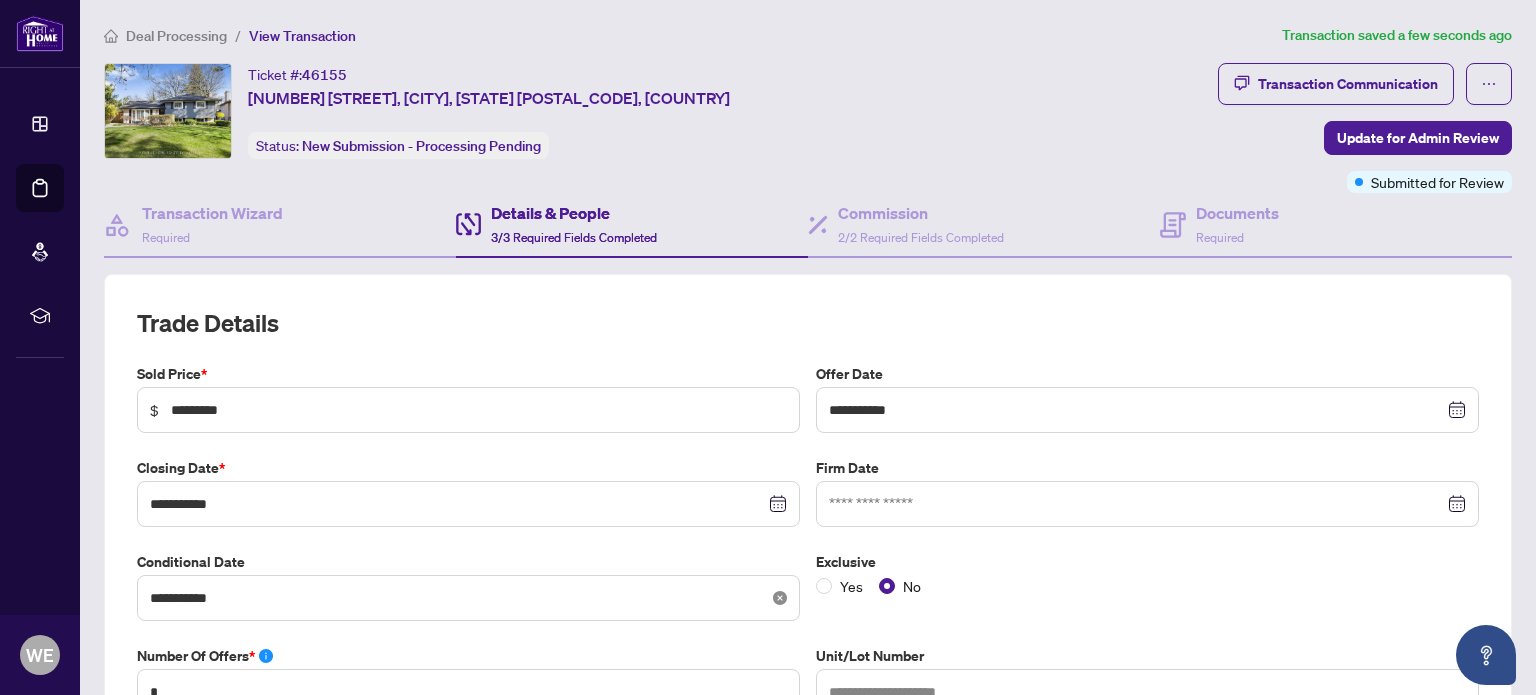 click 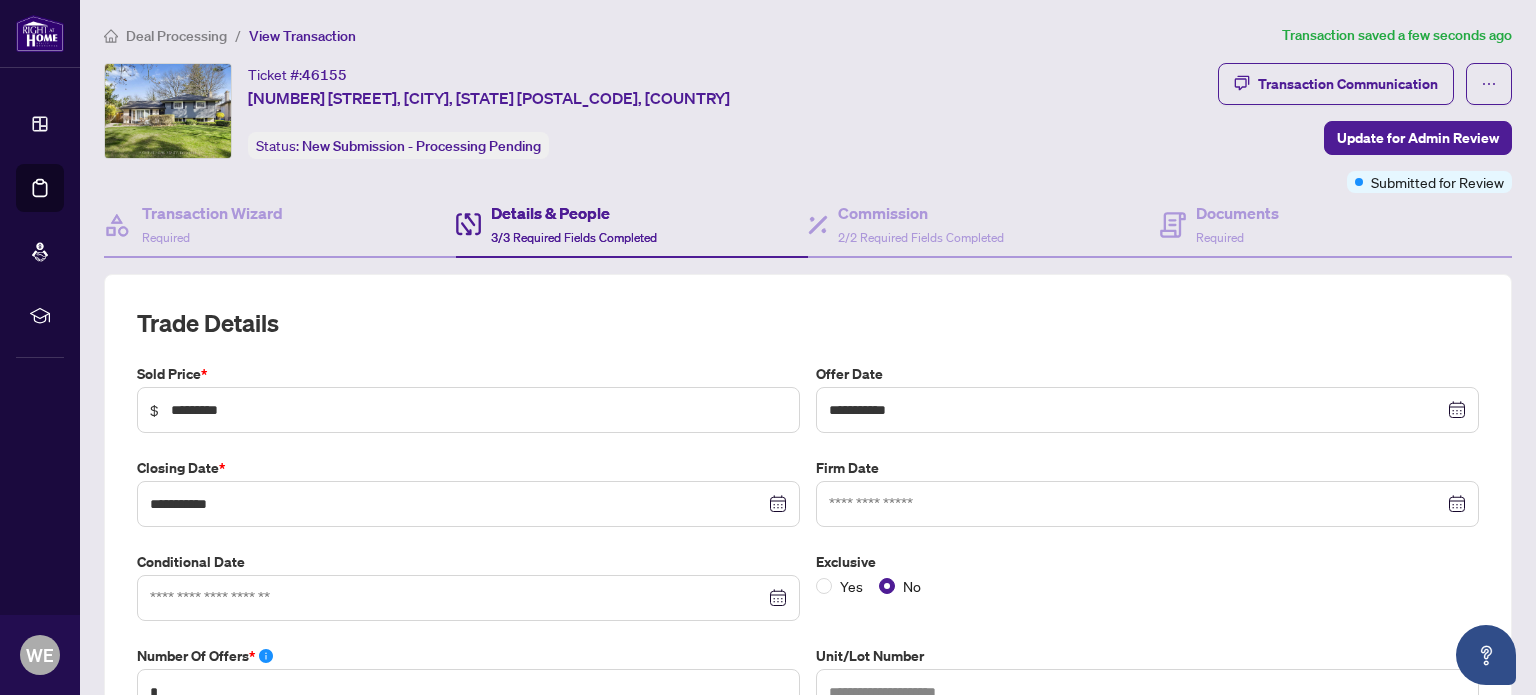 click at bounding box center (468, 598) 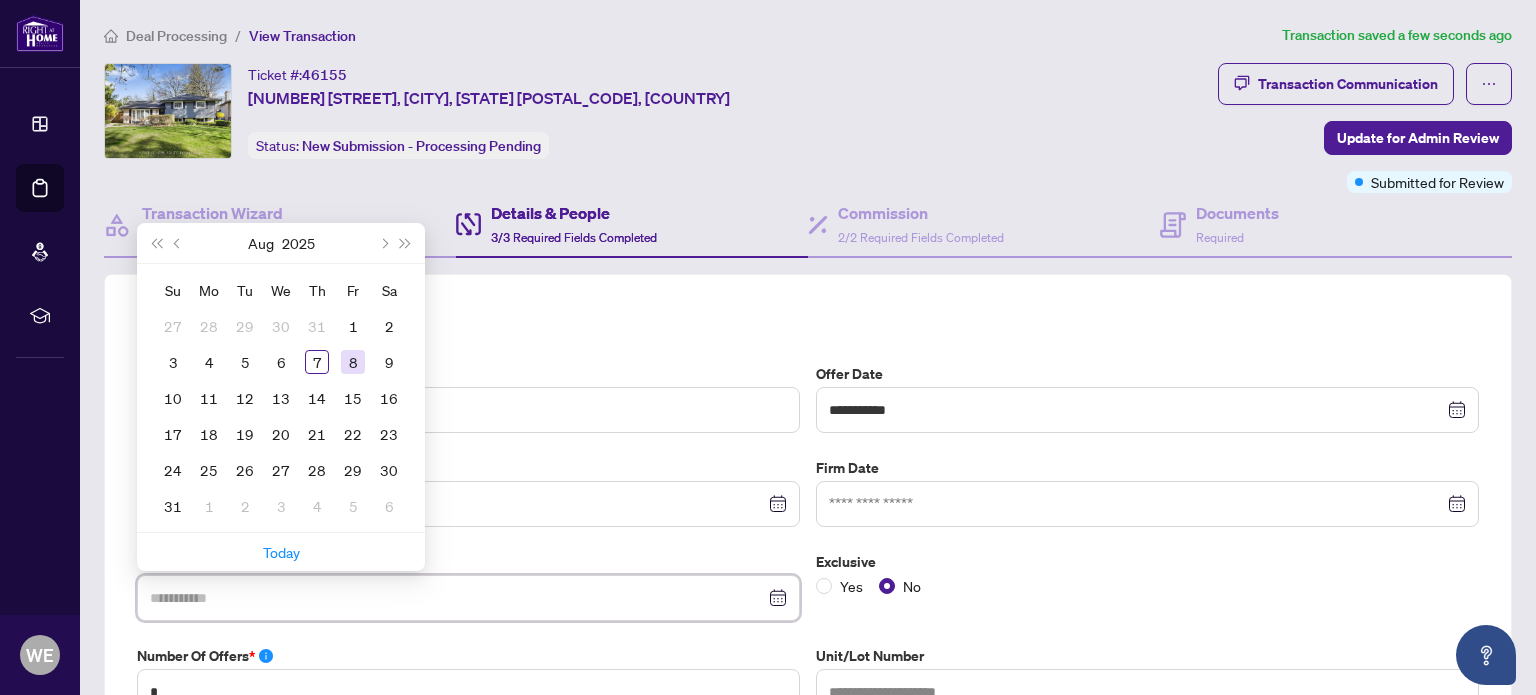 type on "**********" 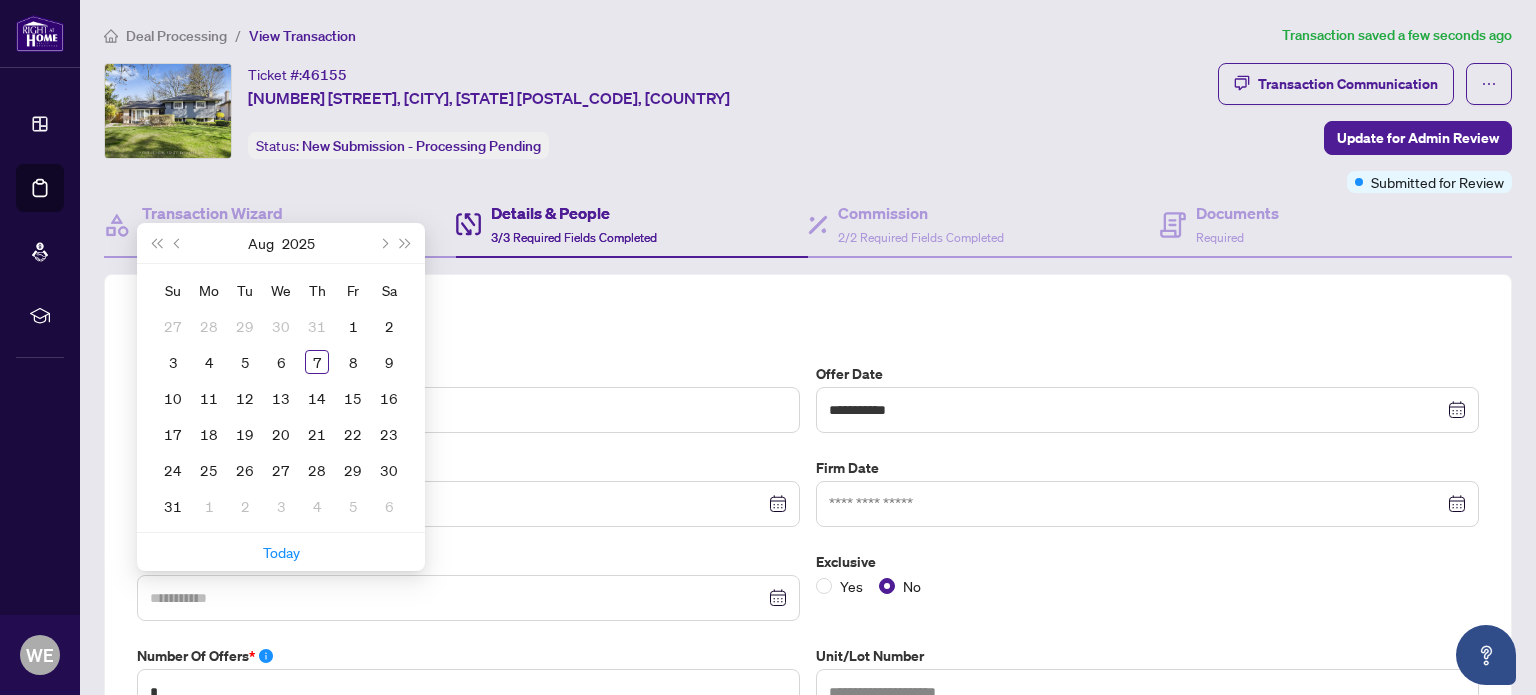 click on "8" at bounding box center [353, 362] 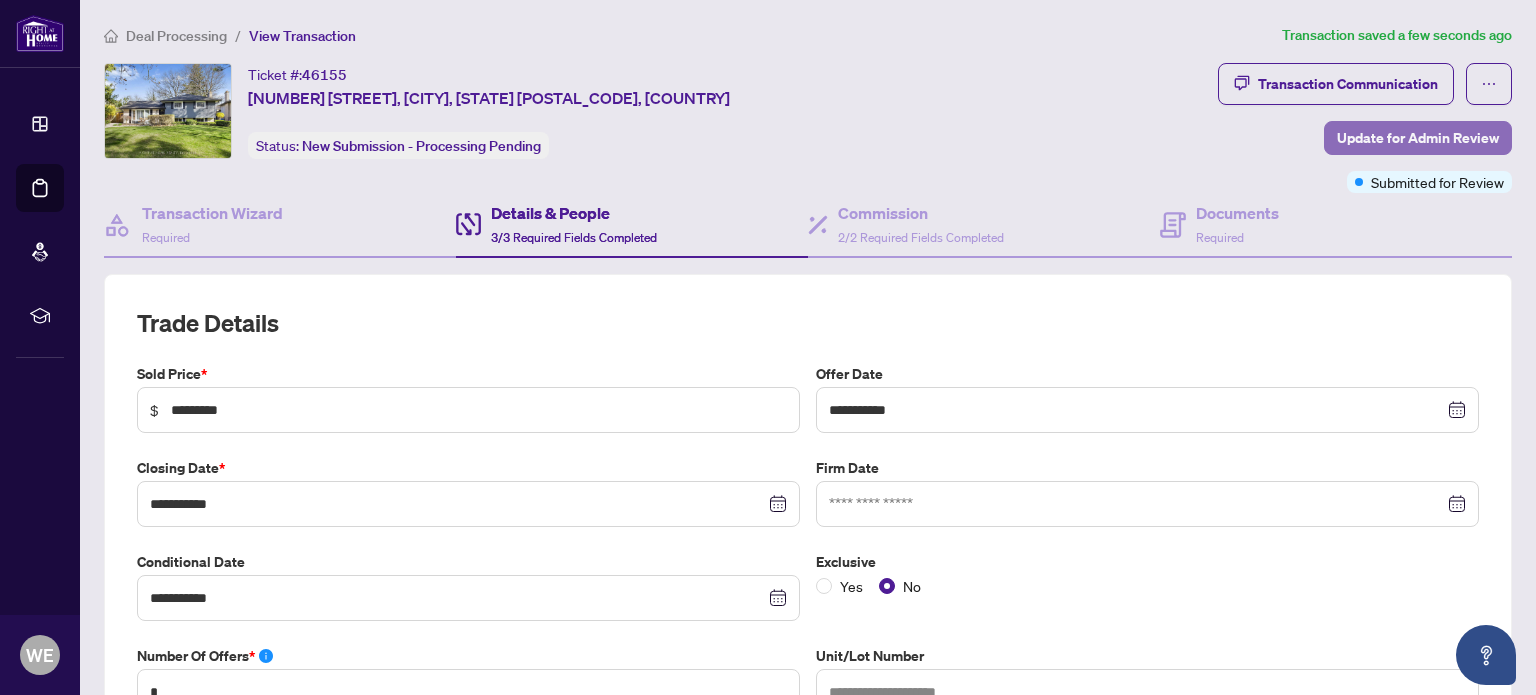 click on "Update for Admin Review" at bounding box center (1418, 138) 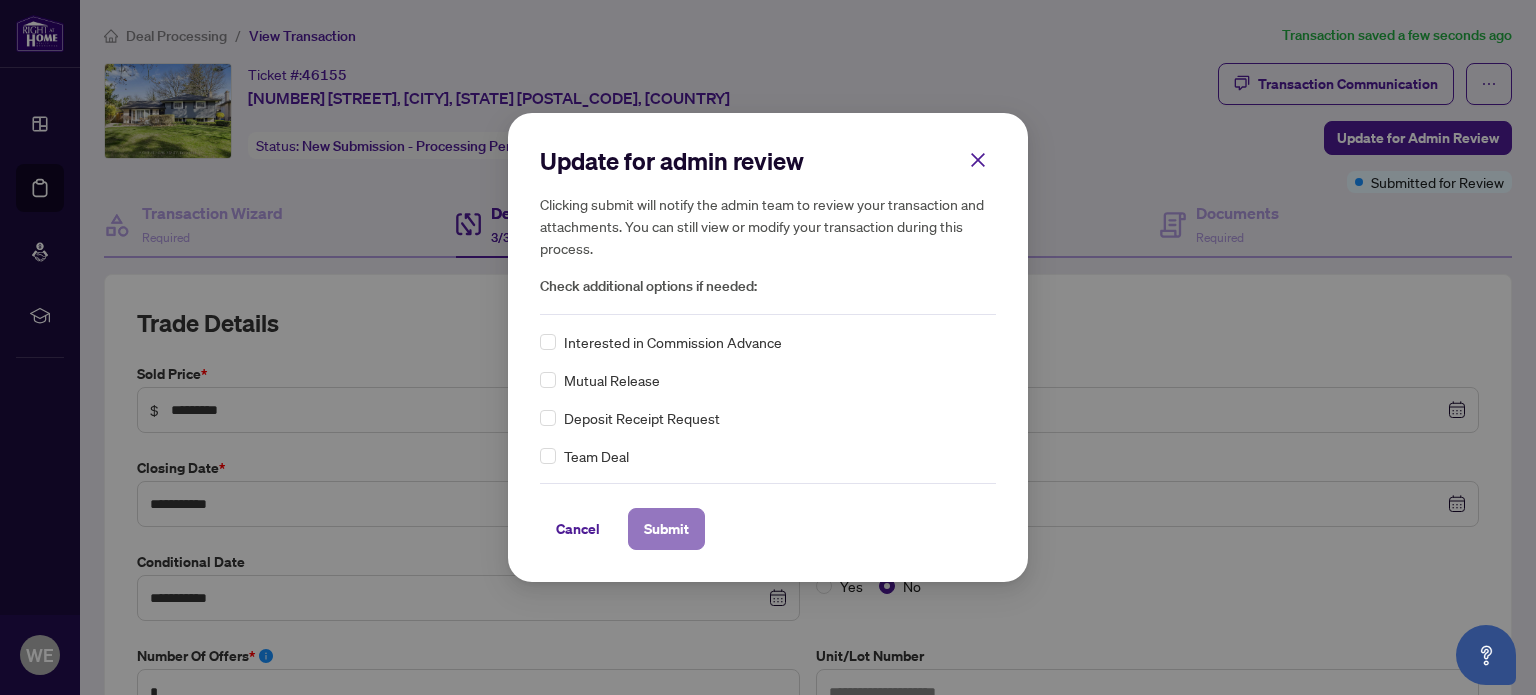 click on "Submit" at bounding box center [666, 529] 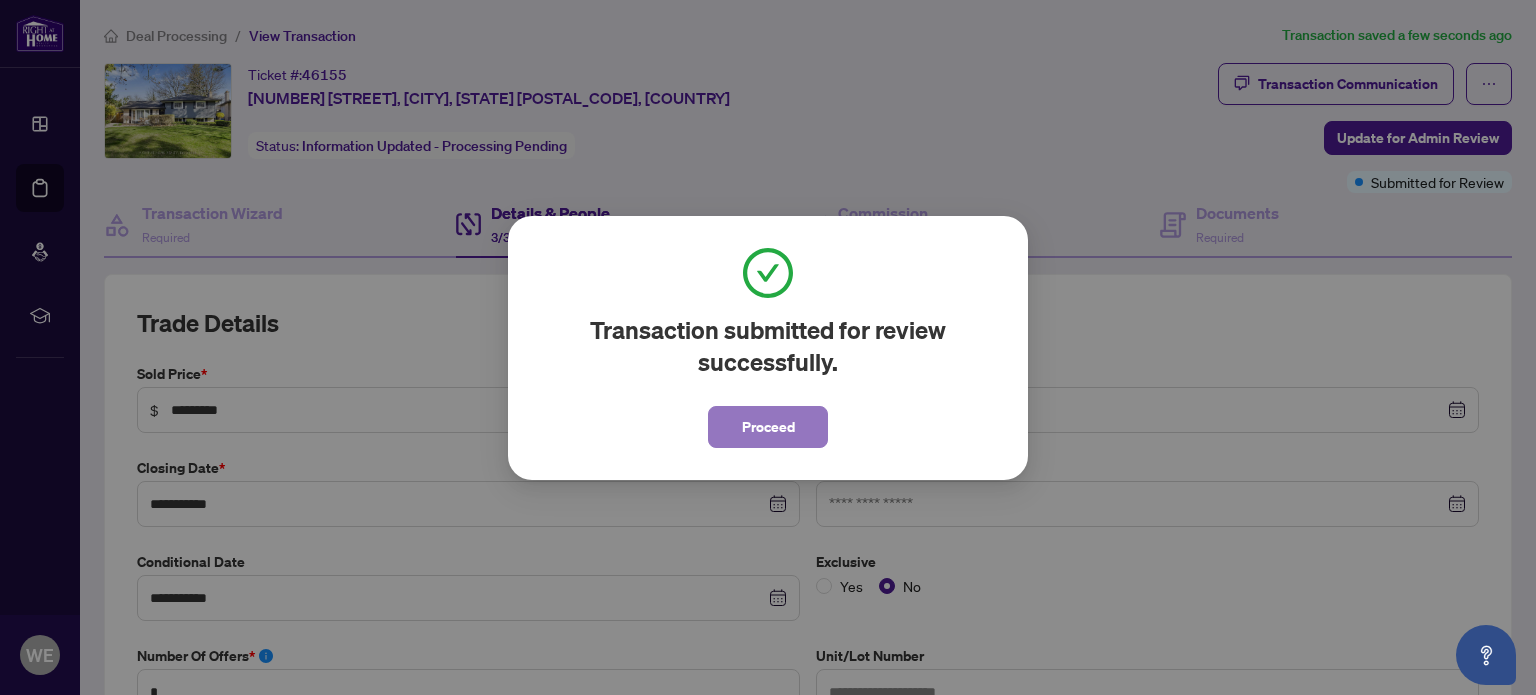 click on "Proceed" at bounding box center [768, 427] 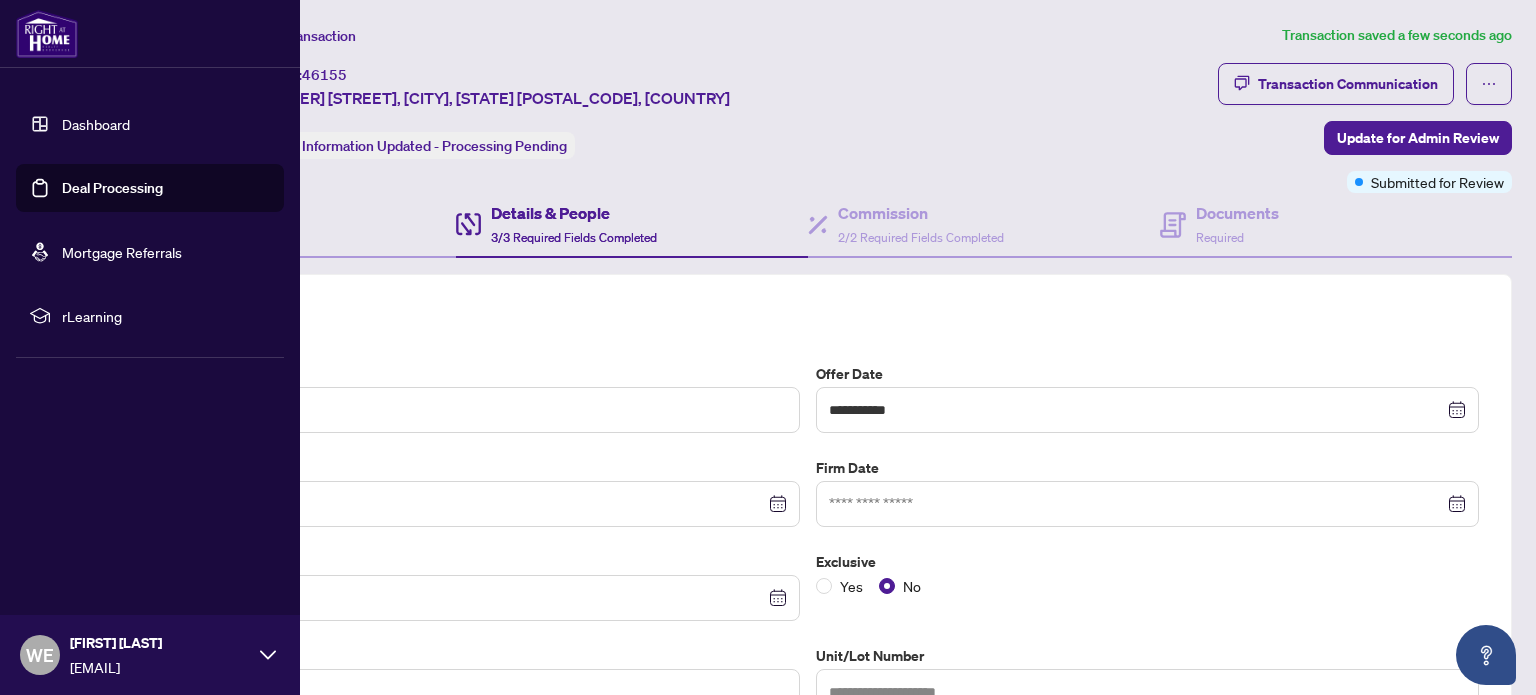 click on "Dashboard" at bounding box center [96, 124] 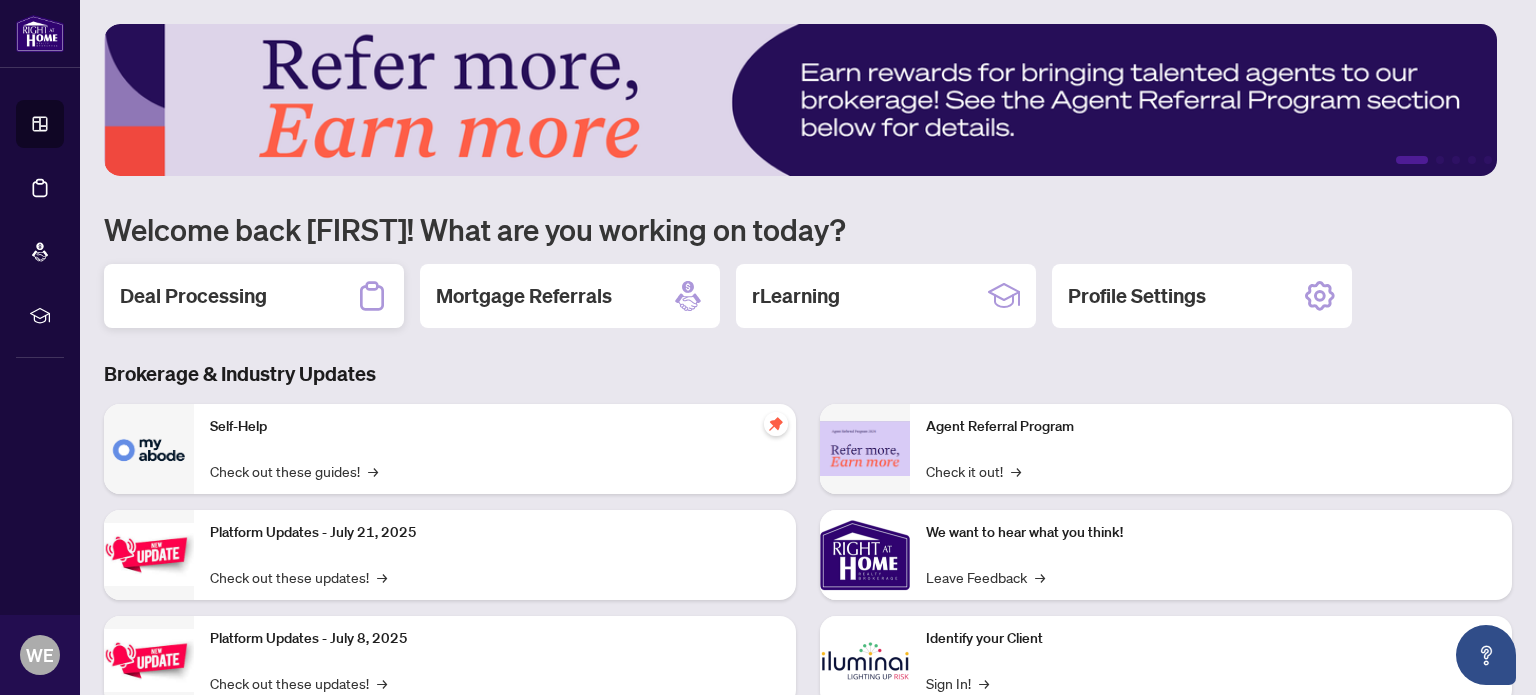 click on "Deal Processing" at bounding box center [193, 296] 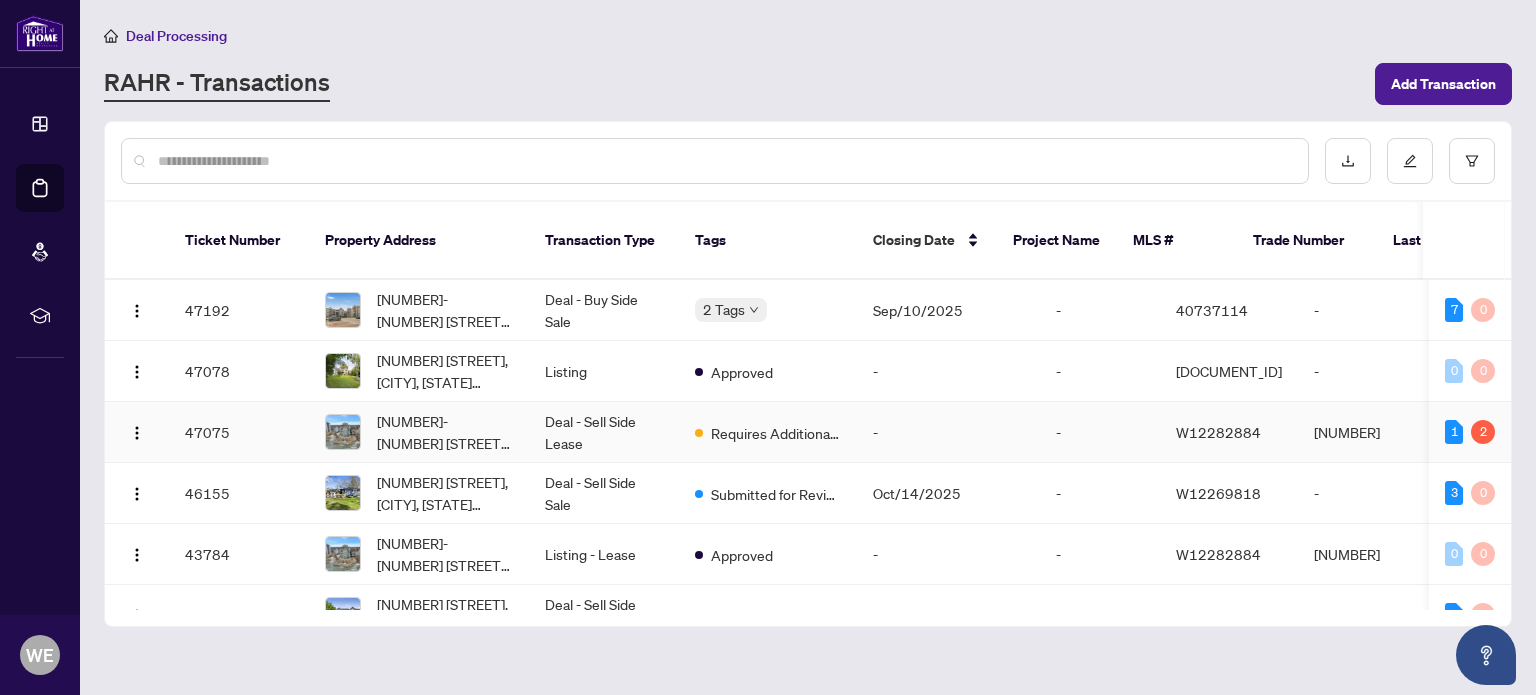 click on "-" at bounding box center [1100, 432] 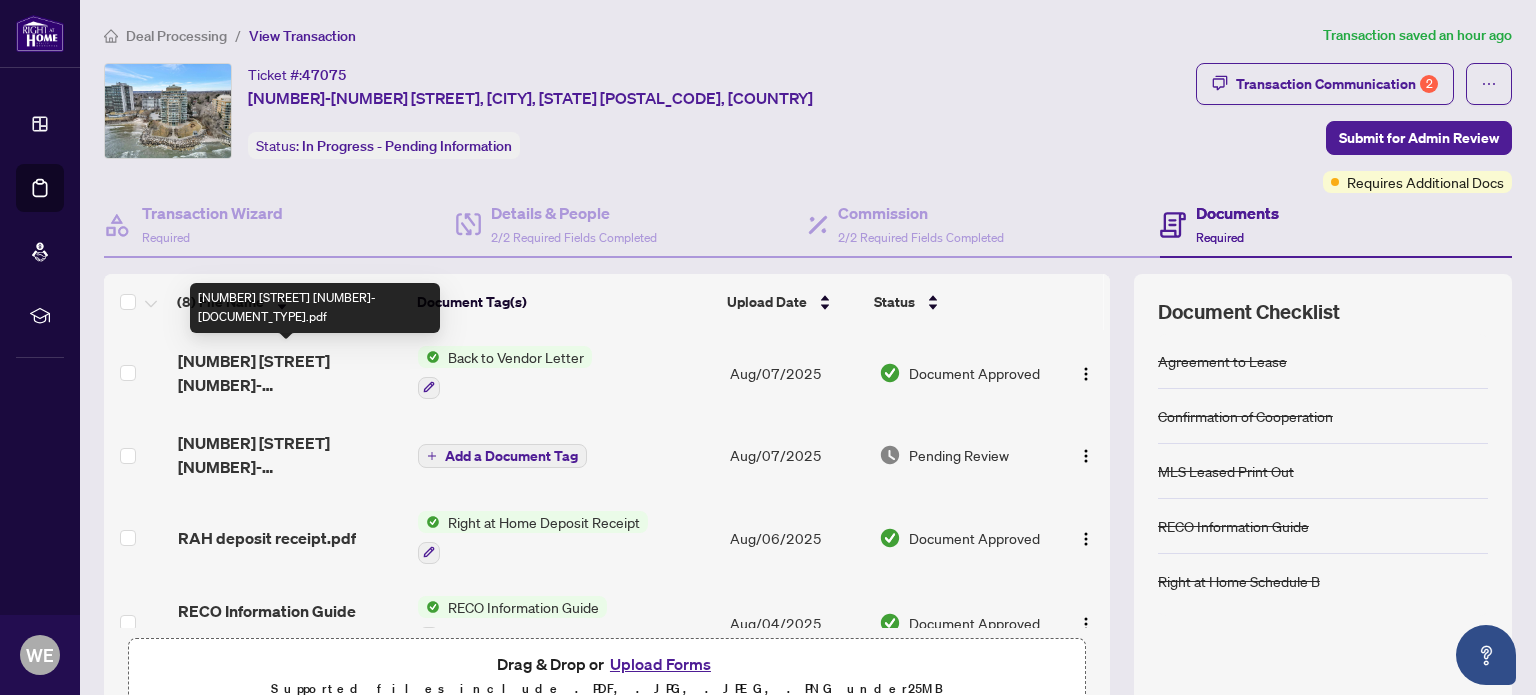 click on "[NUMBER] [STREET] [NUMBER]-[DOCUMENT_TYPE].pdf" at bounding box center [290, 373] 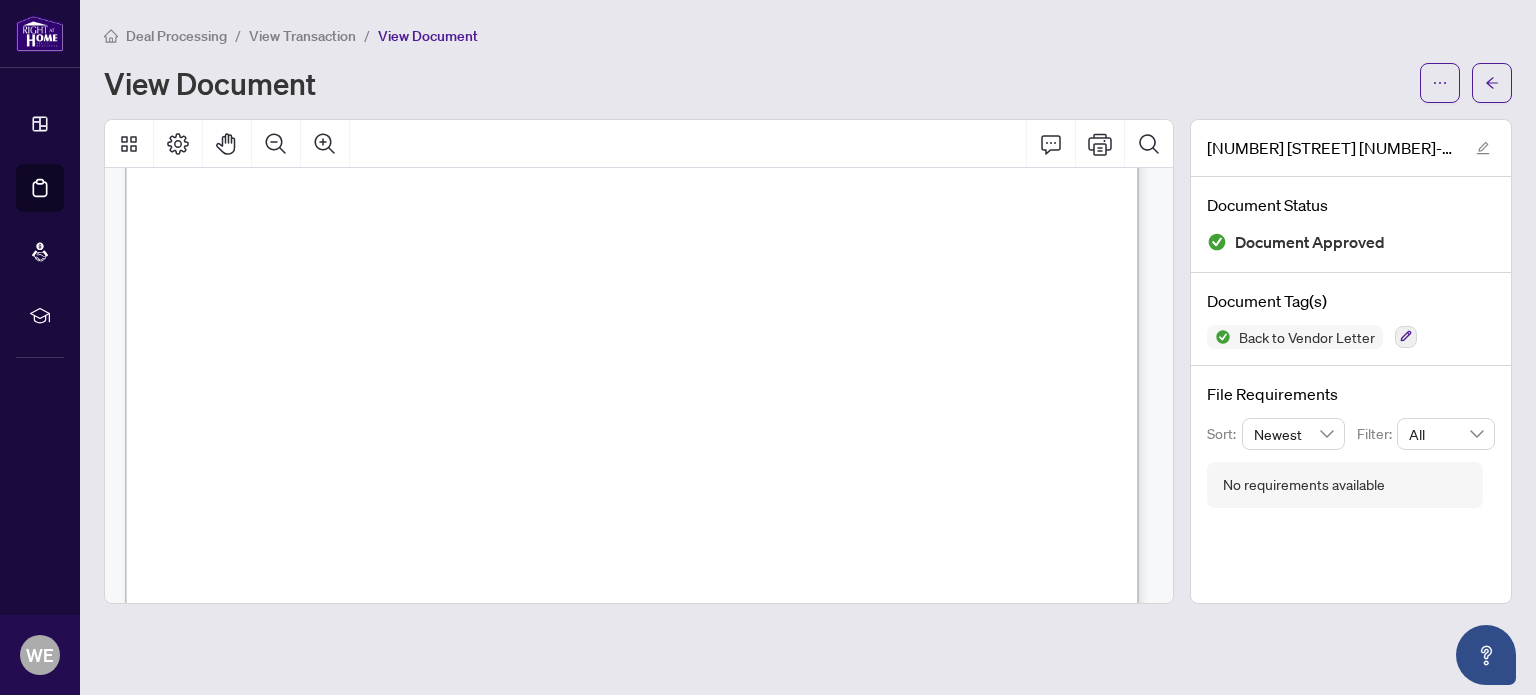 scroll, scrollTop: 300, scrollLeft: 0, axis: vertical 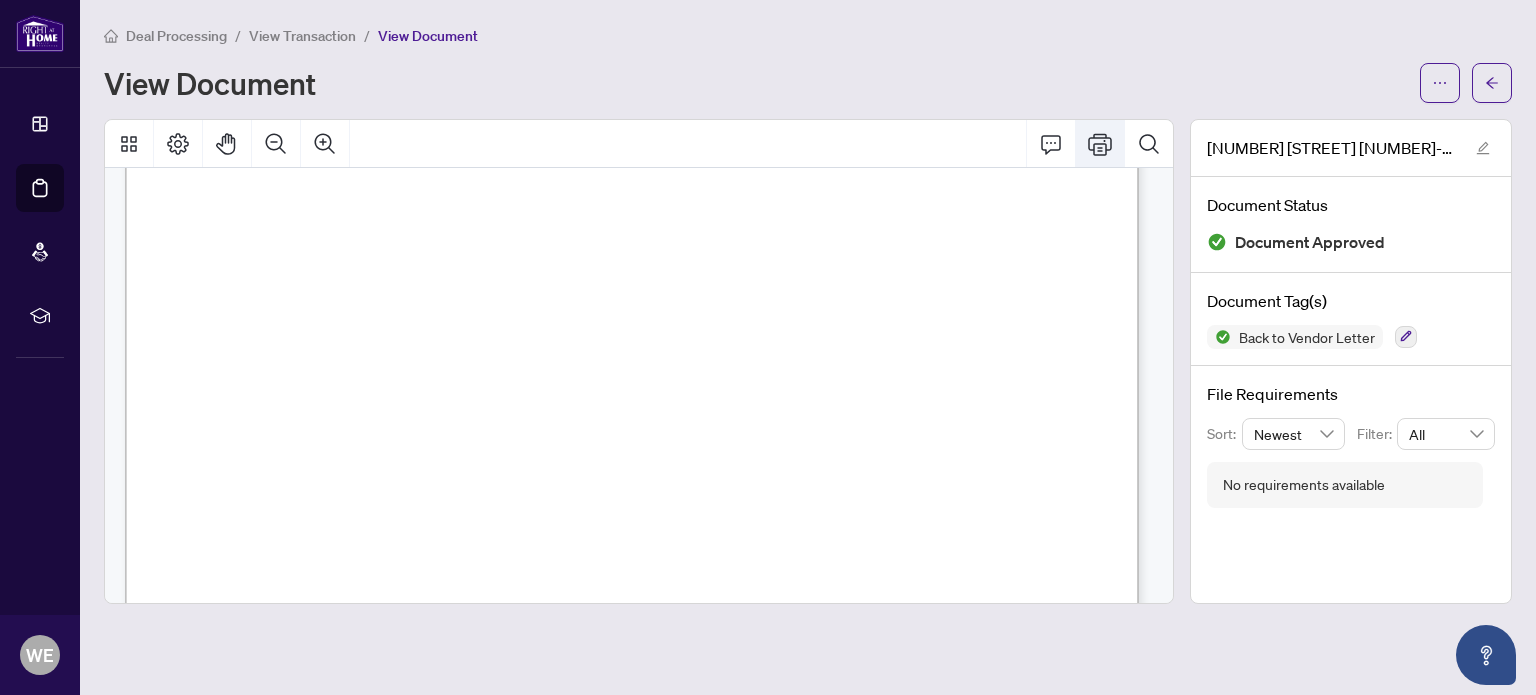 click 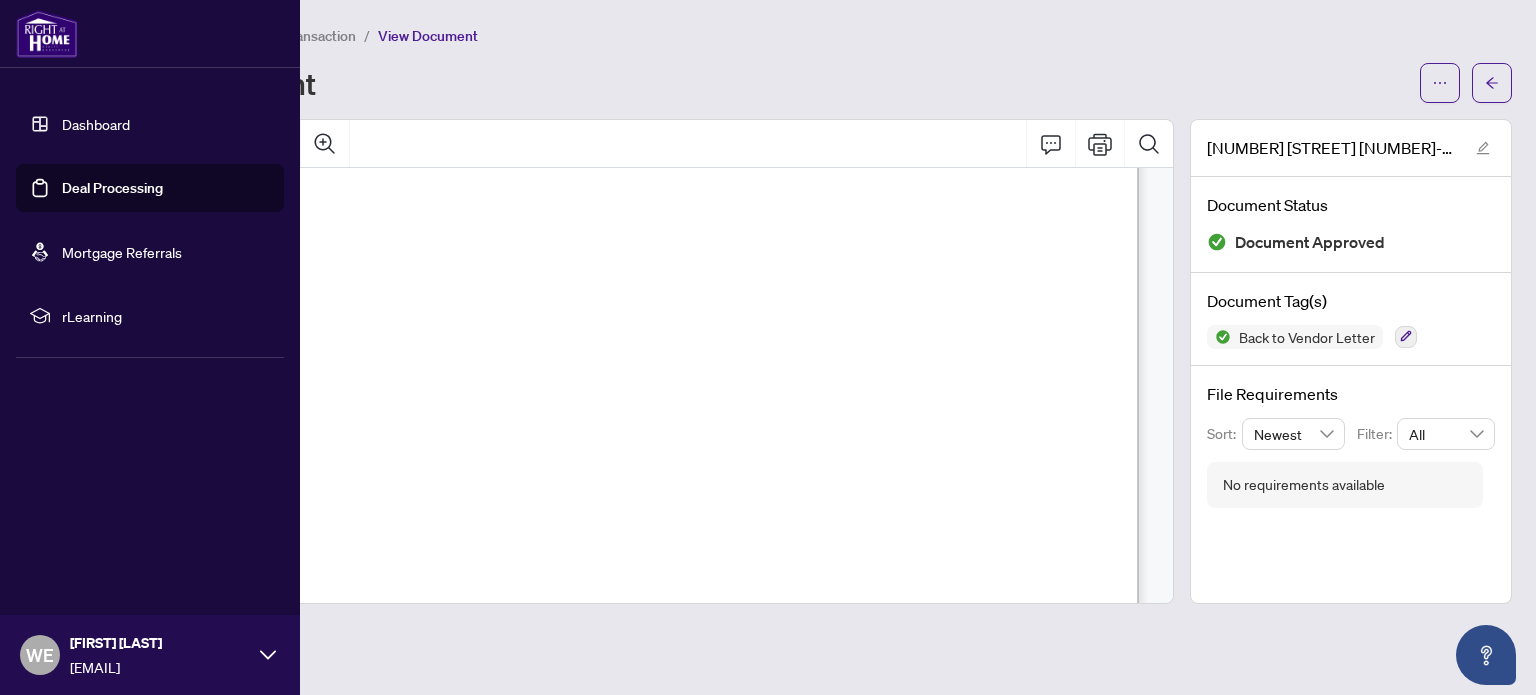 click on "Dashboard" at bounding box center (96, 124) 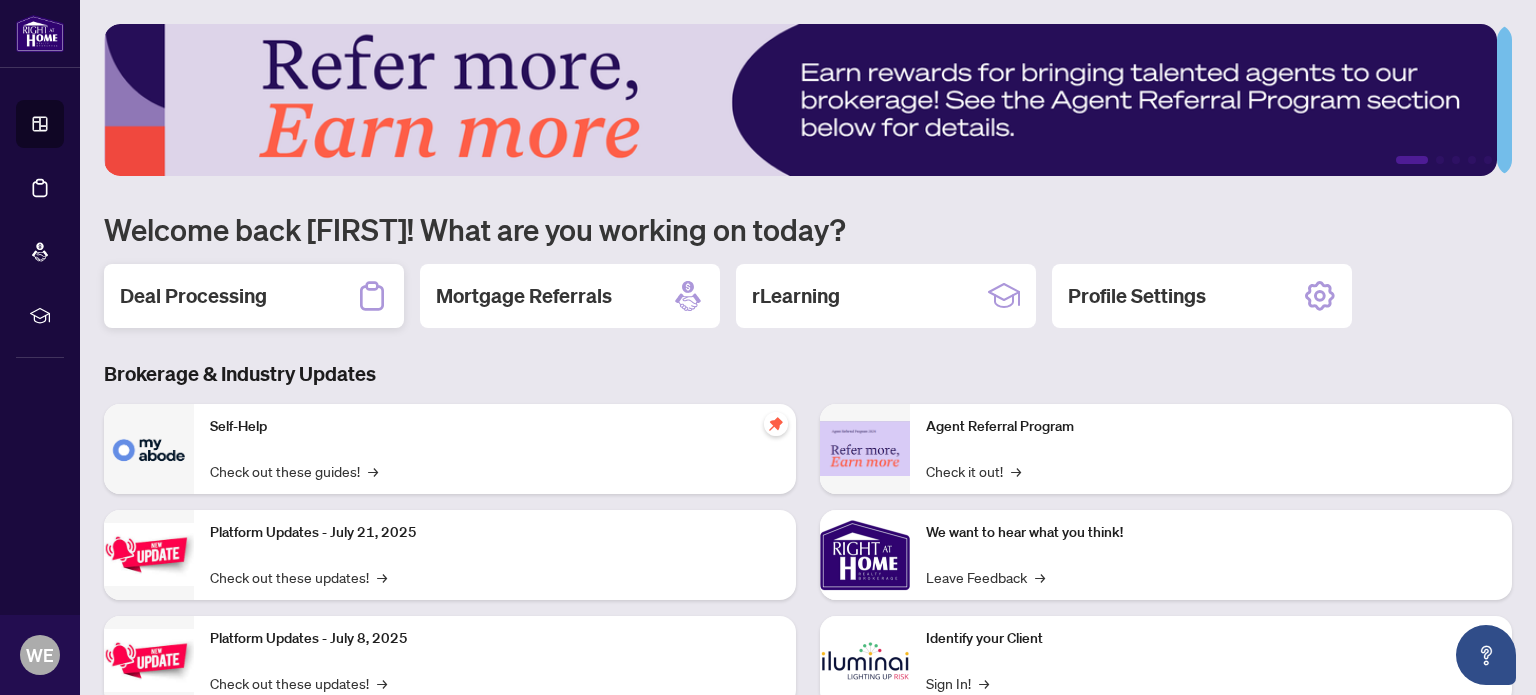 click on "Deal Processing" at bounding box center (193, 296) 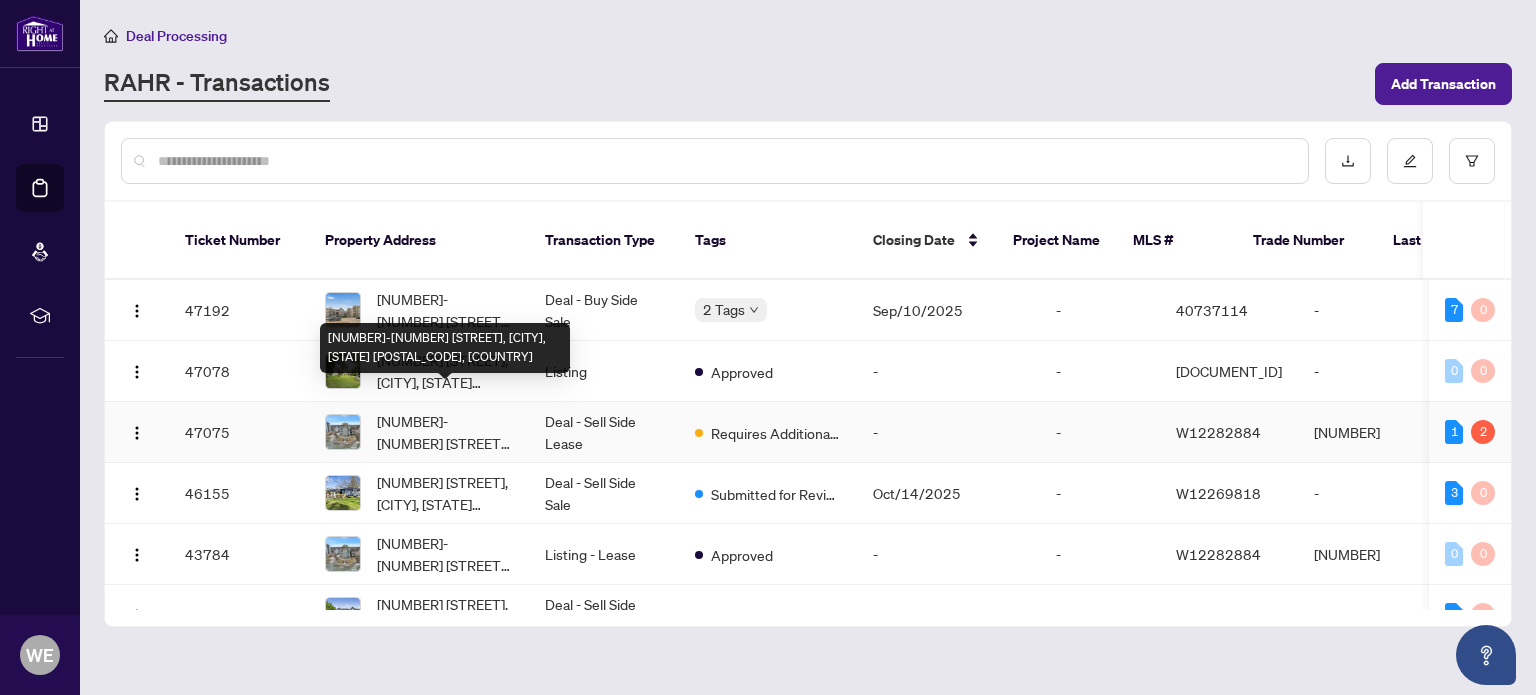 click on "[NUMBER]-[NUMBER] [STREET], [CITY], [STATE] [POSTAL_CODE], [COUNTRY]" at bounding box center (445, 432) 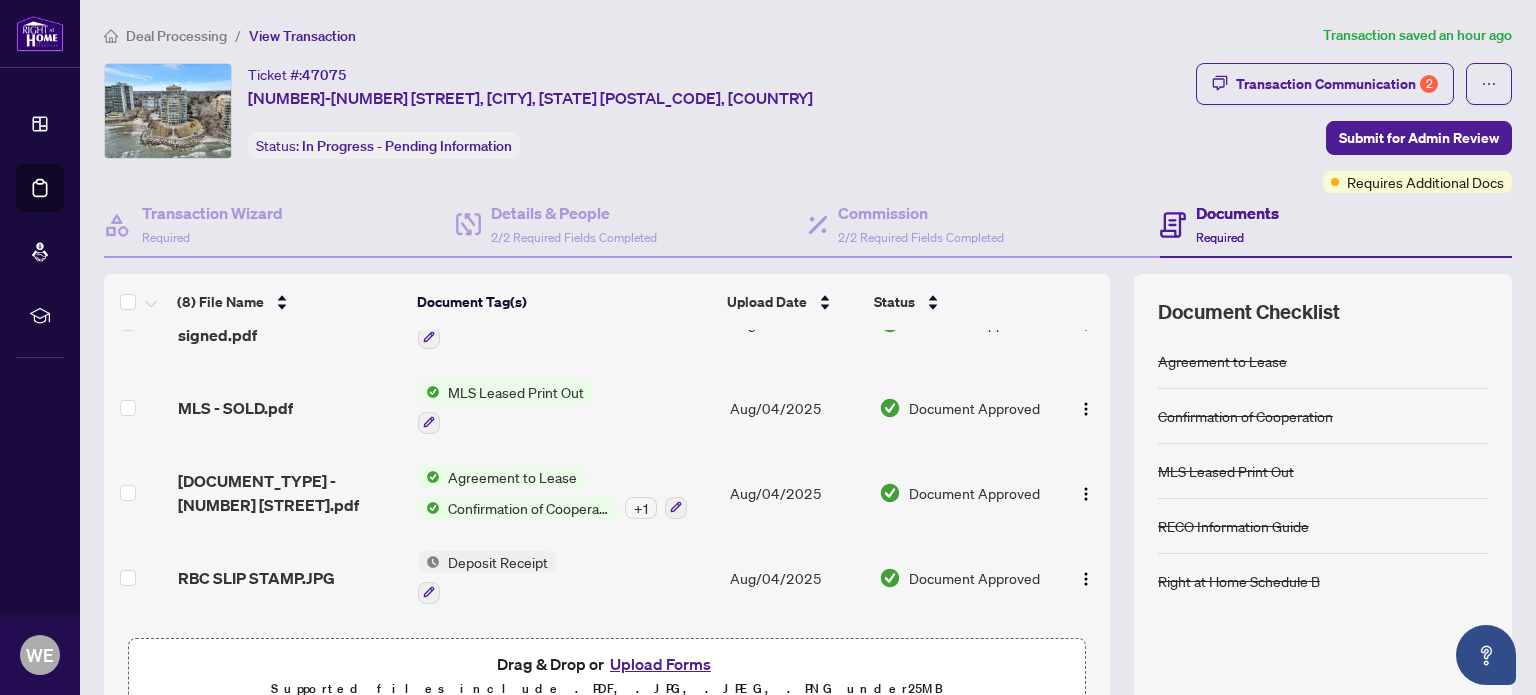 scroll, scrollTop: 379, scrollLeft: 0, axis: vertical 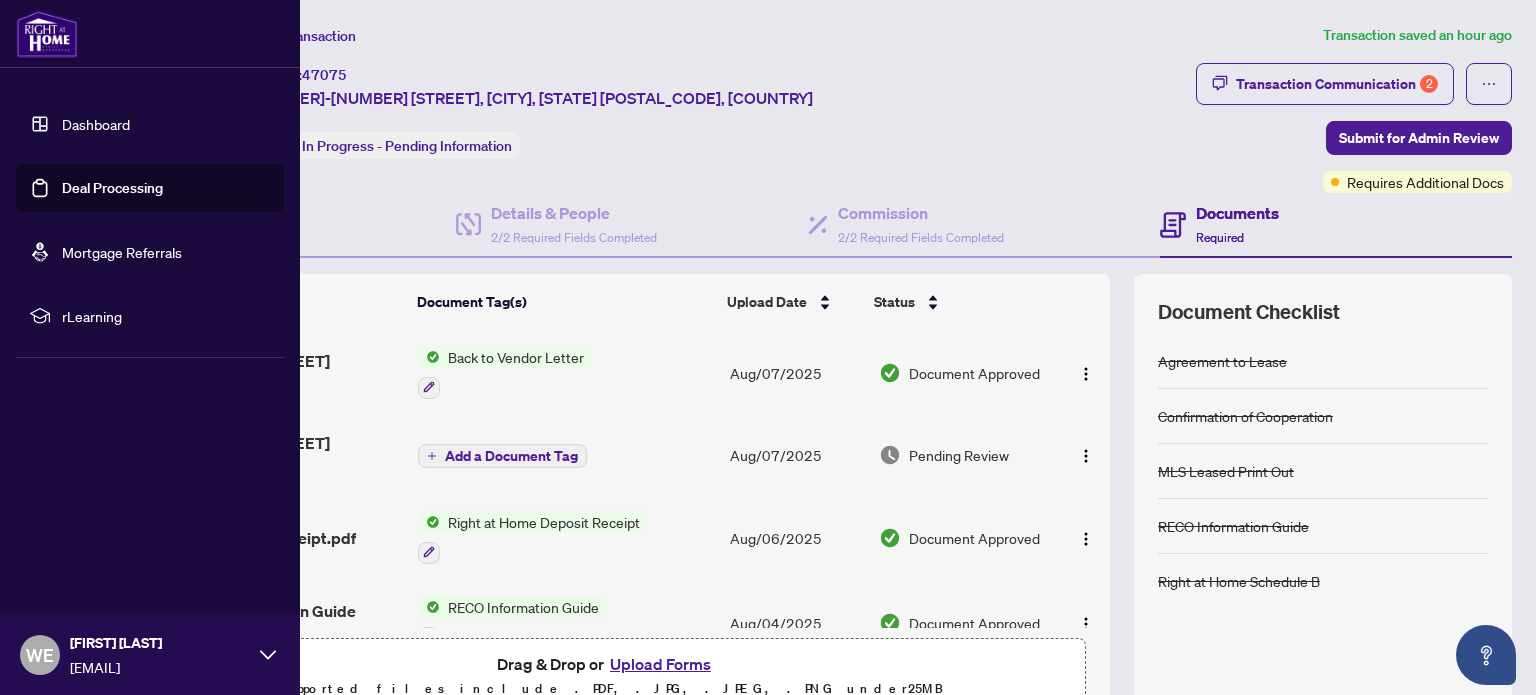 click on "Dashboard" at bounding box center [96, 124] 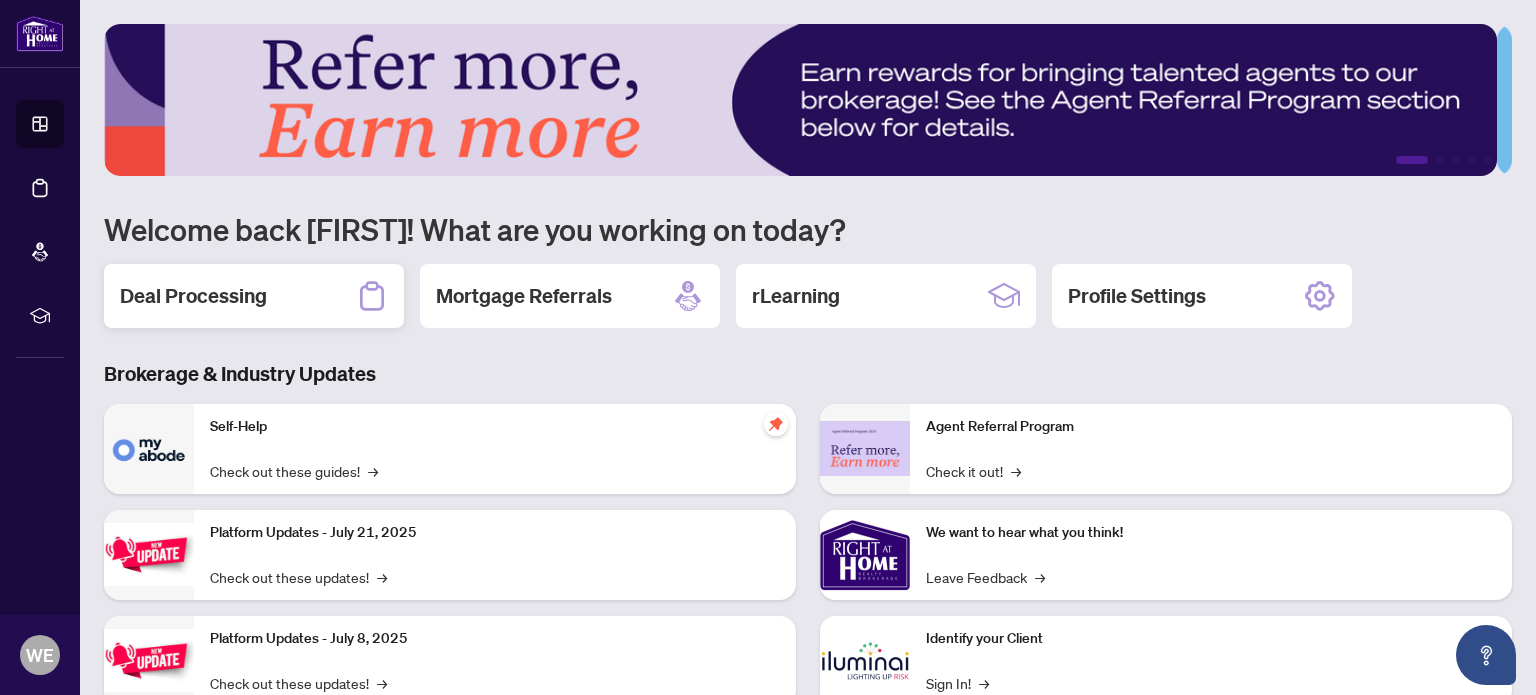 click on "Deal Processing" at bounding box center (193, 296) 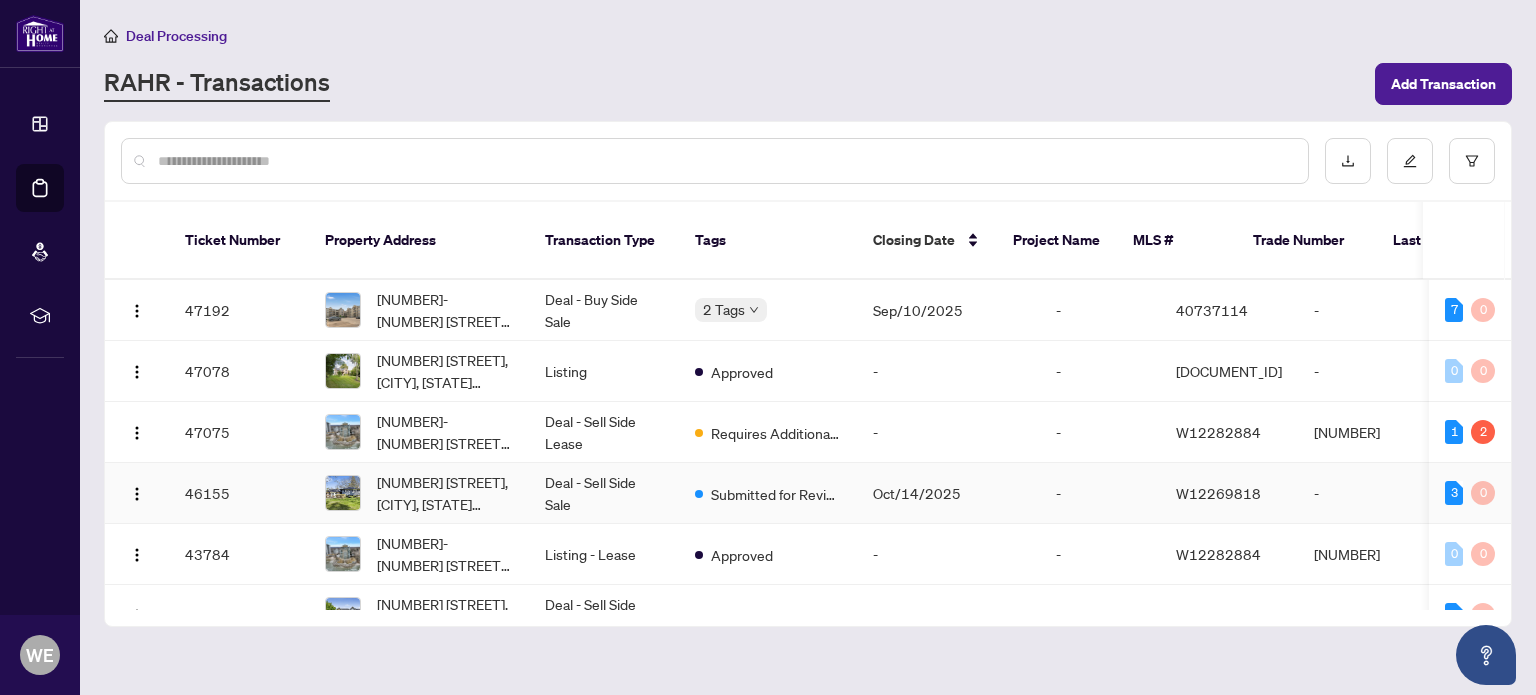 click on "-" at bounding box center (1368, 493) 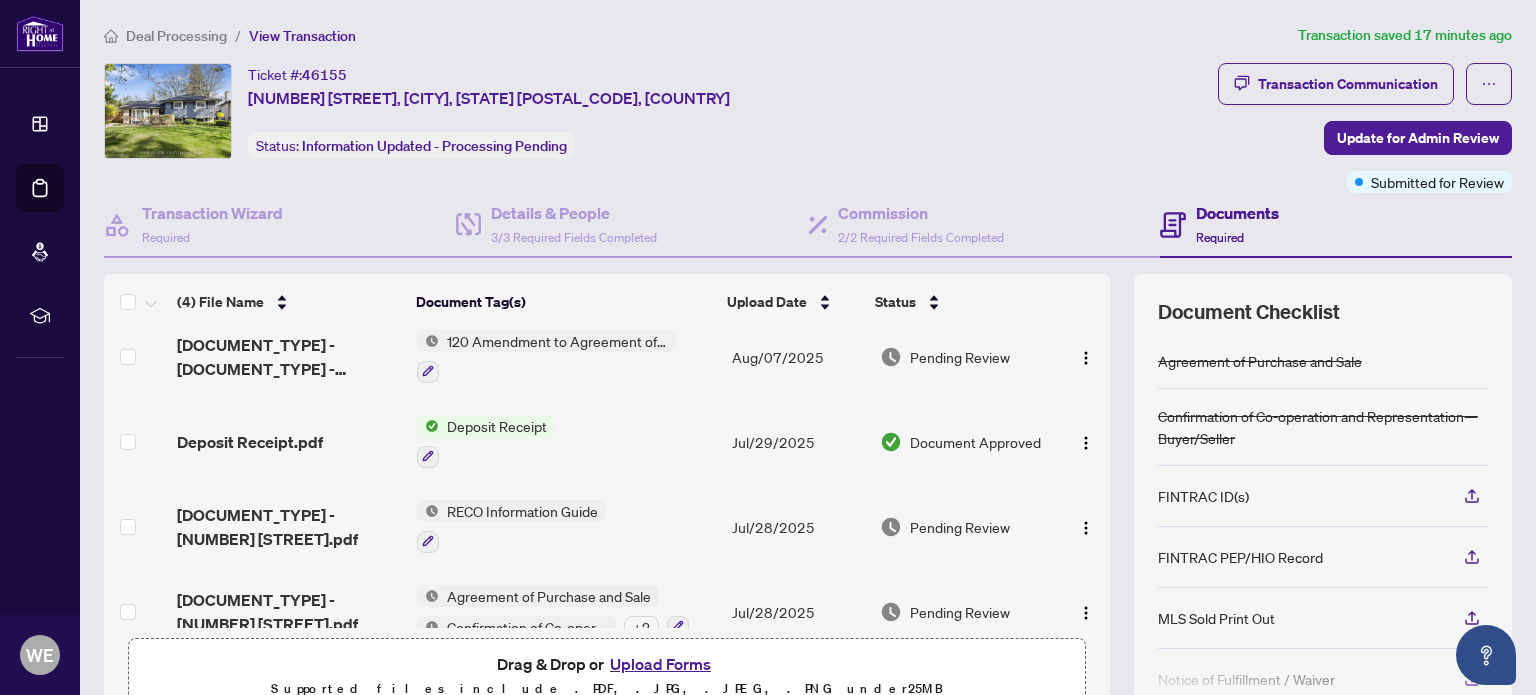 scroll, scrollTop: 0, scrollLeft: 0, axis: both 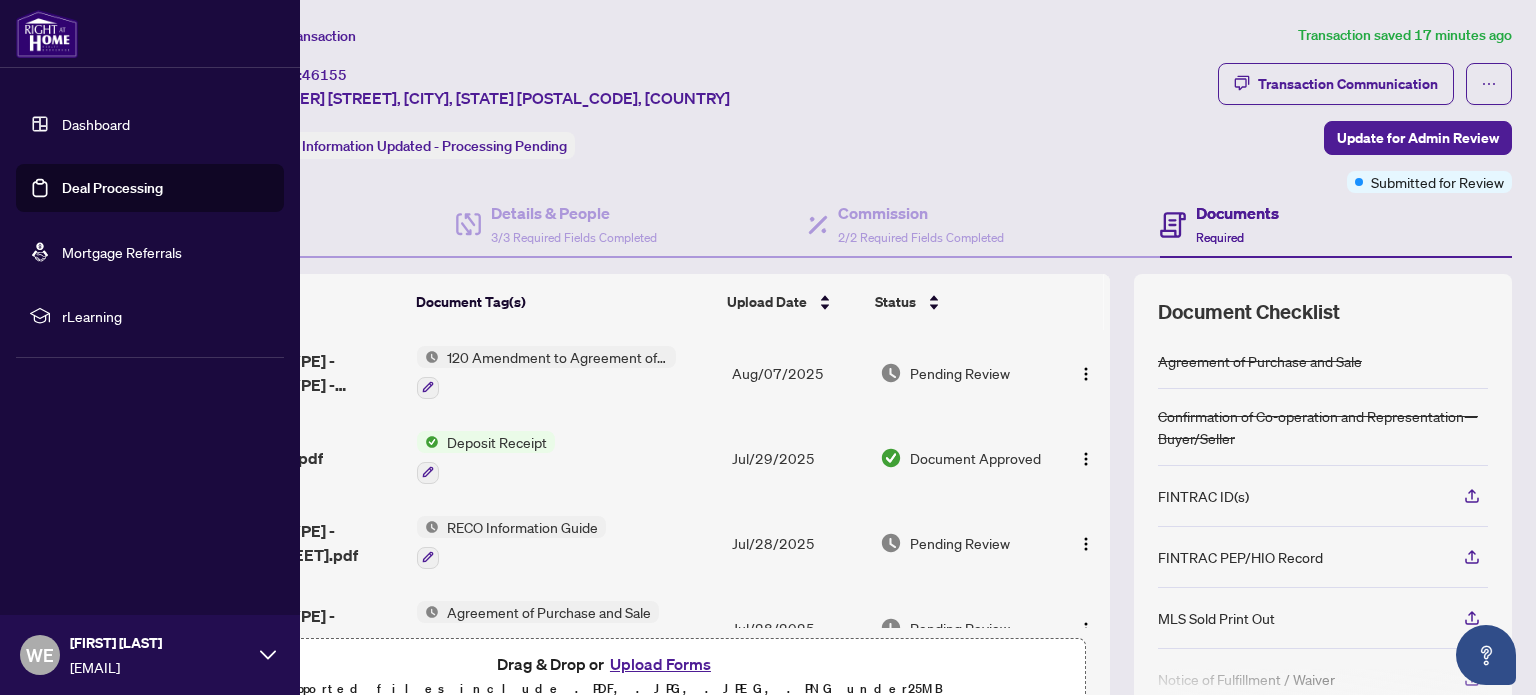 click on "Dashboard" at bounding box center (96, 124) 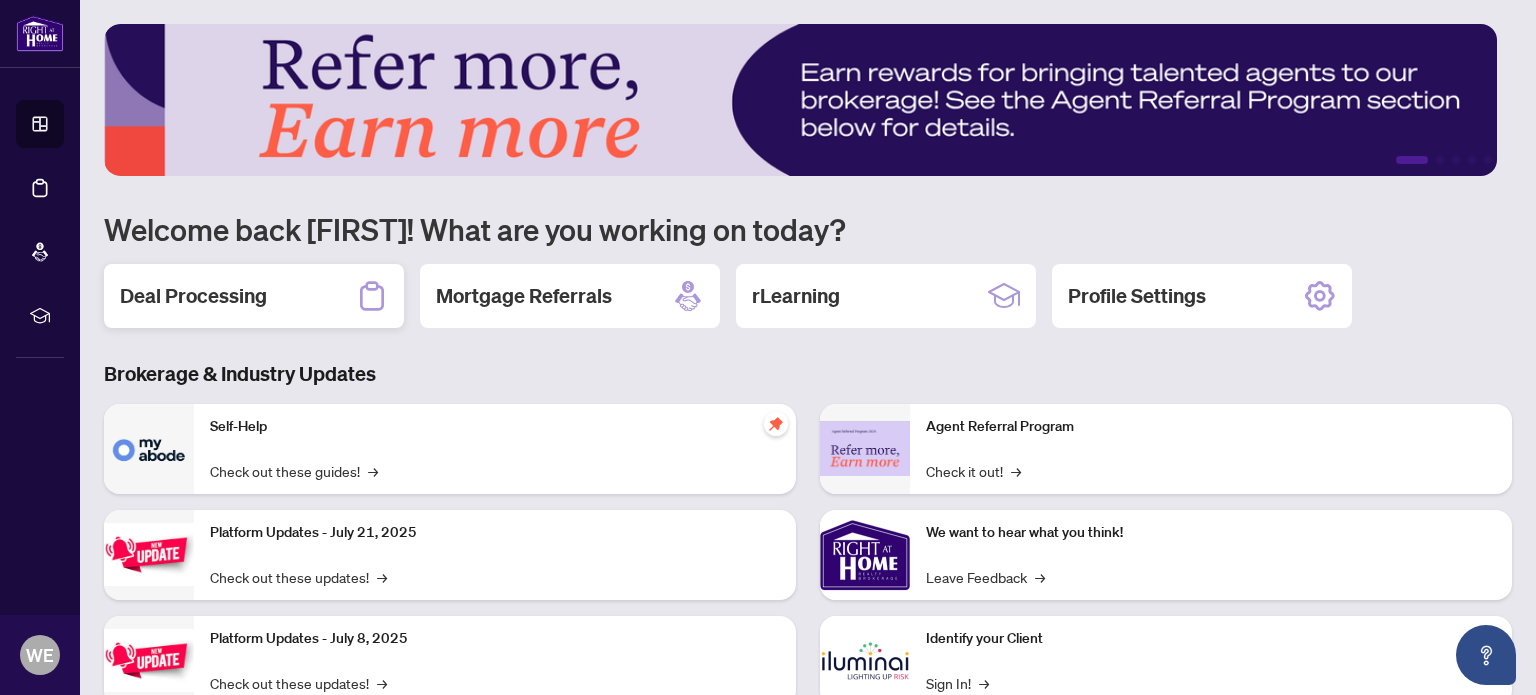 click on "Deal Processing" at bounding box center [254, 296] 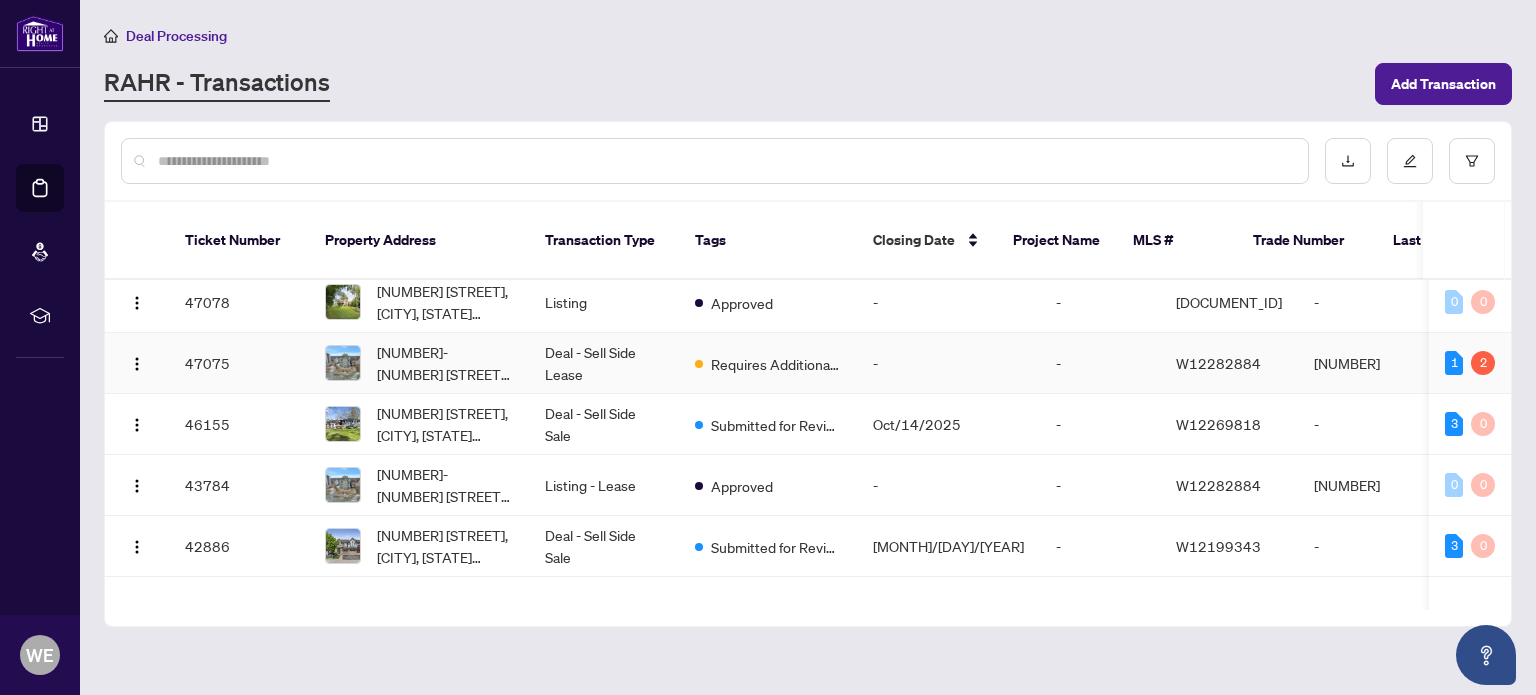 scroll, scrollTop: 100, scrollLeft: 0, axis: vertical 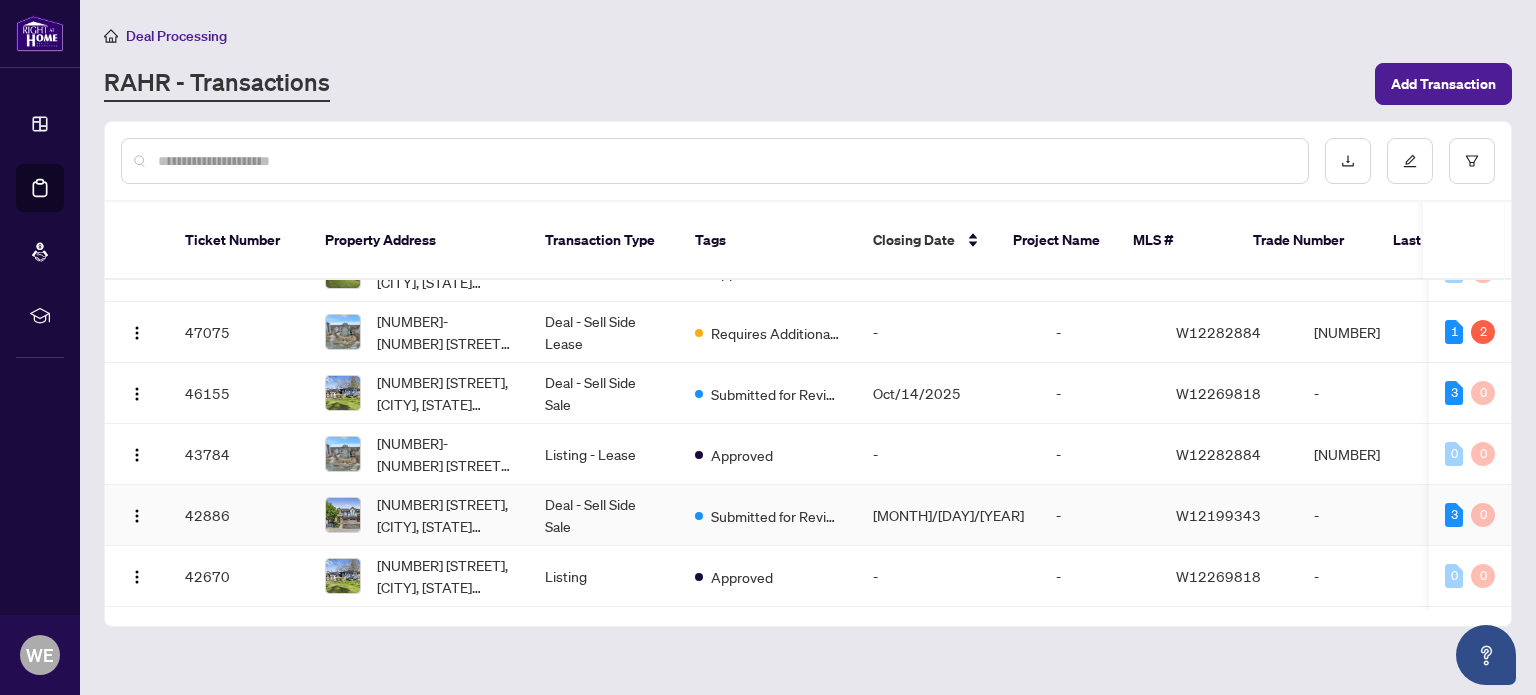 click on "-" at bounding box center [1100, 515] 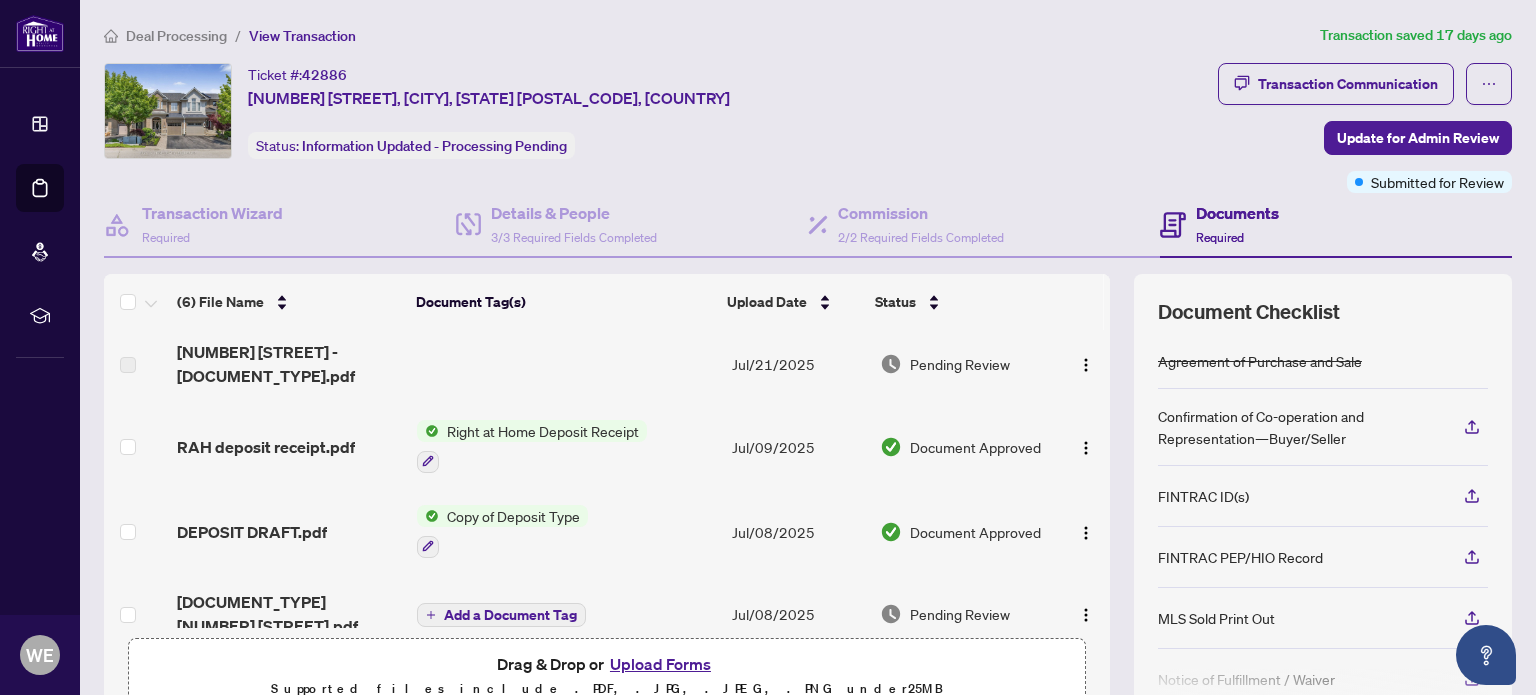scroll, scrollTop: 0, scrollLeft: 0, axis: both 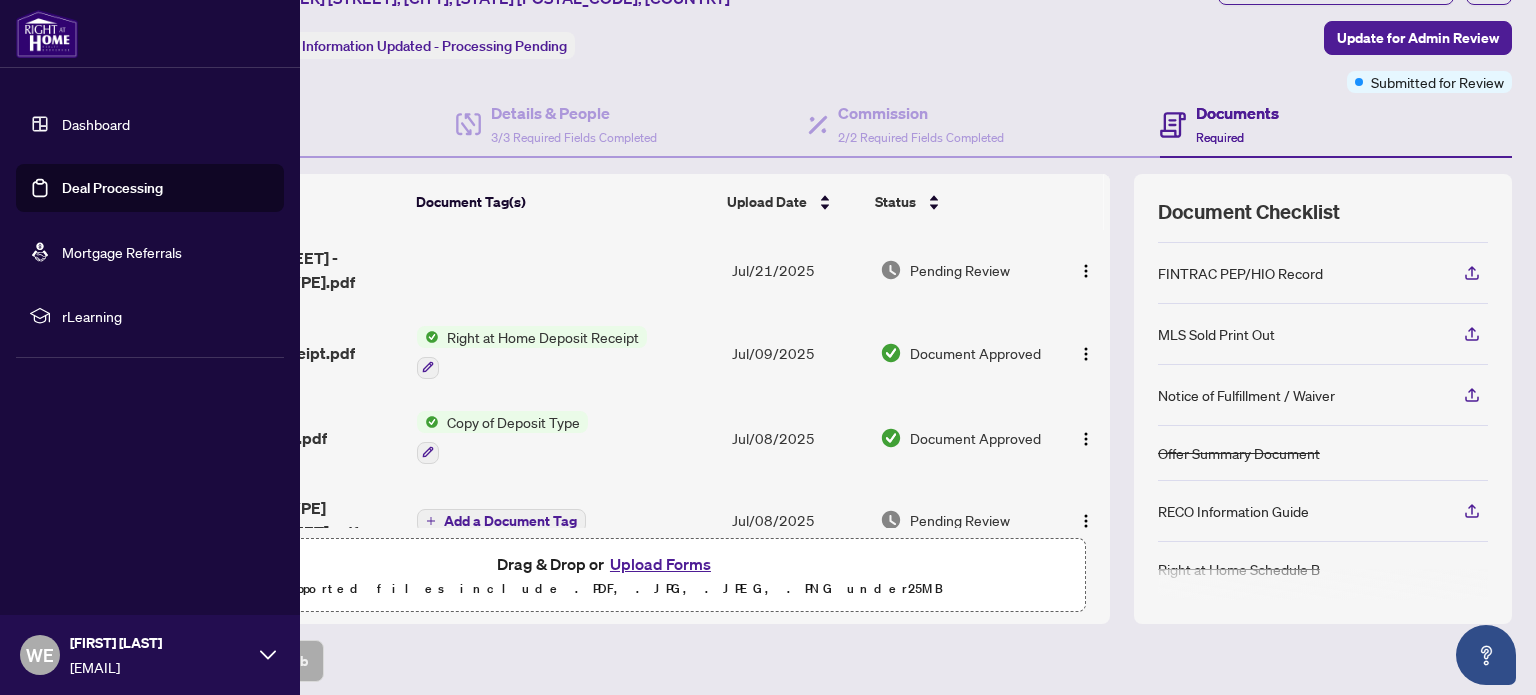 click on "Dashboard" at bounding box center [96, 124] 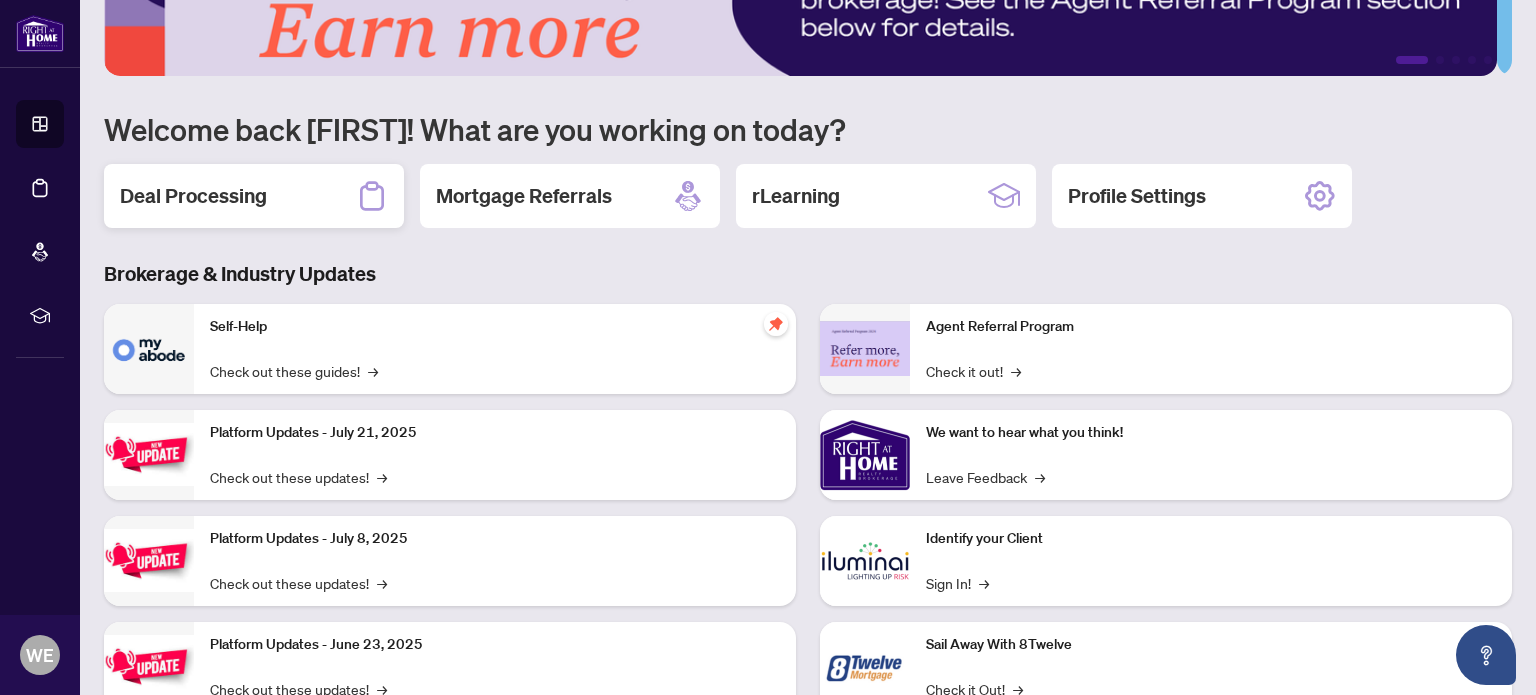 click on "Deal Processing" at bounding box center [193, 196] 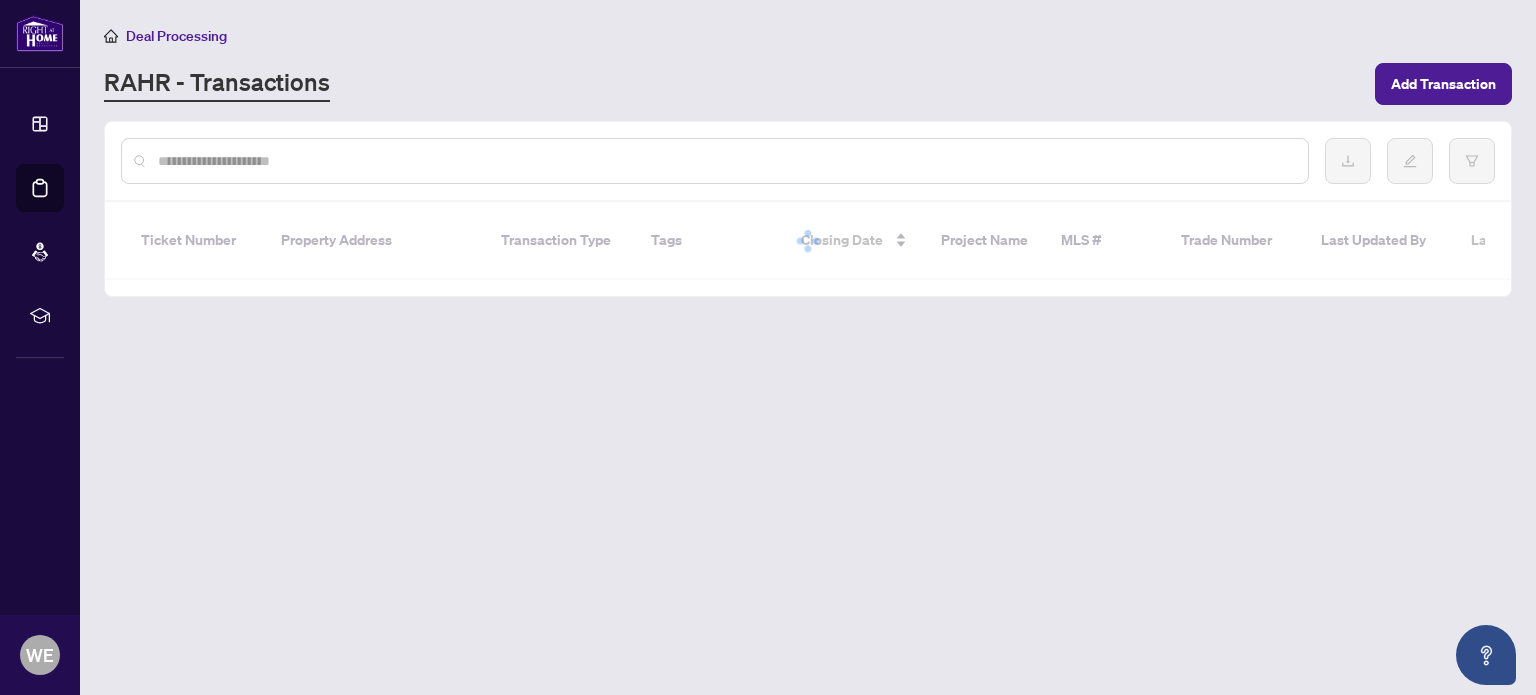 scroll, scrollTop: 0, scrollLeft: 0, axis: both 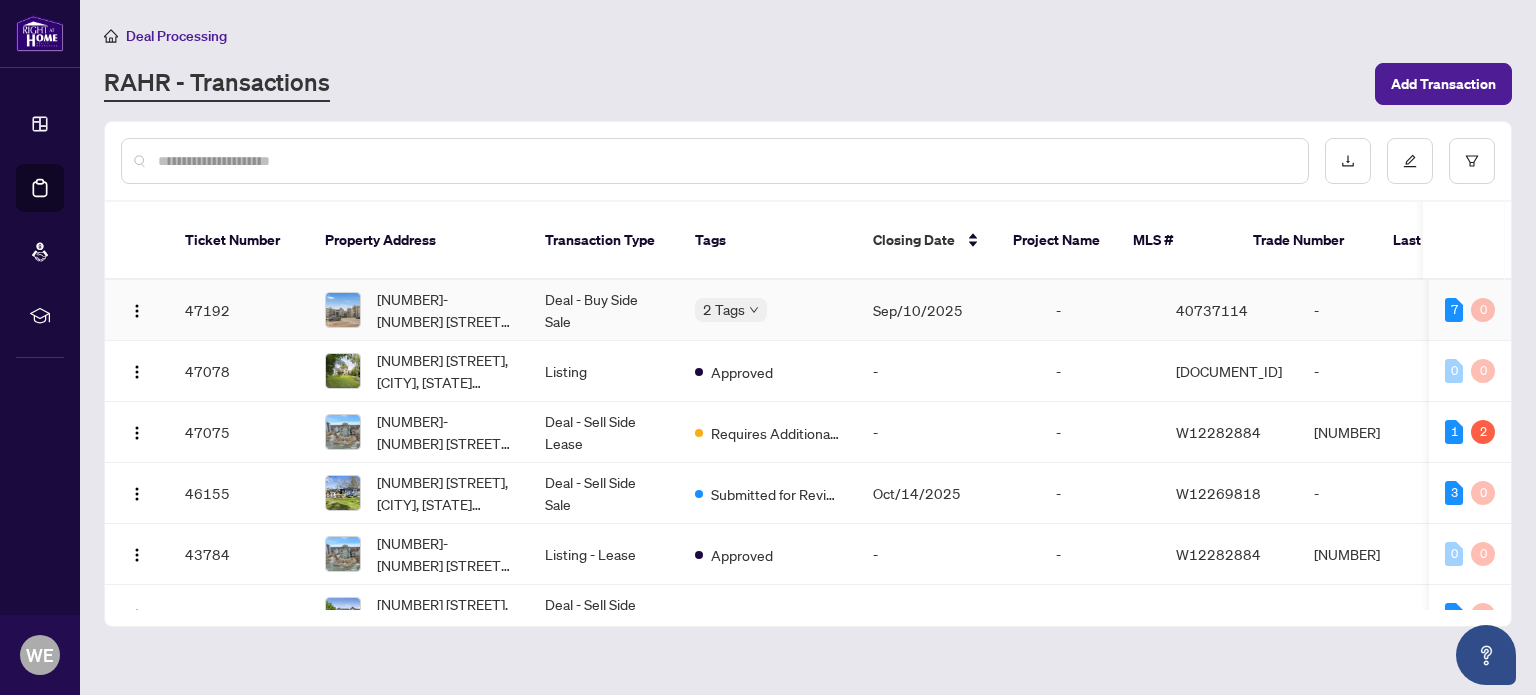 click on "-" at bounding box center (1368, 310) 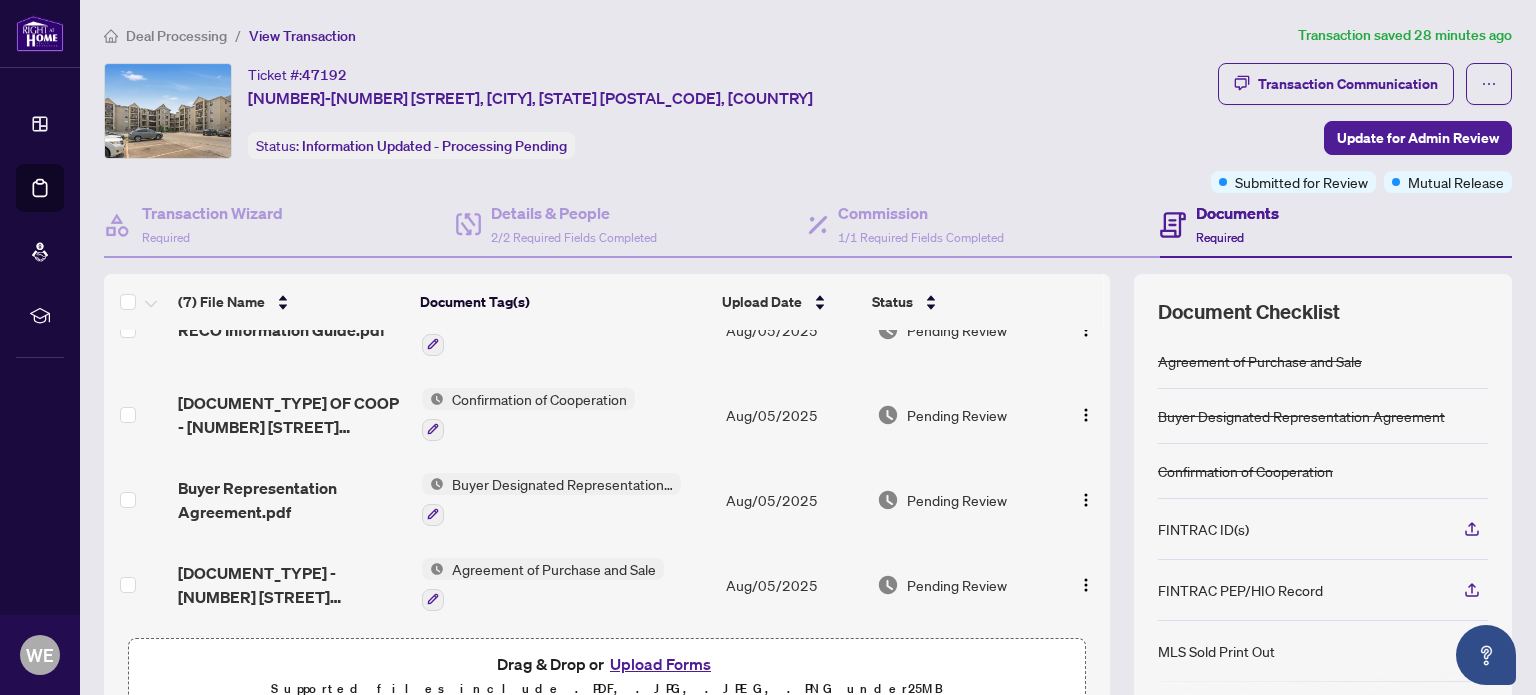scroll, scrollTop: 0, scrollLeft: 0, axis: both 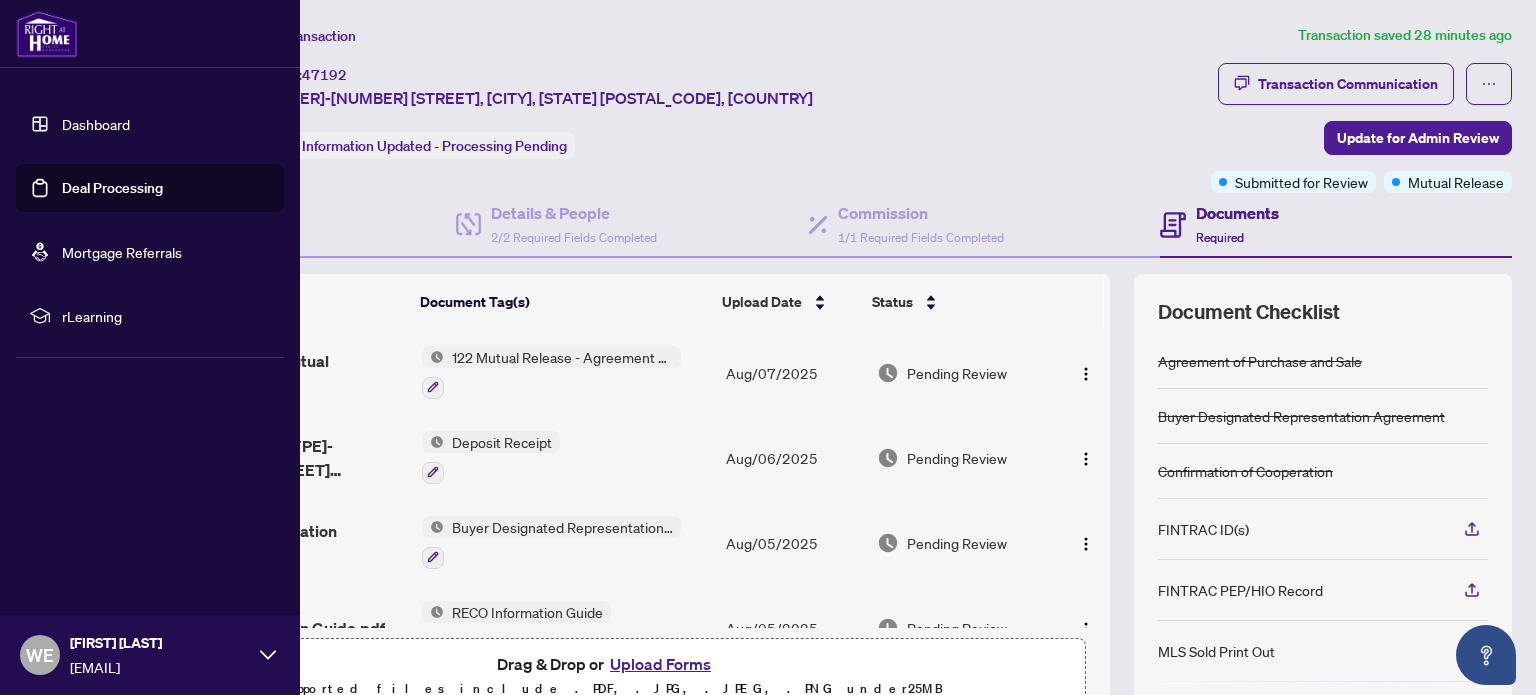 click on "Dashboard" at bounding box center (96, 124) 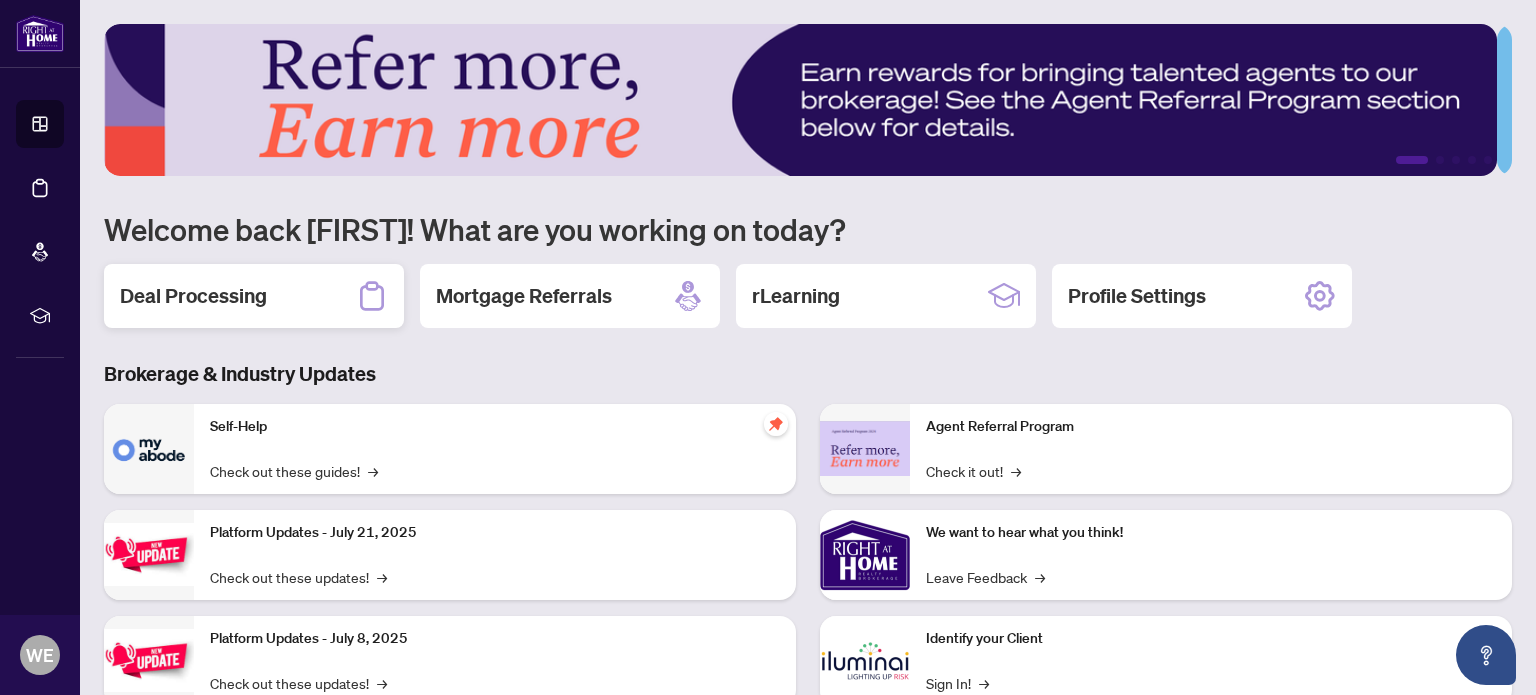click on "Deal Processing" at bounding box center (193, 296) 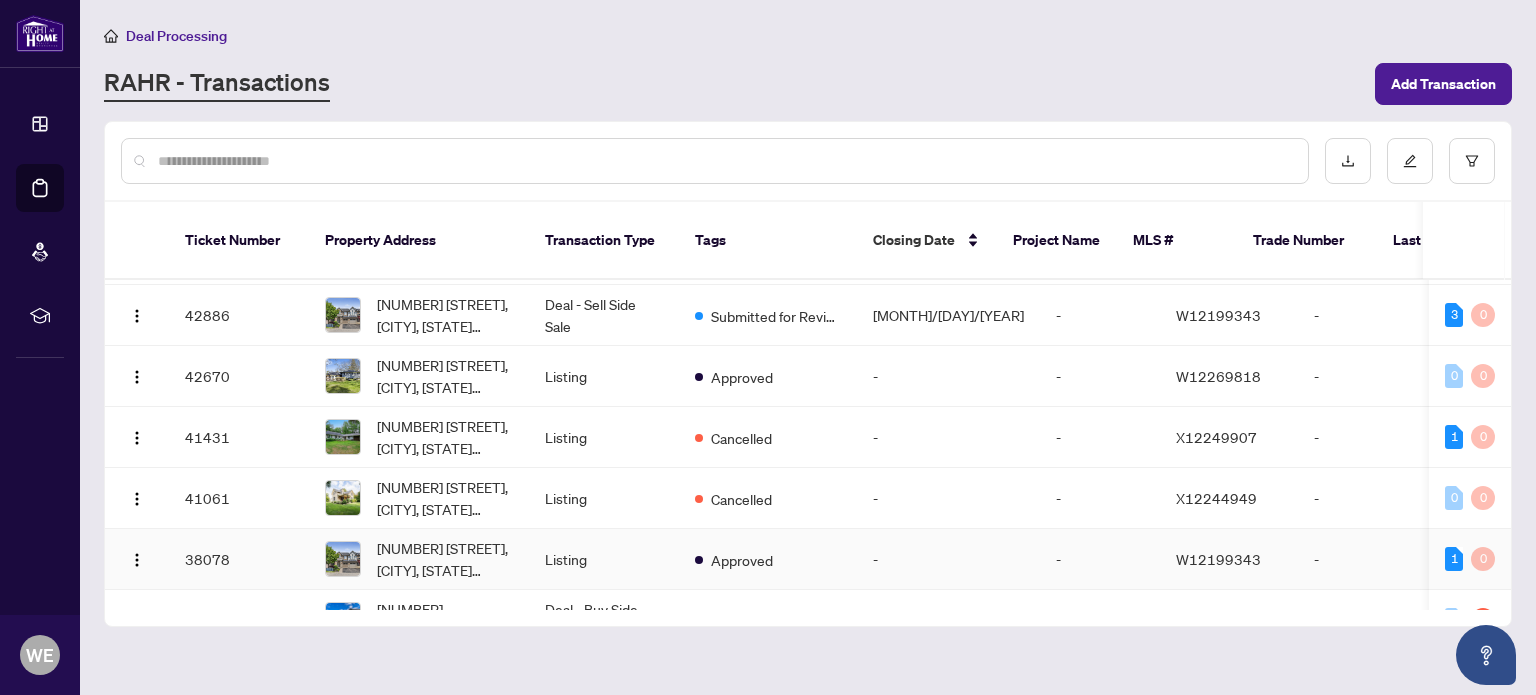 scroll, scrollTop: 400, scrollLeft: 0, axis: vertical 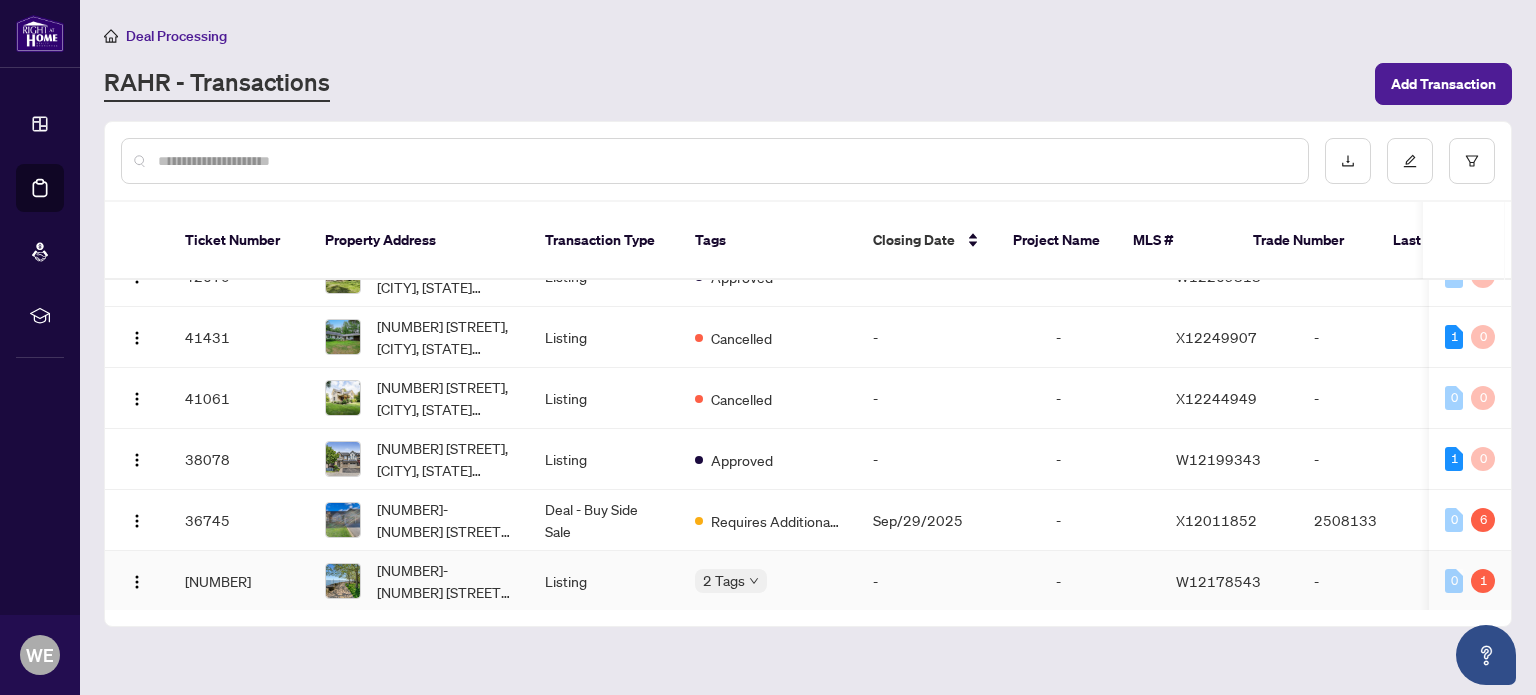 click on "-" at bounding box center [948, 581] 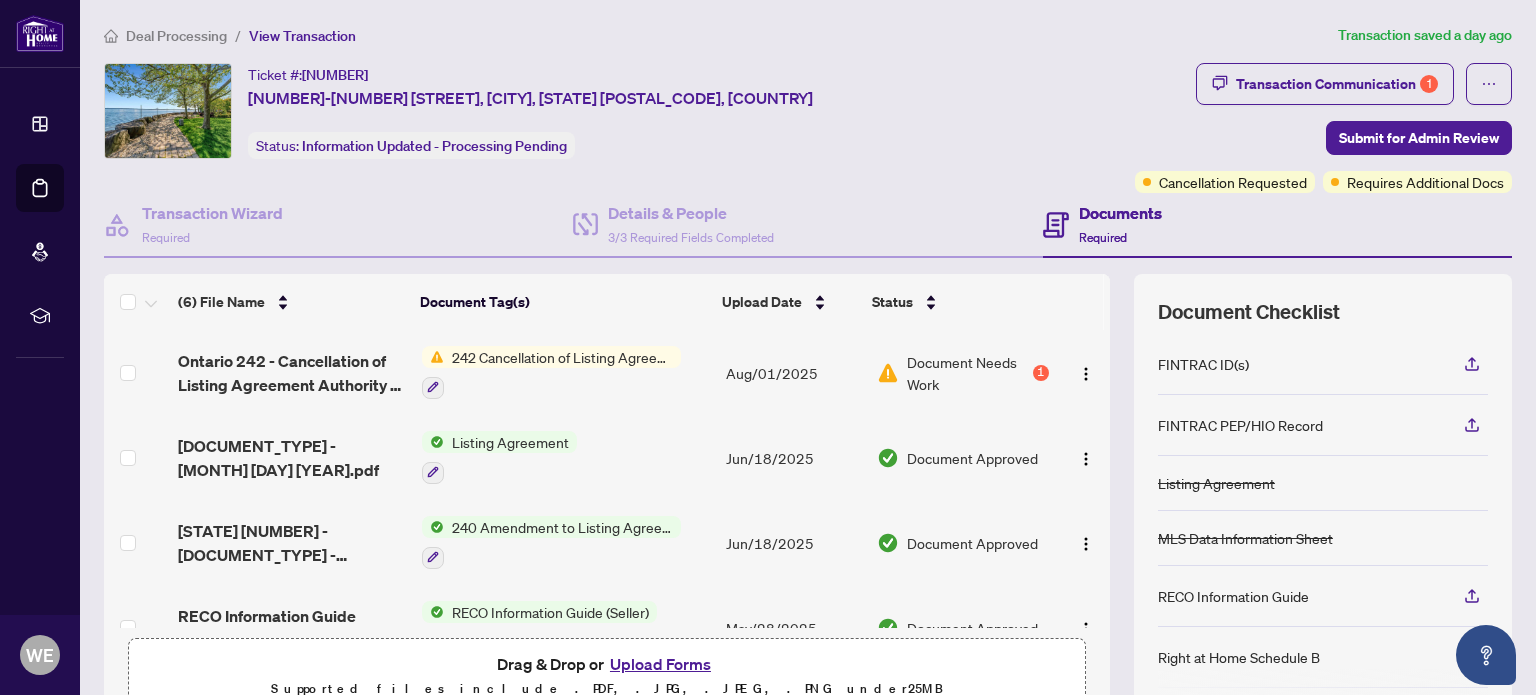 click on "Document Needs Work" at bounding box center [968, 373] 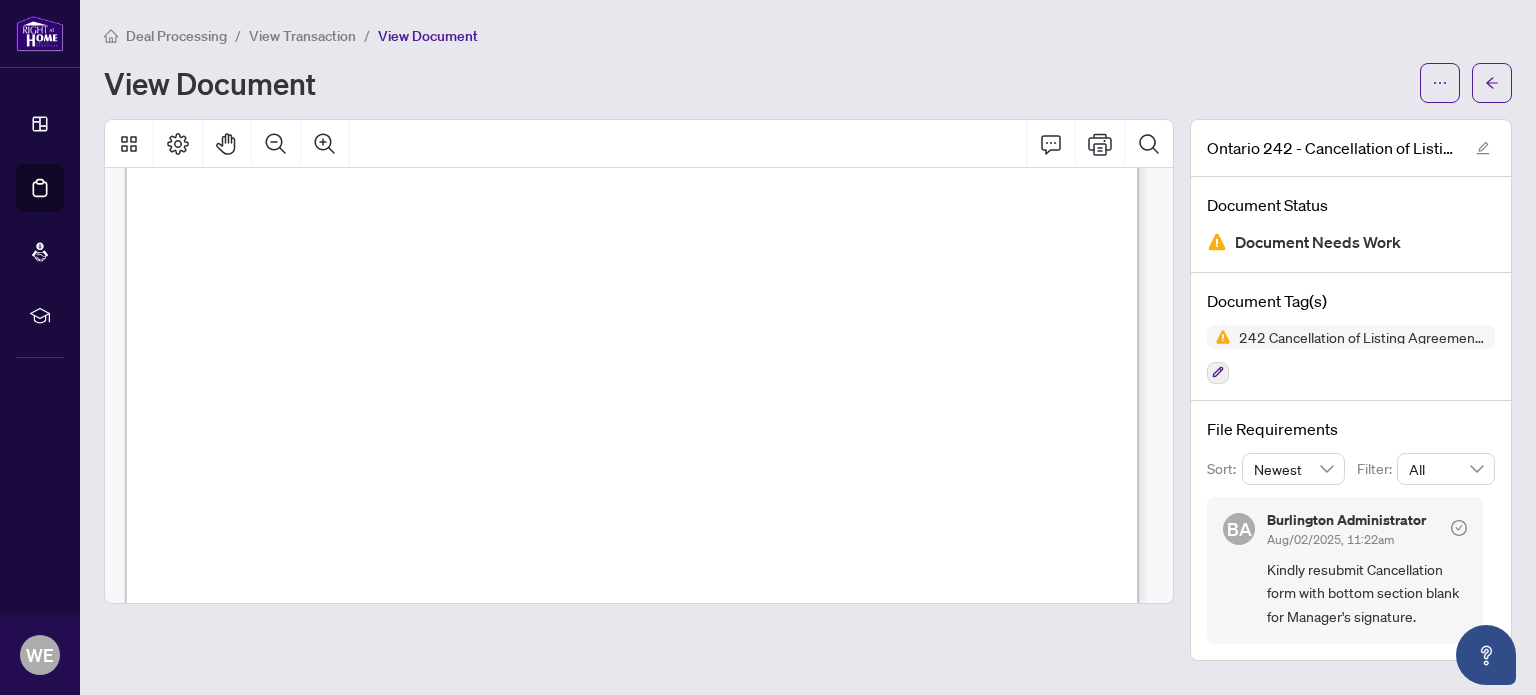 scroll, scrollTop: 100, scrollLeft: 0, axis: vertical 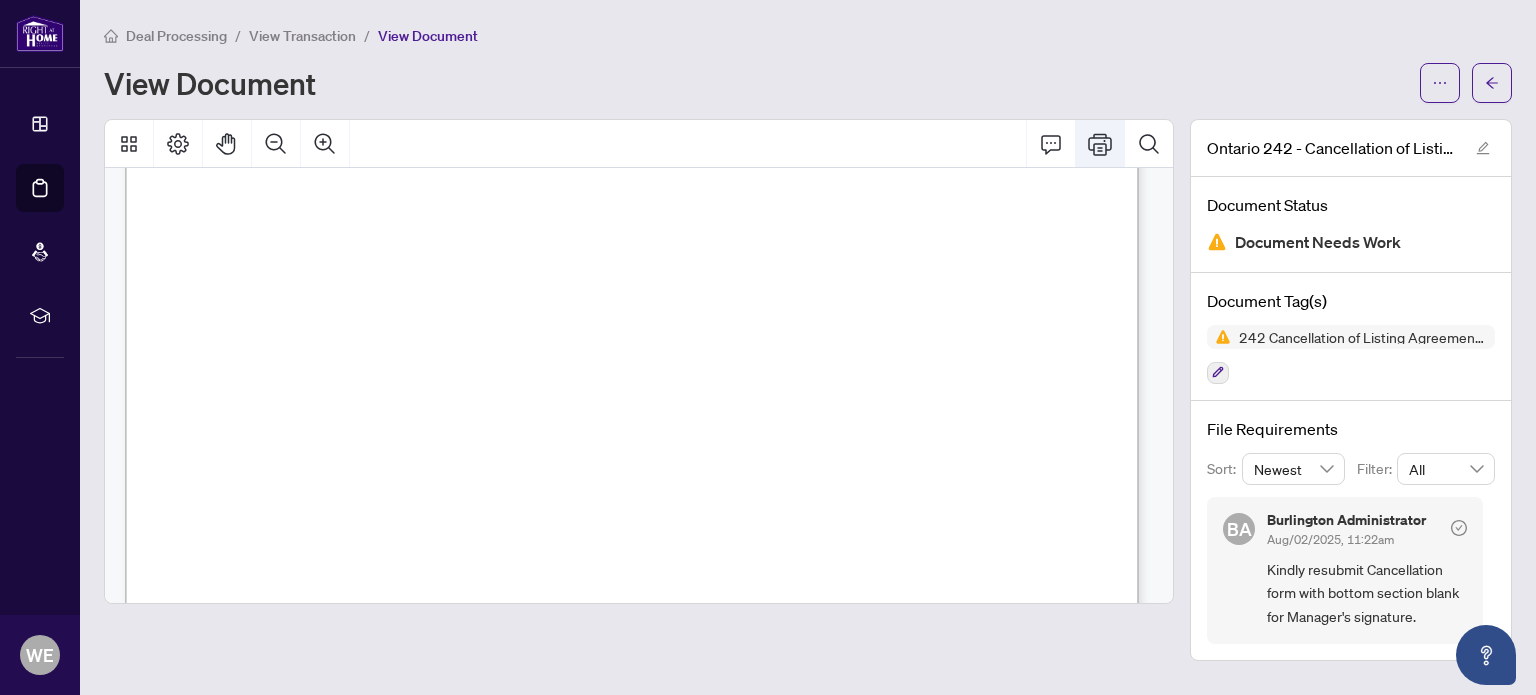 click 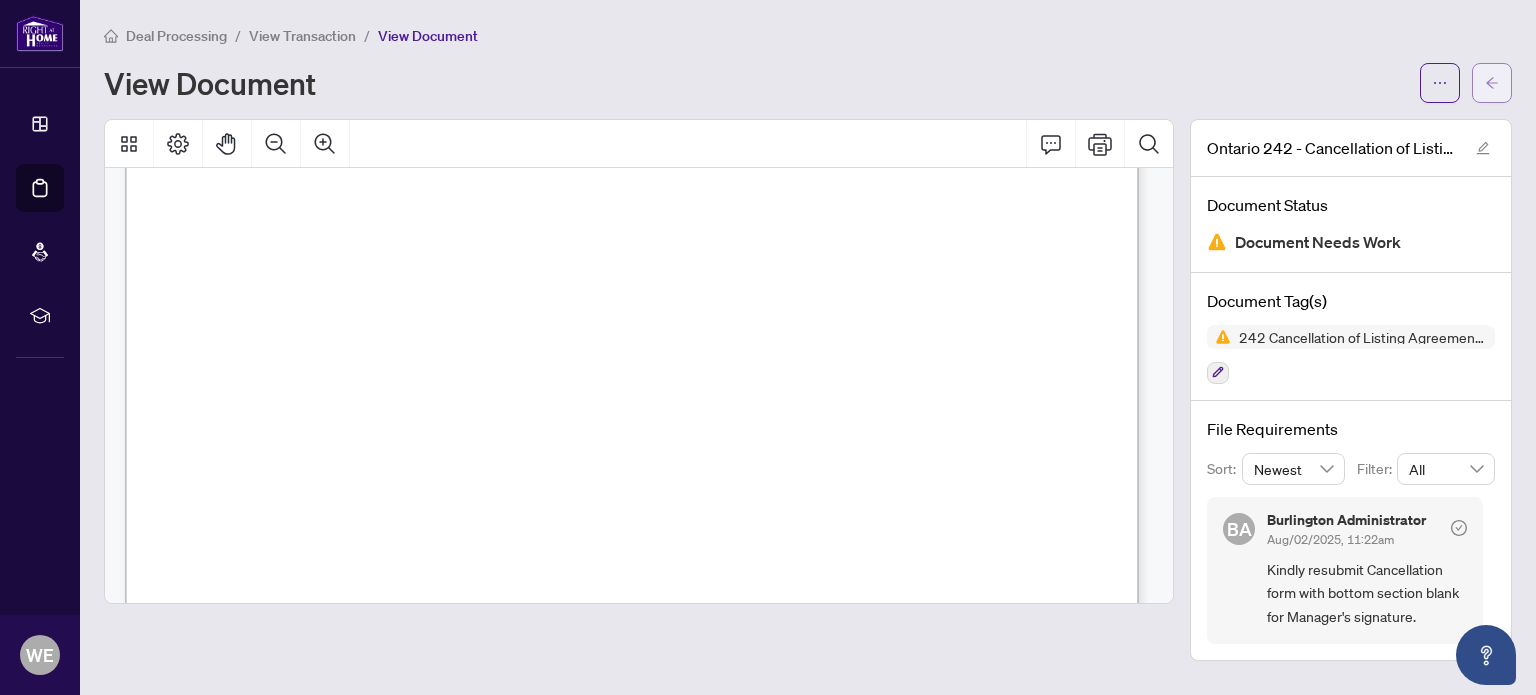 click at bounding box center [1492, 83] 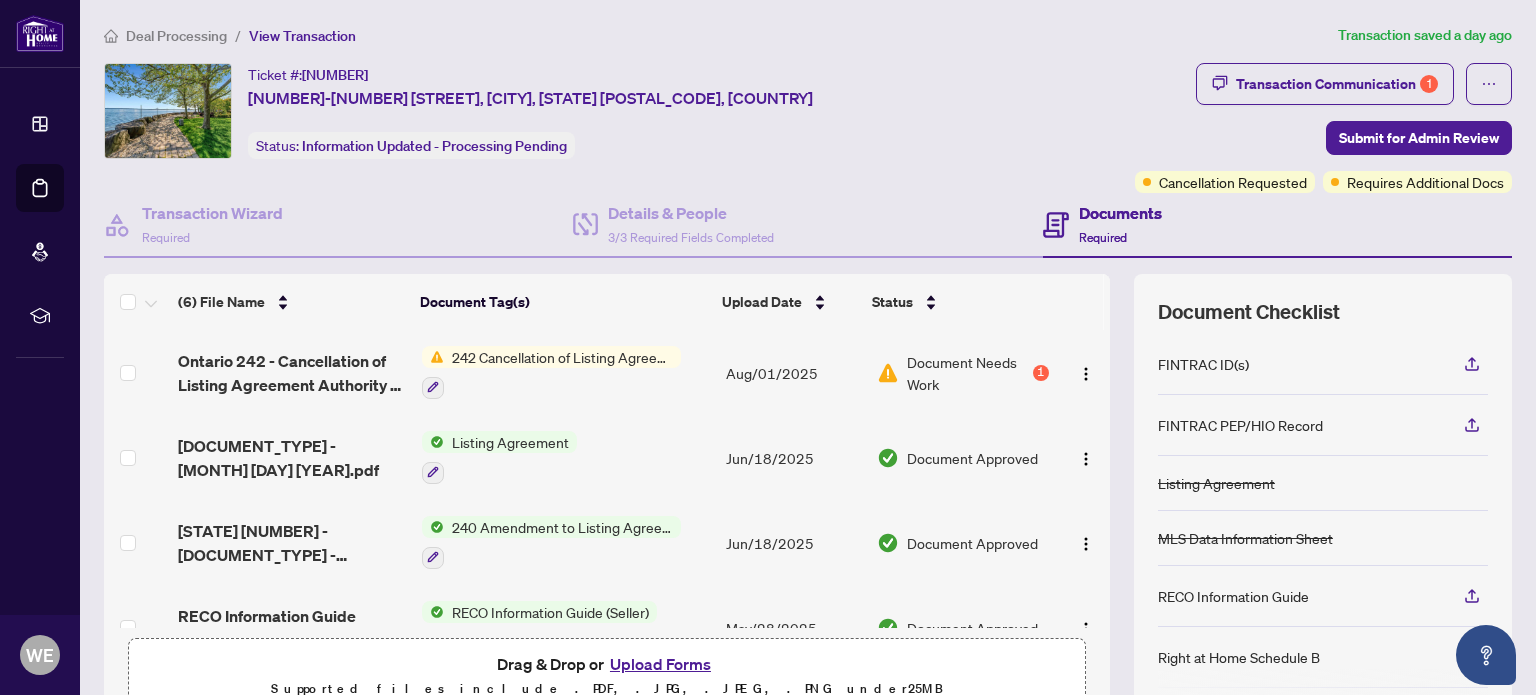 click on "Upload Forms" at bounding box center [660, 664] 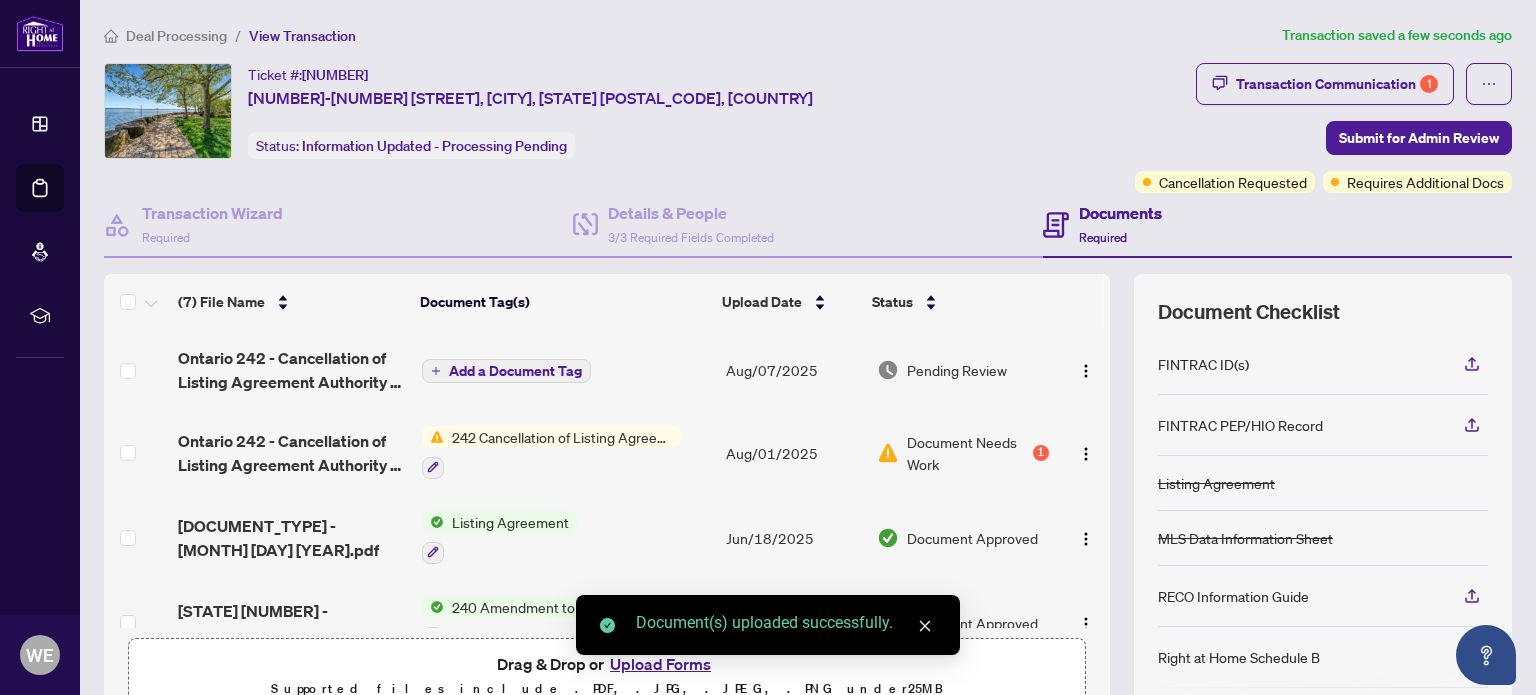 click on "Add a Document Tag" at bounding box center (515, 371) 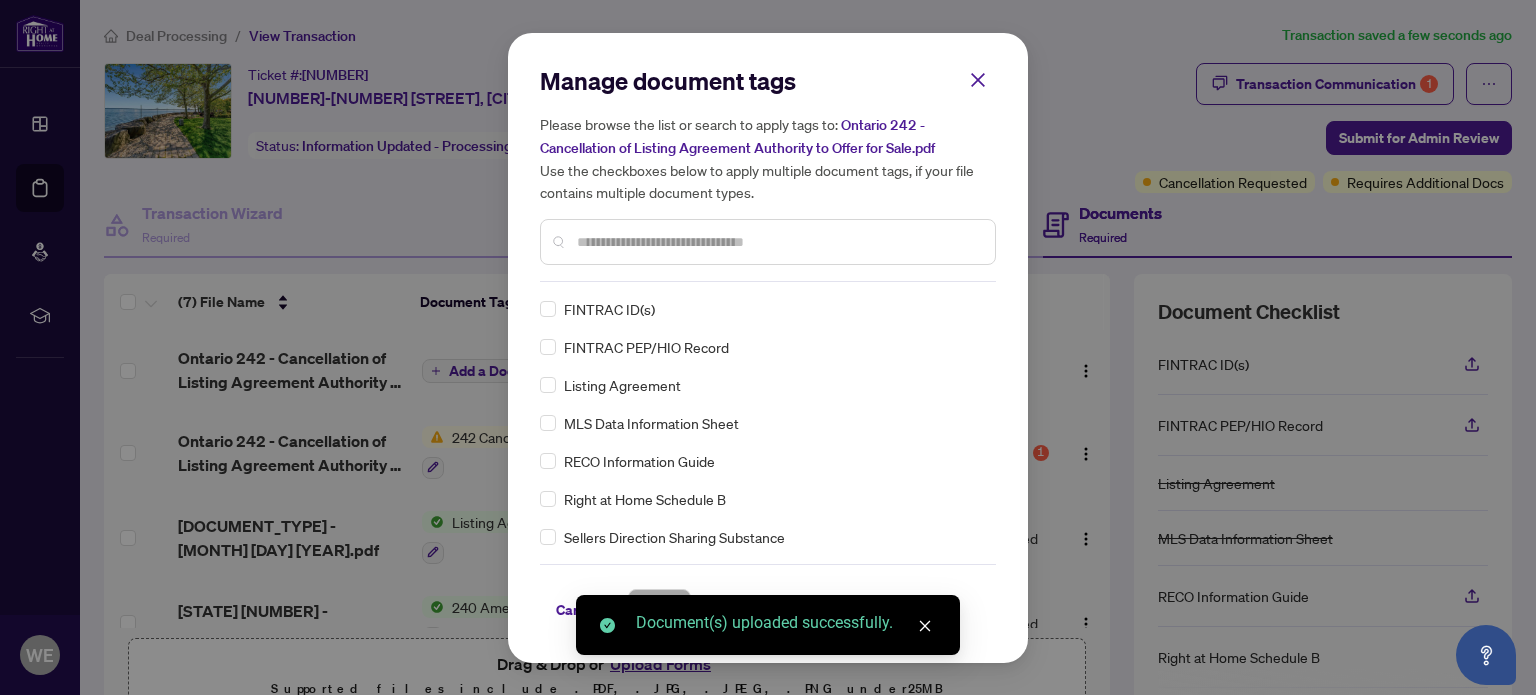 click at bounding box center [778, 242] 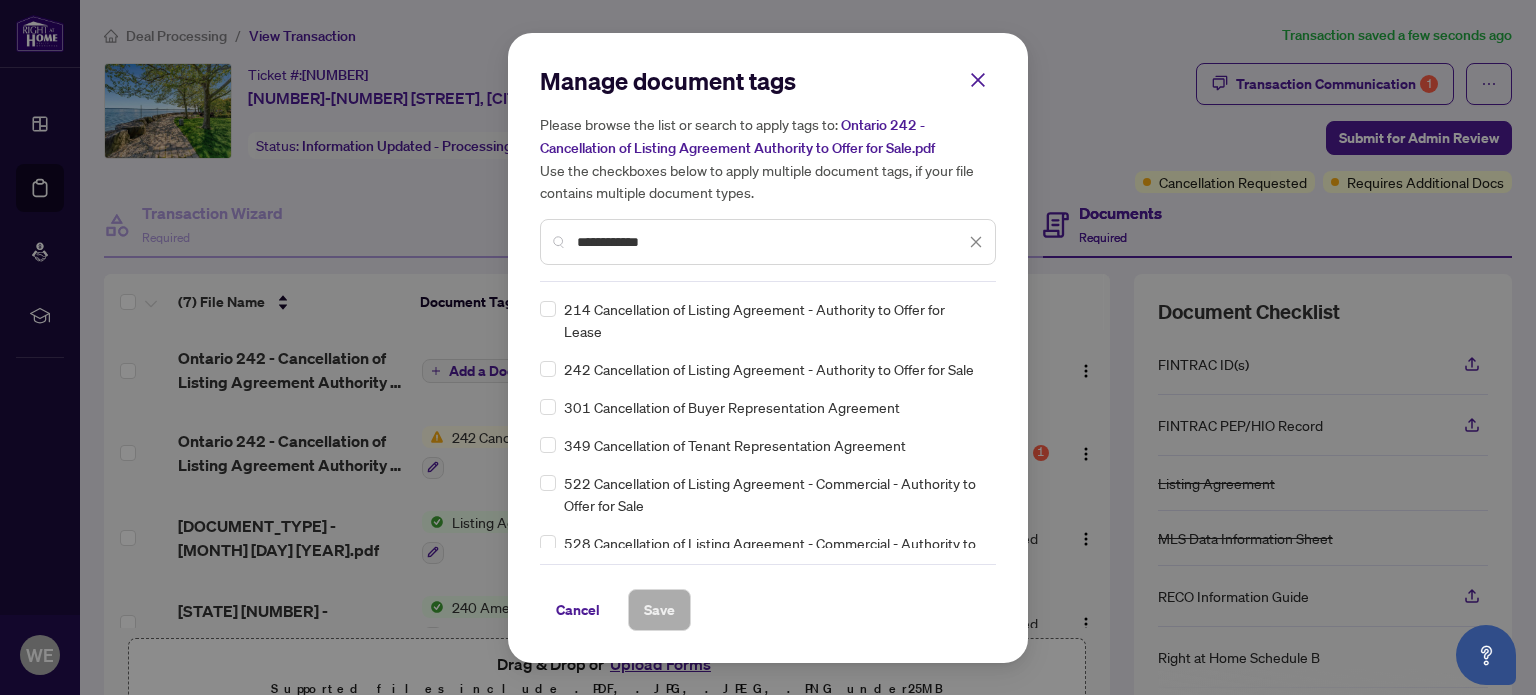 type on "**********" 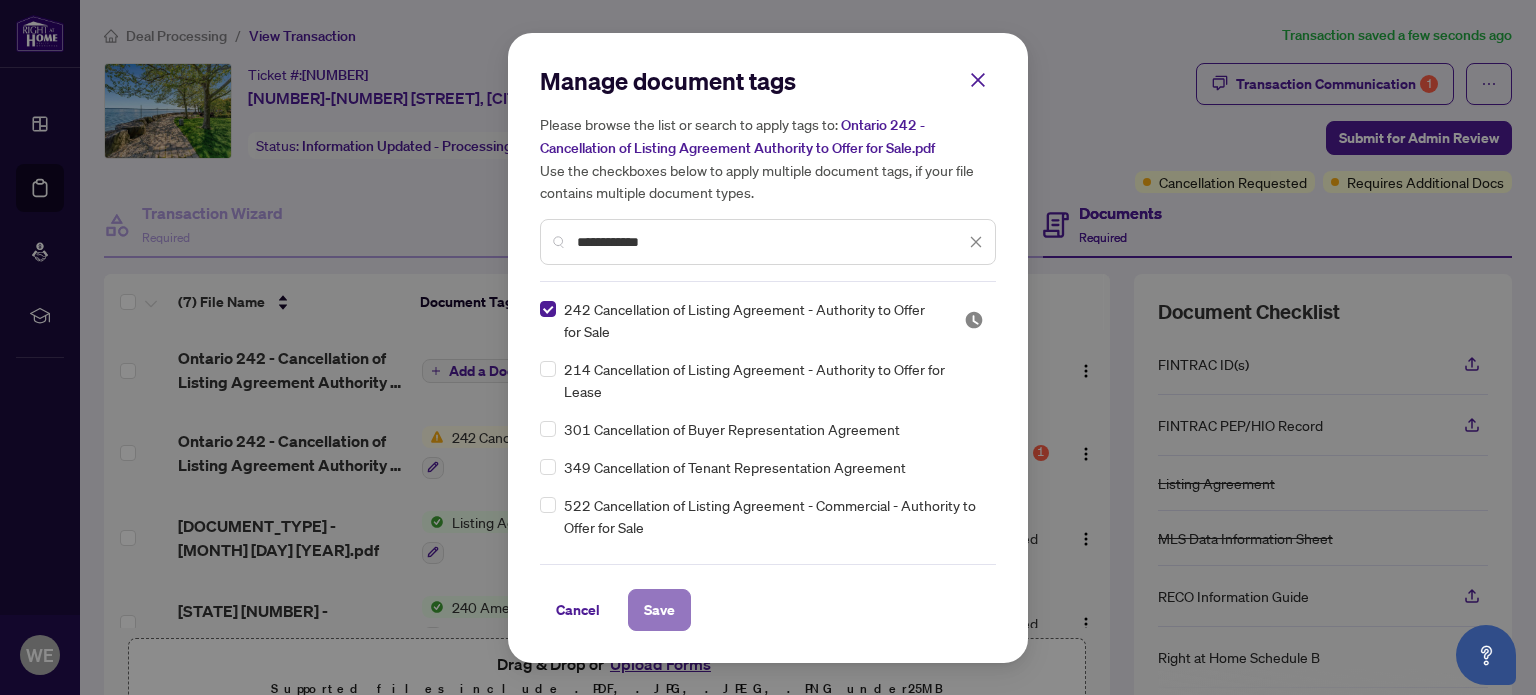 click on "Save" at bounding box center [659, 610] 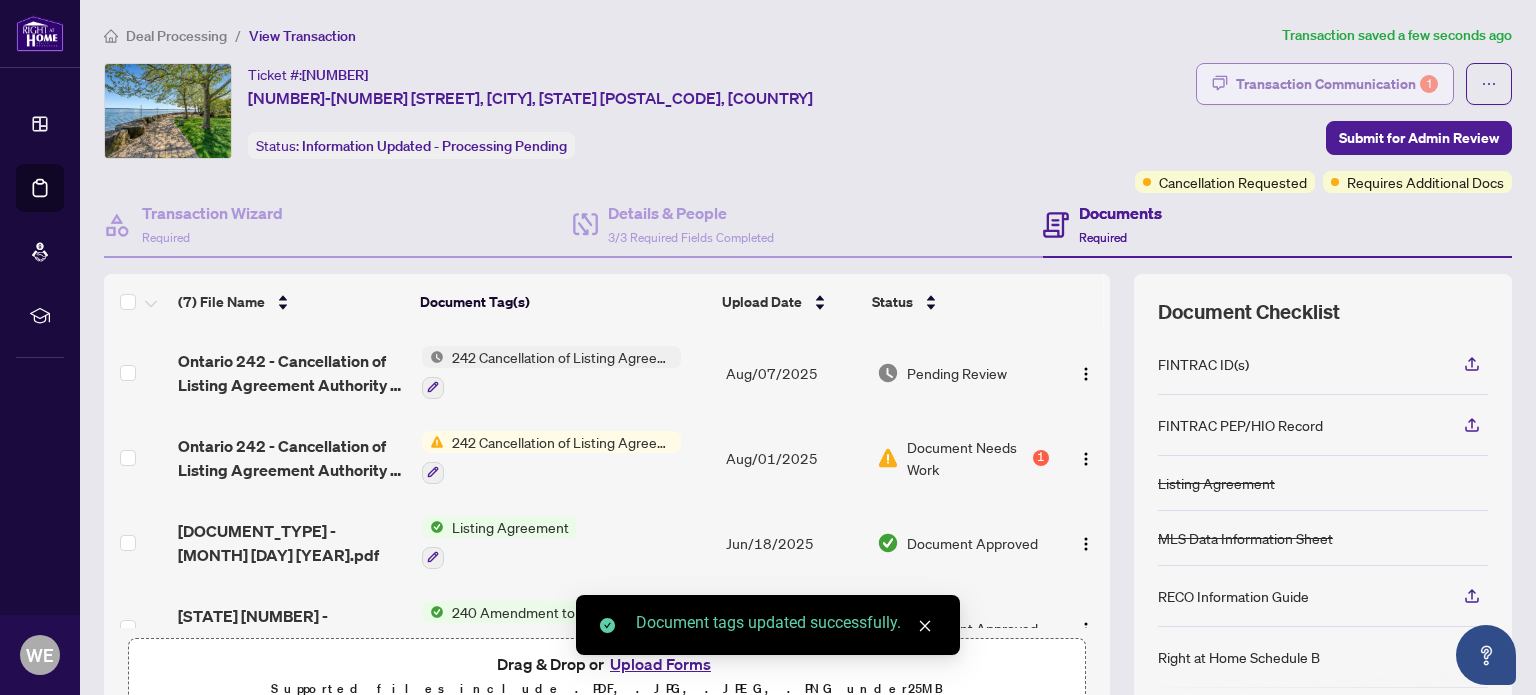 click on "Transaction Communication 1" at bounding box center [1337, 84] 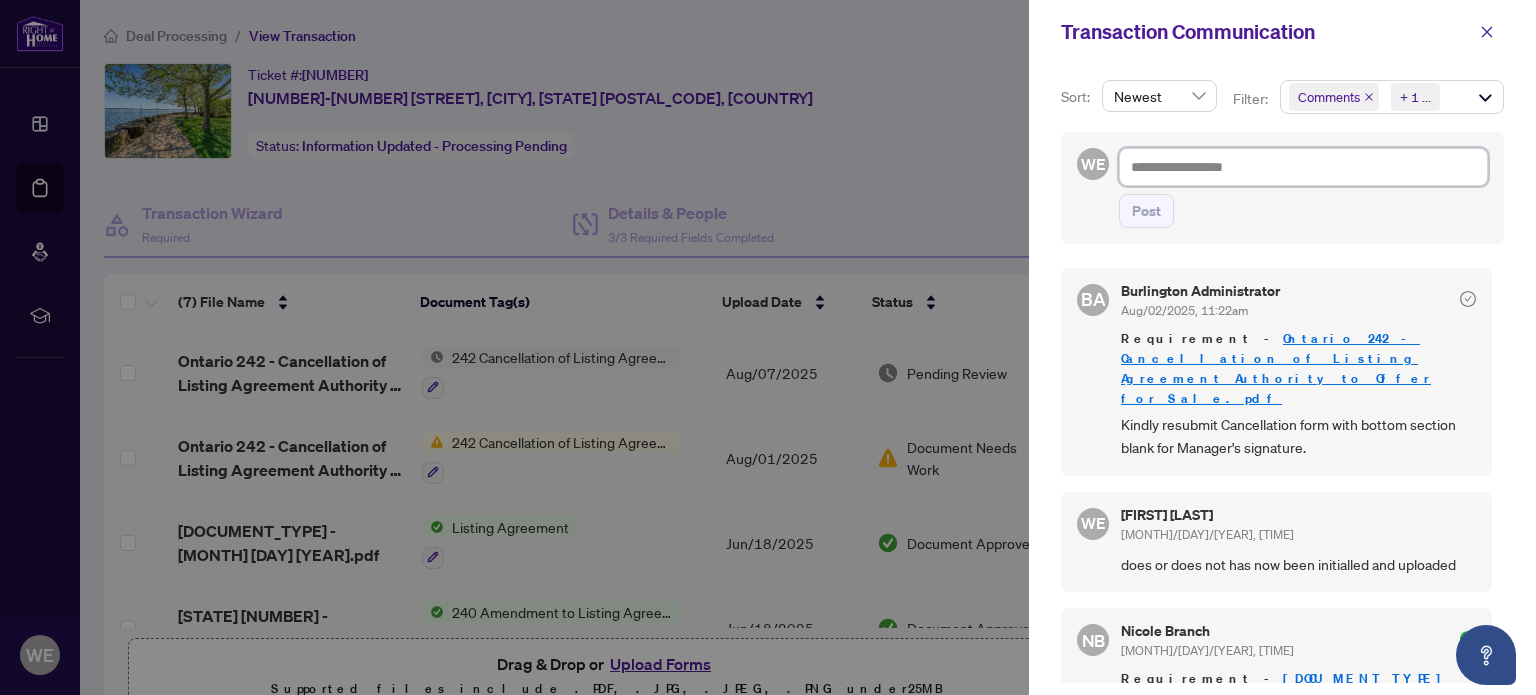 click at bounding box center (1303, 167) 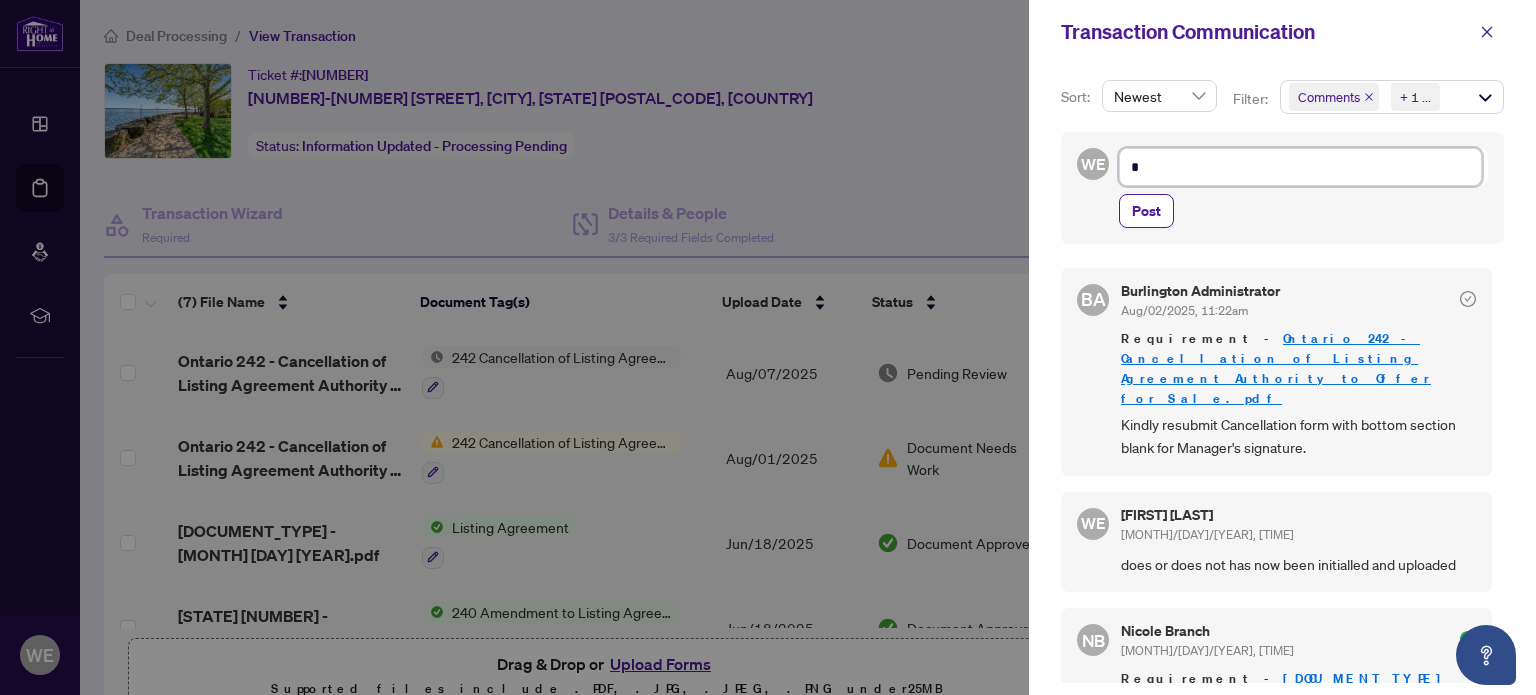 type on "**" 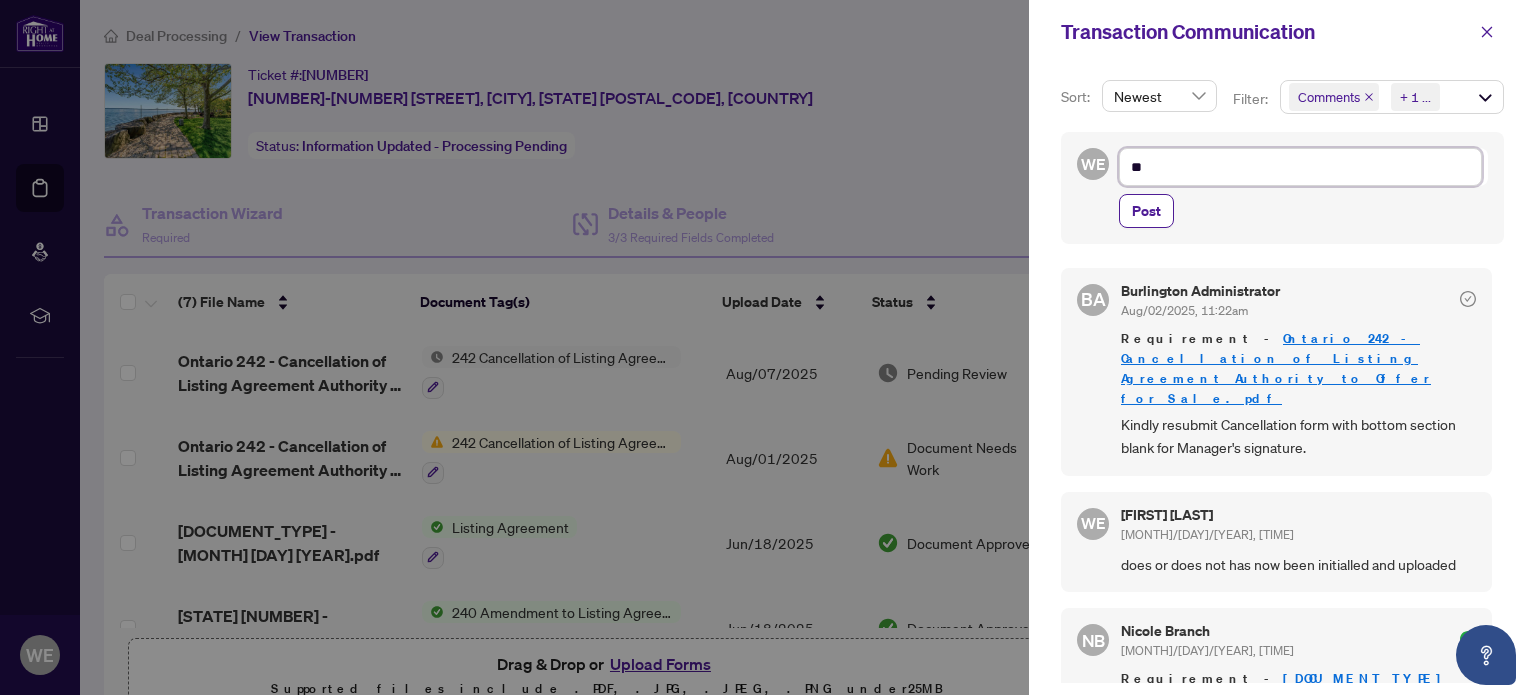 type on "***" 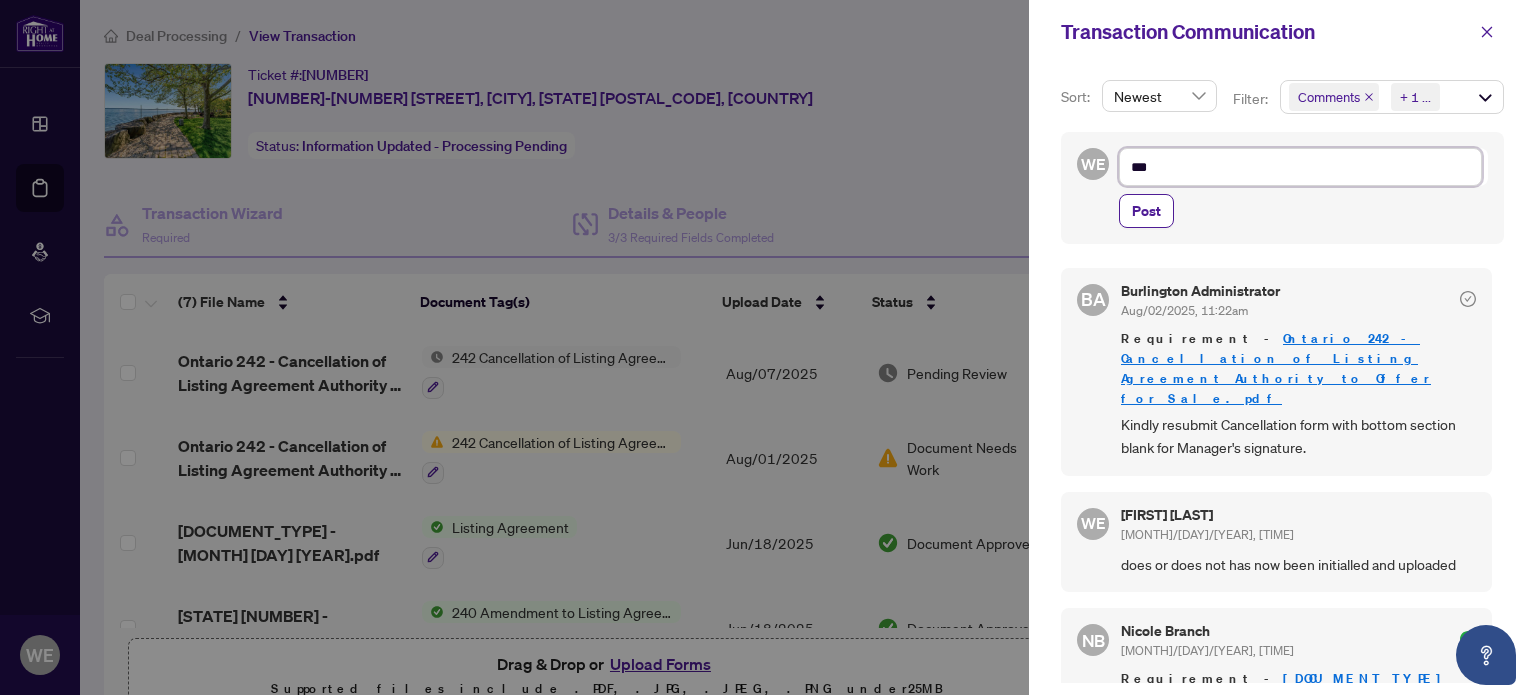 type on "****" 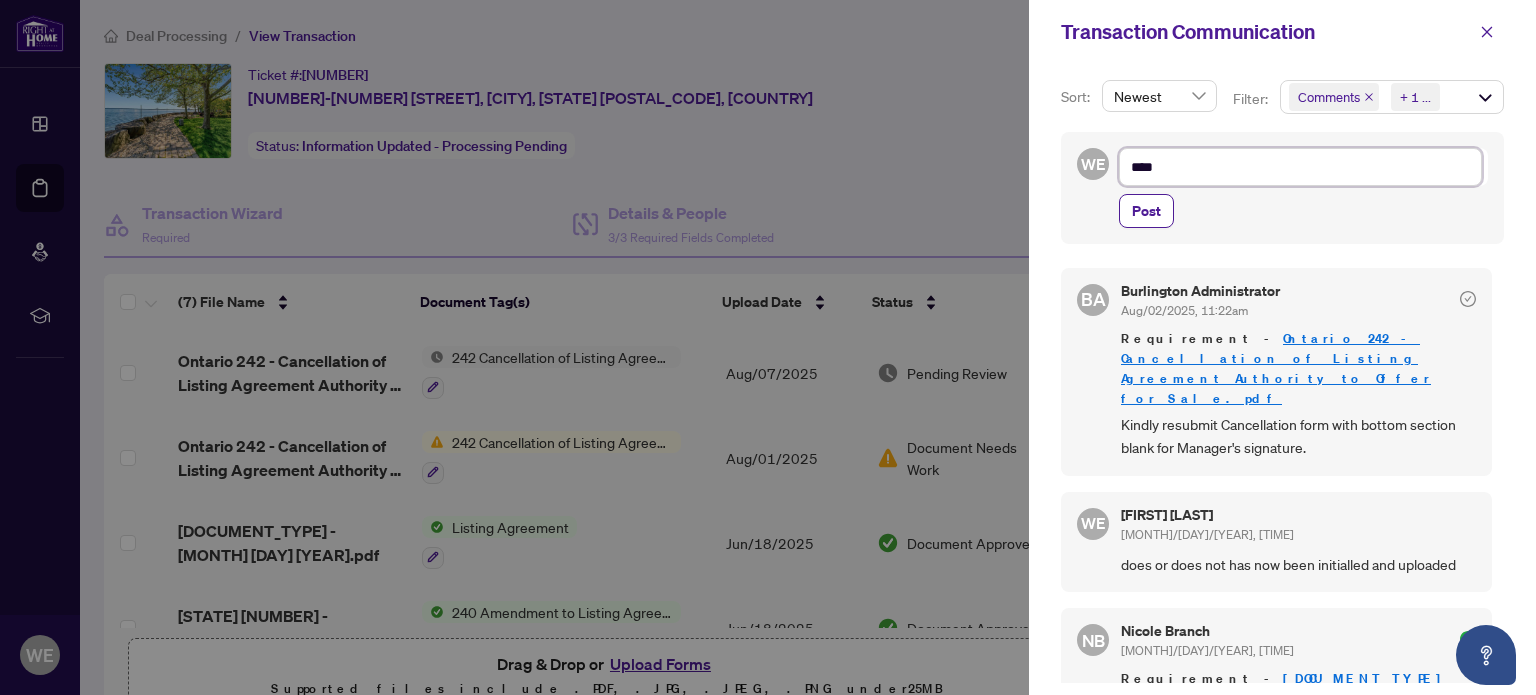 type on "****" 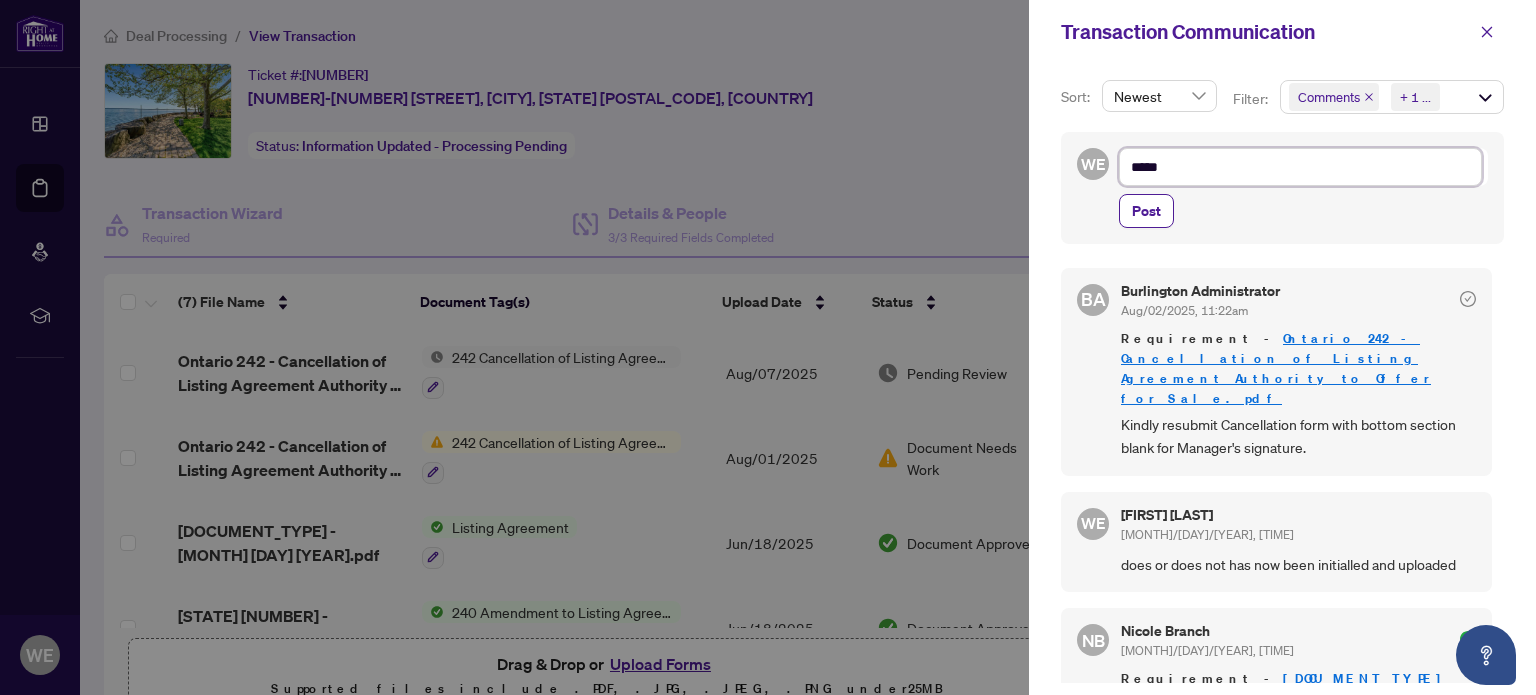 type on "*****" 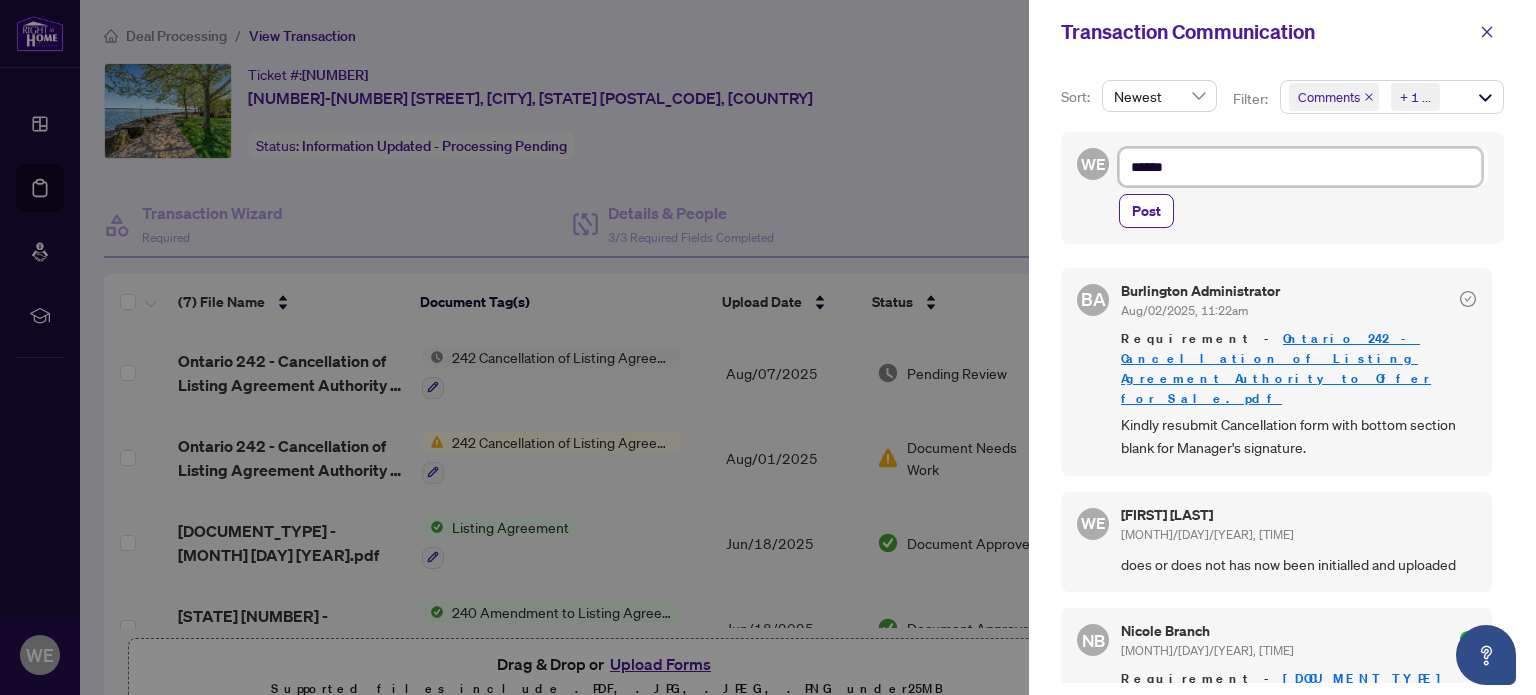 type on "*****" 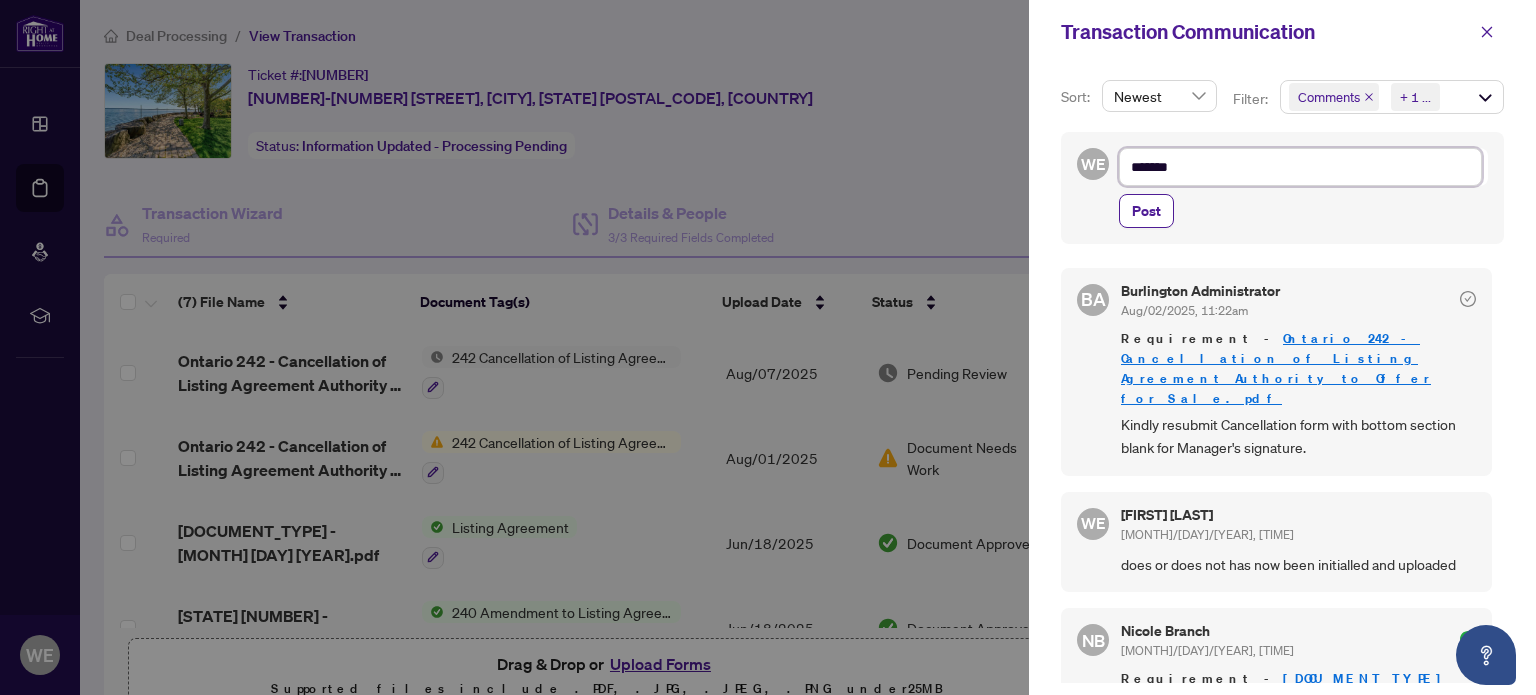 type on "********" 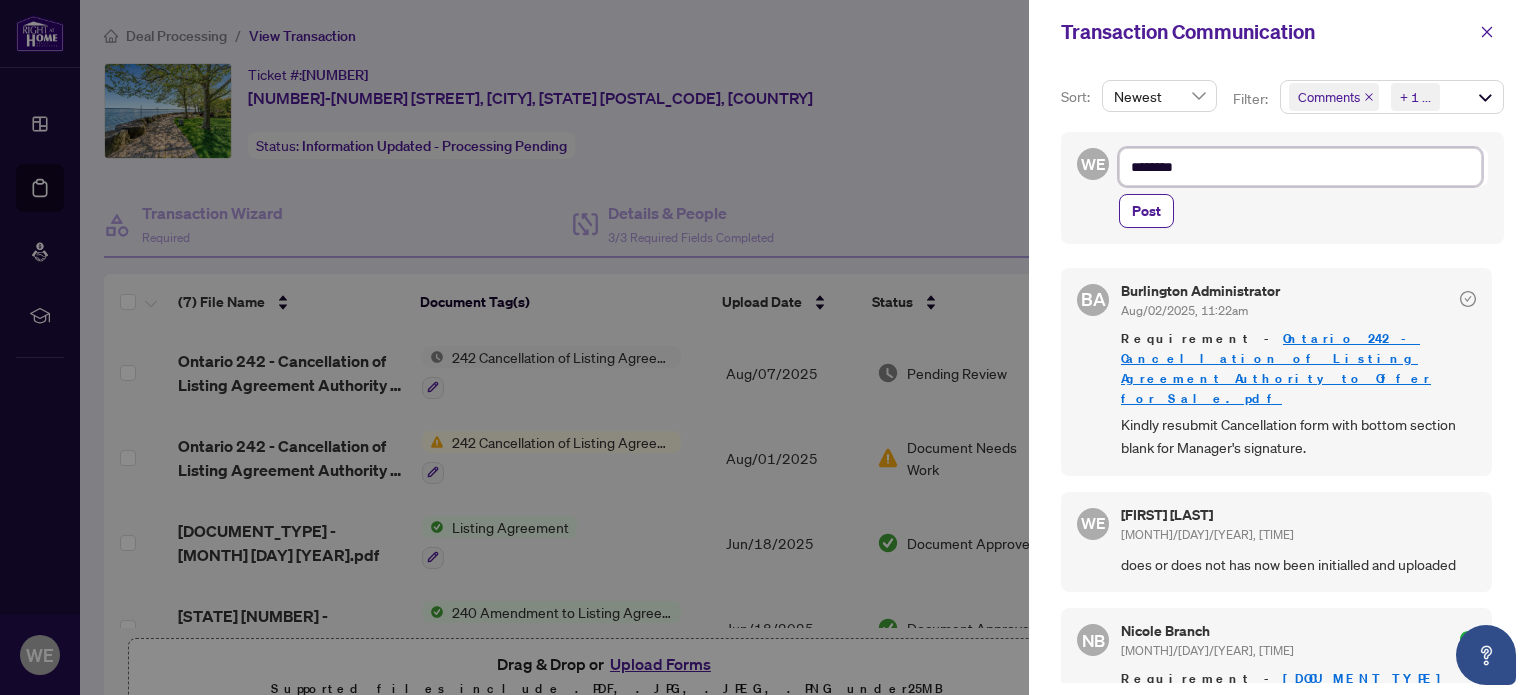type on "********" 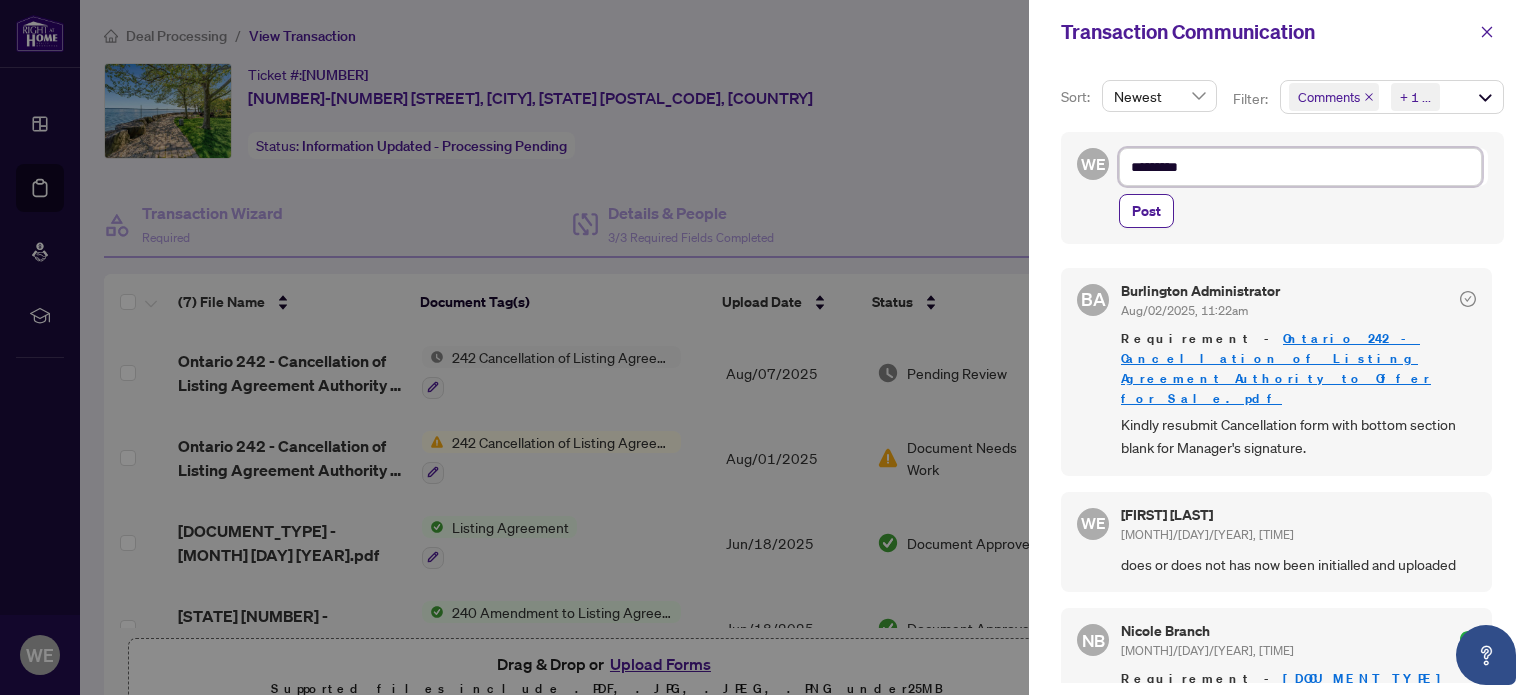 type on "**********" 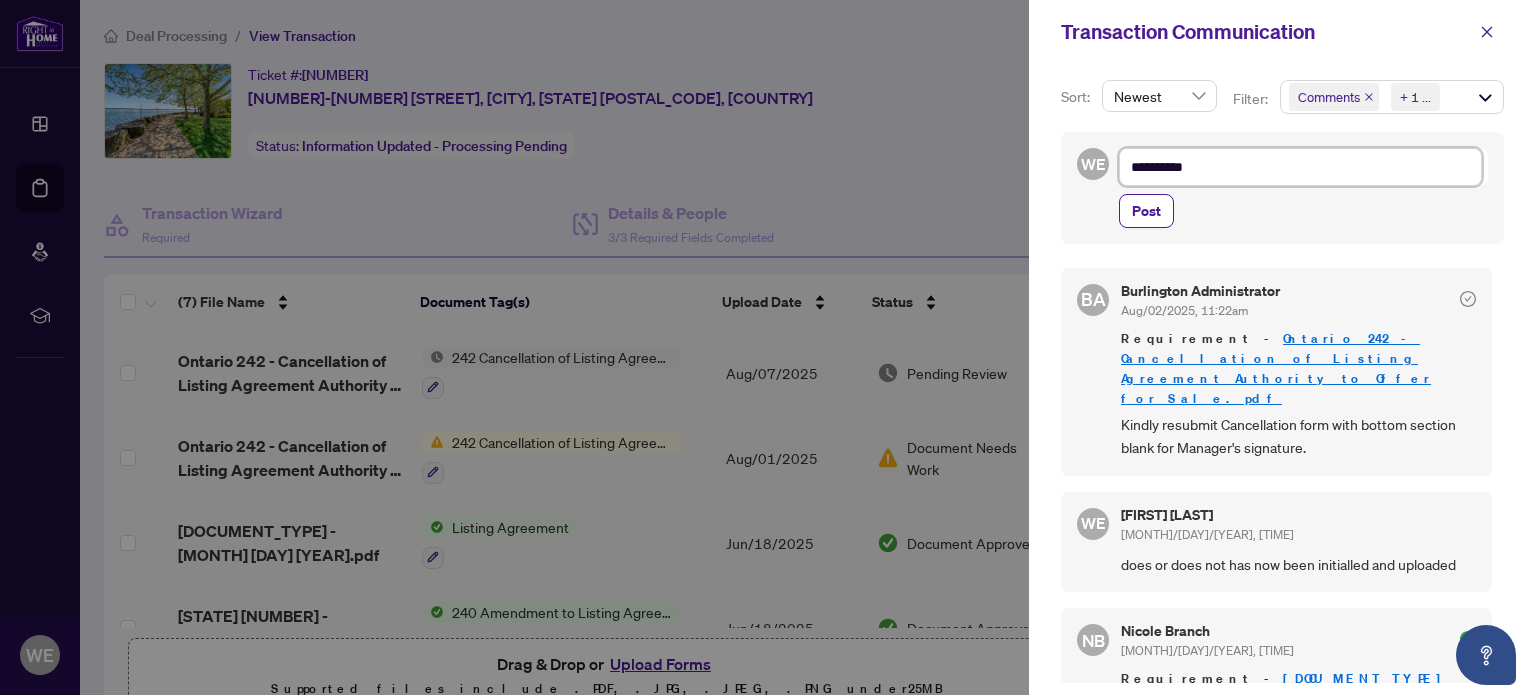 type on "**********" 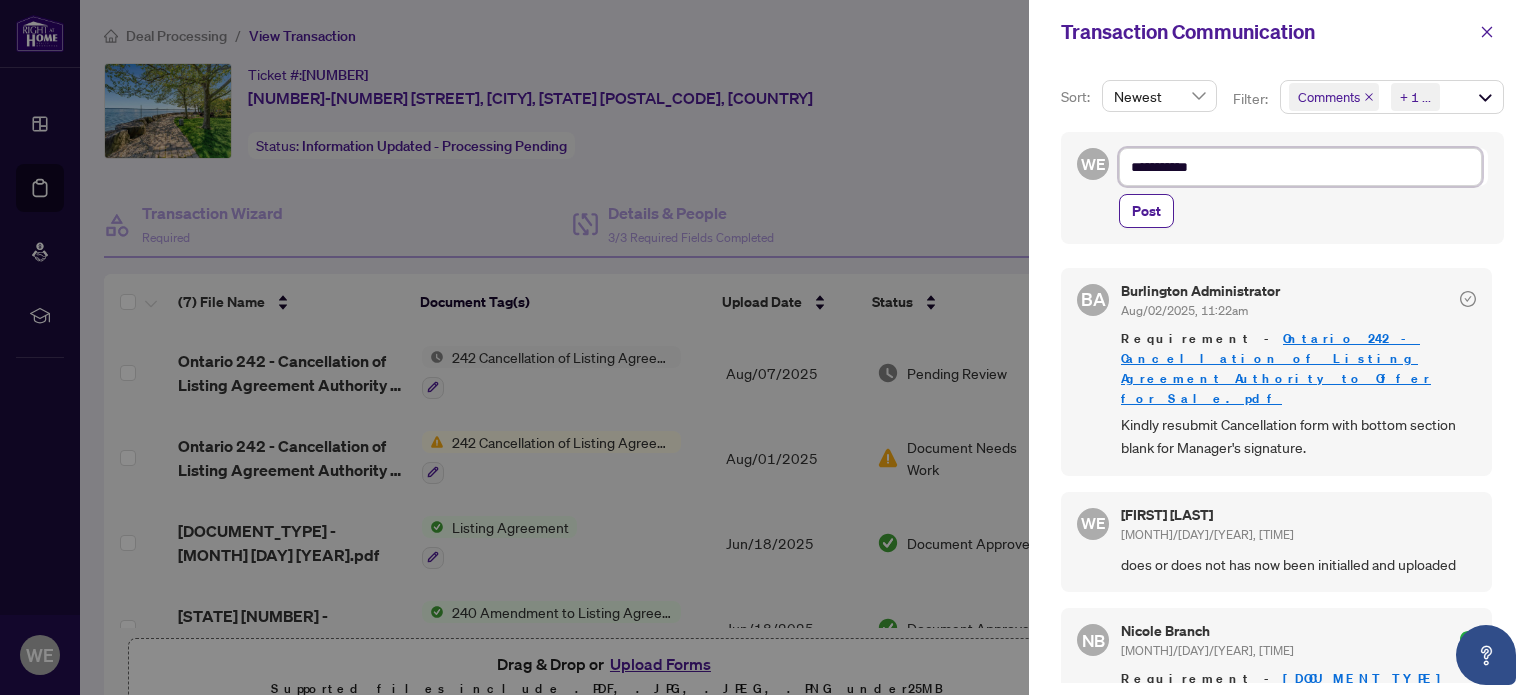 type on "**********" 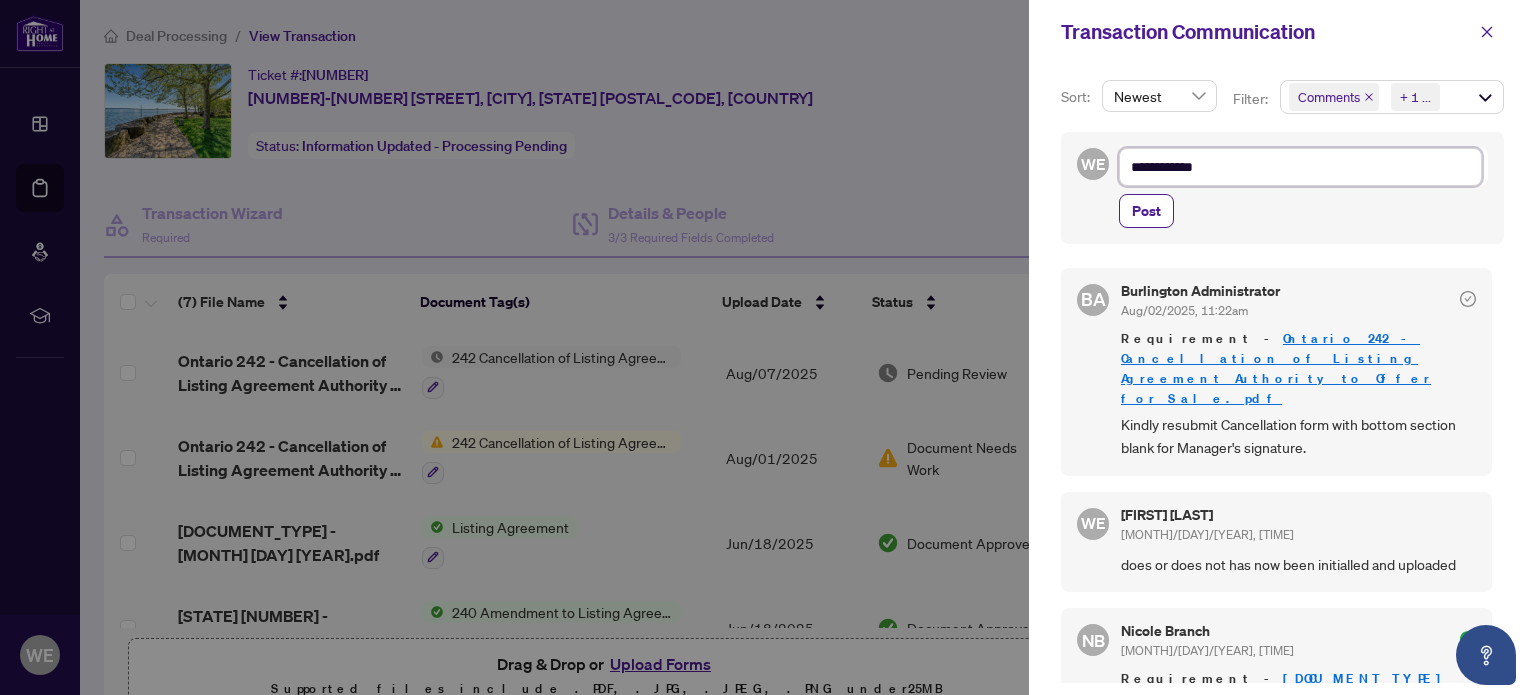 type on "**********" 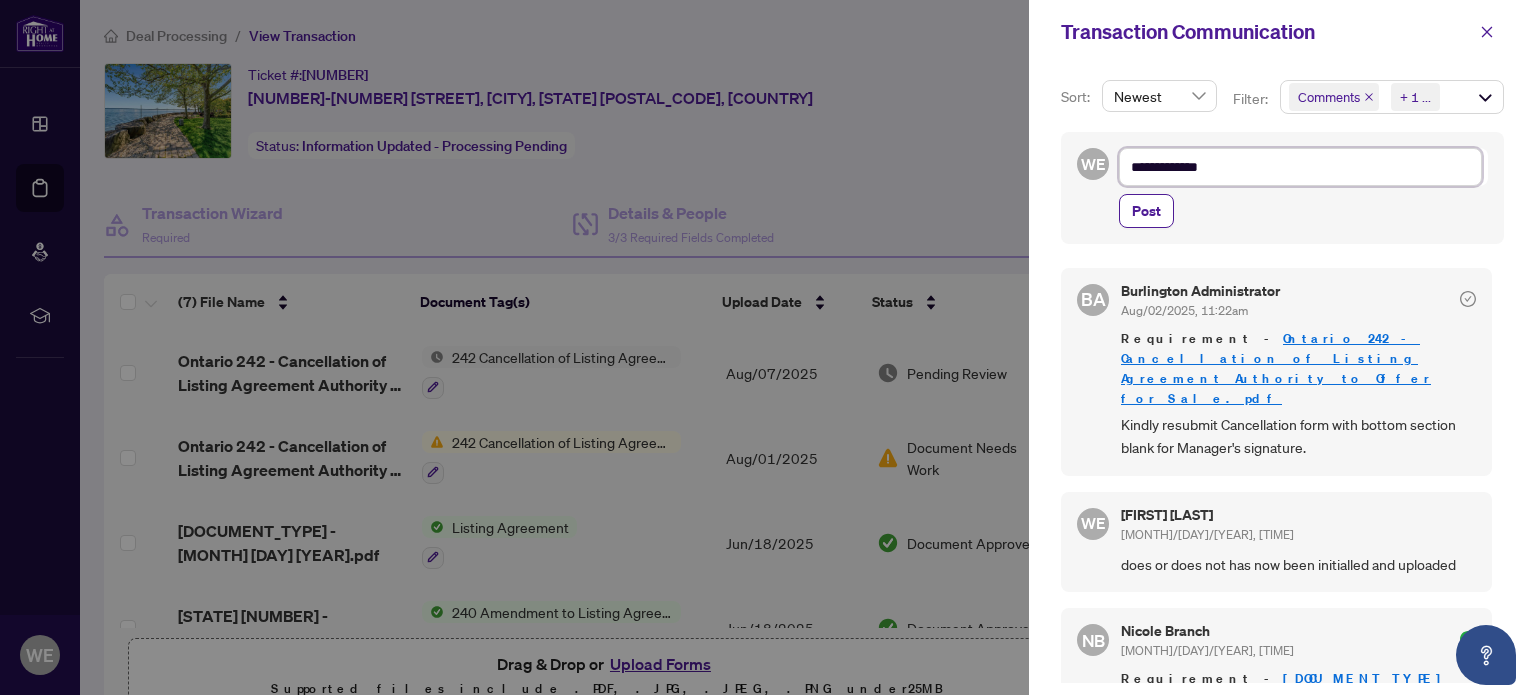 type on "**********" 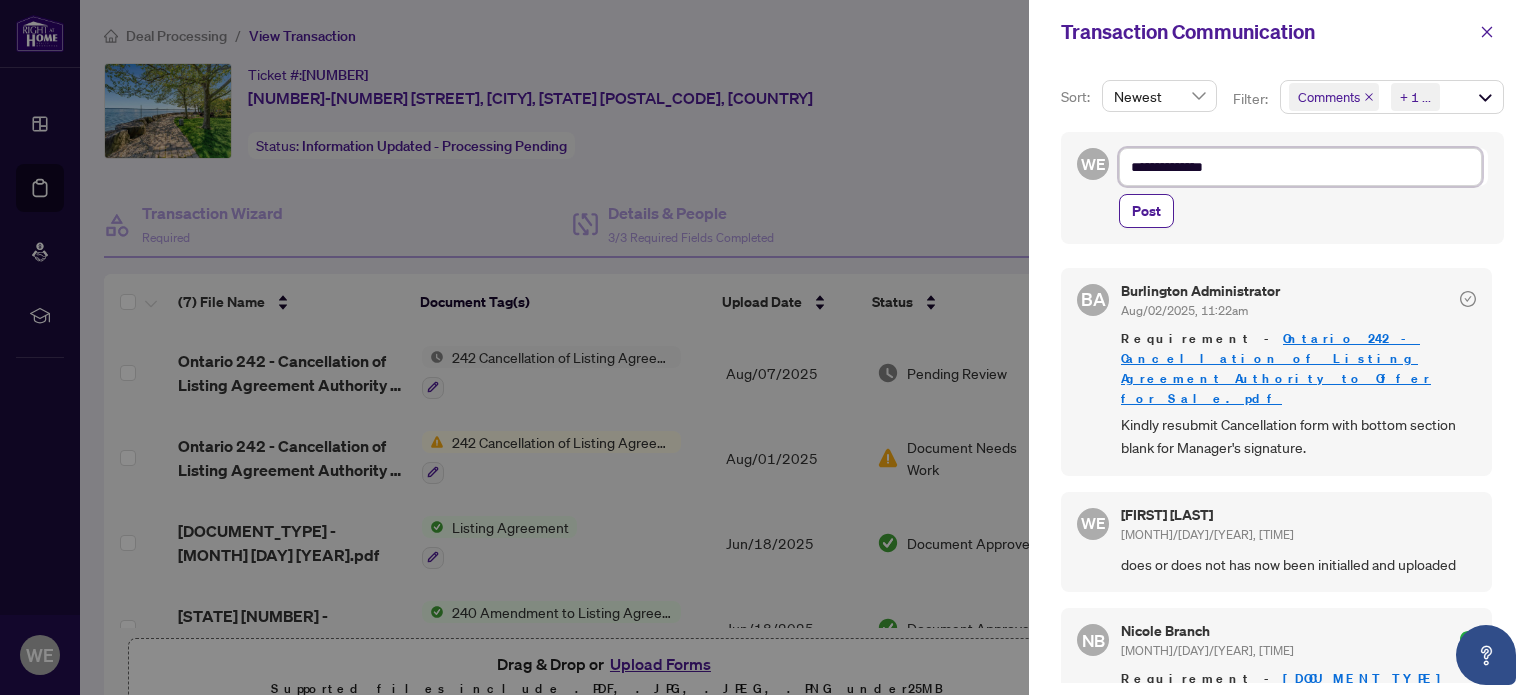 type on "**********" 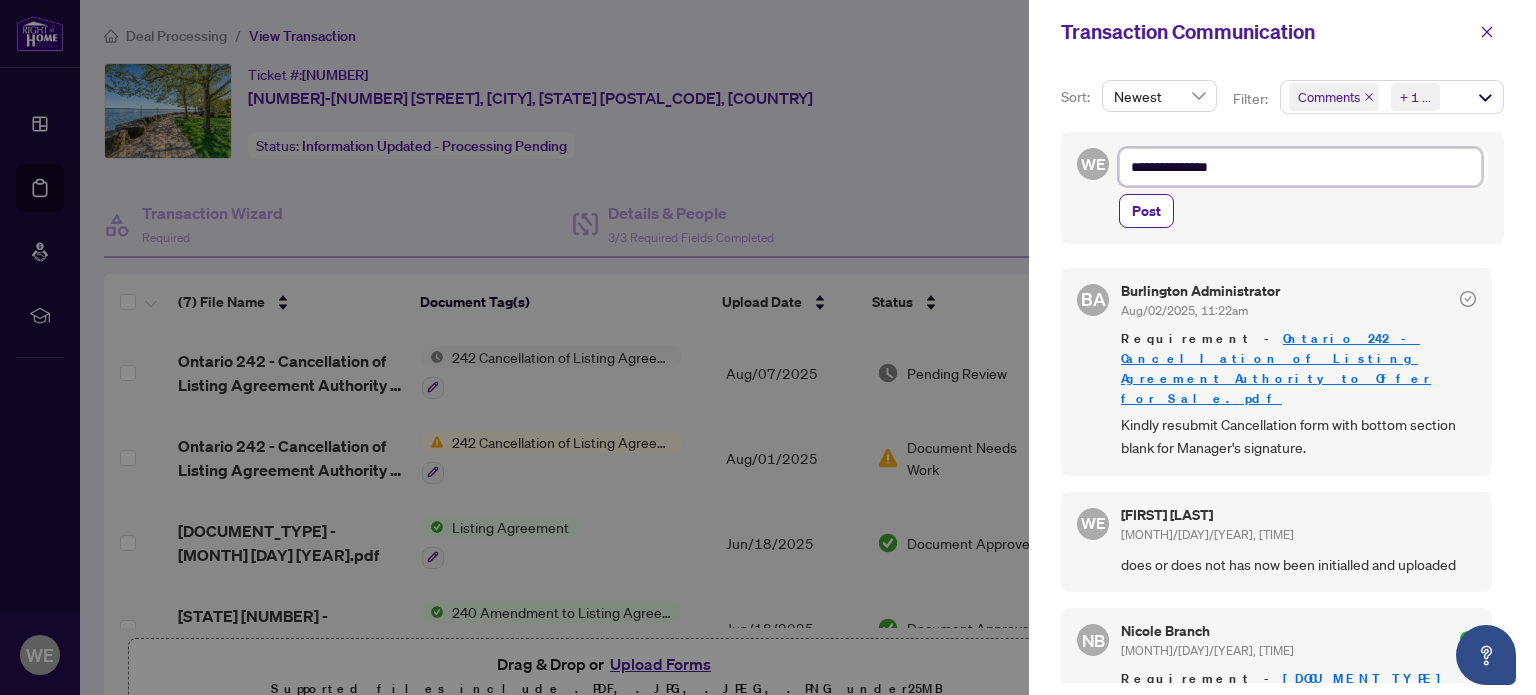 type on "**********" 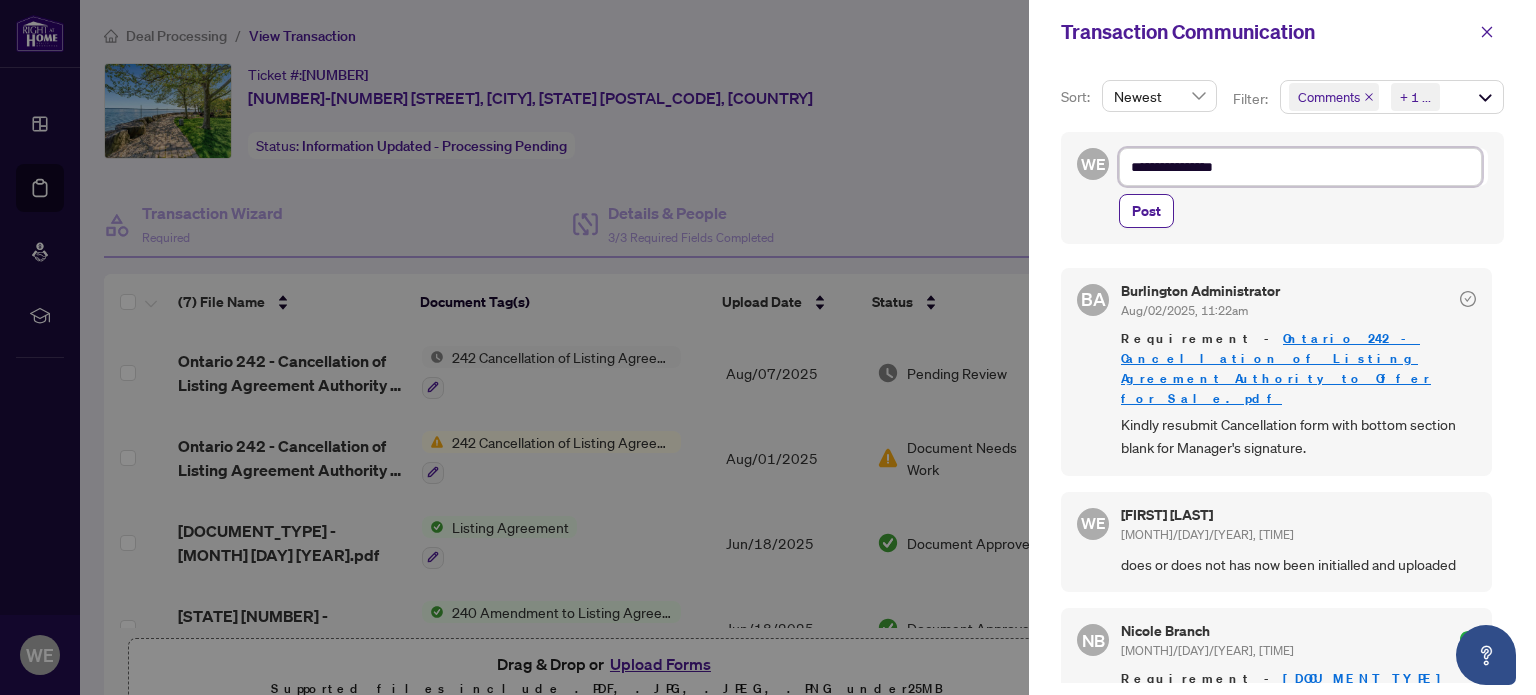 type on "**********" 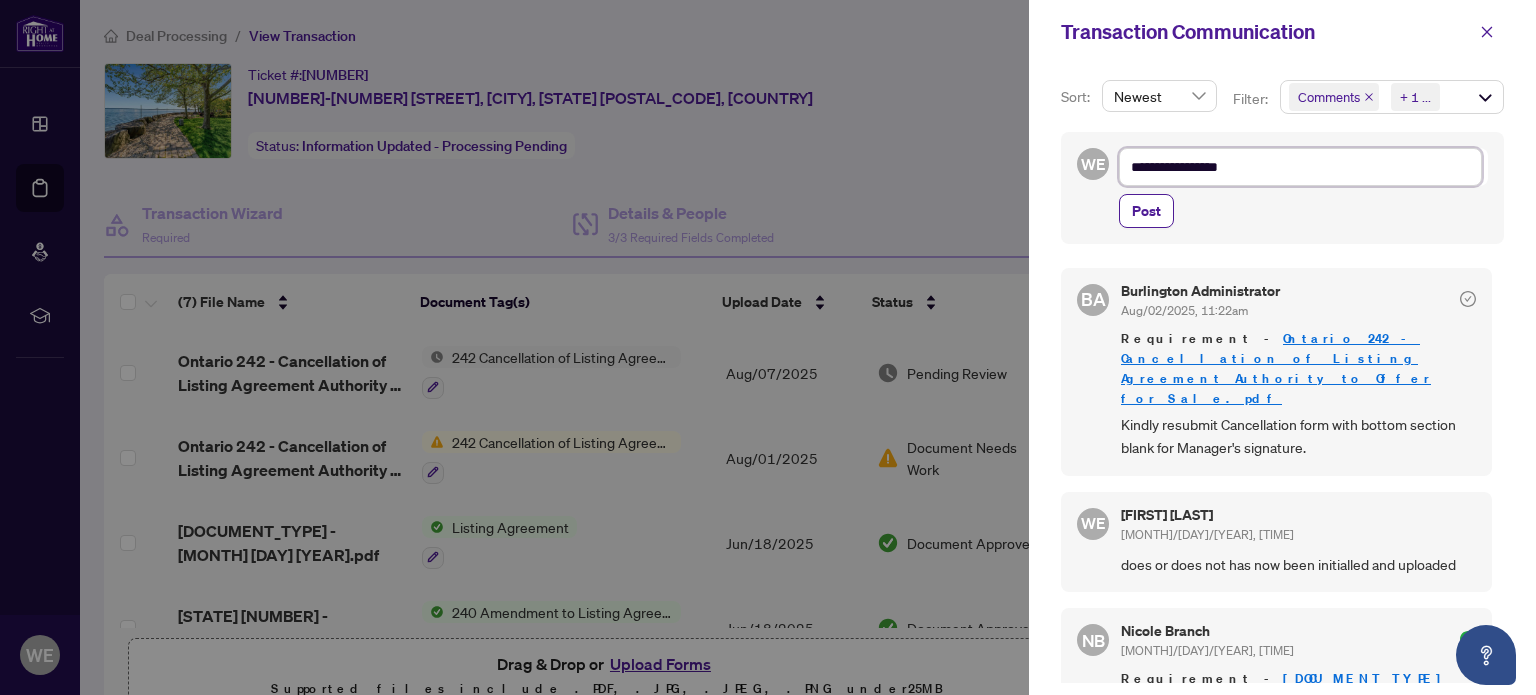 type on "**********" 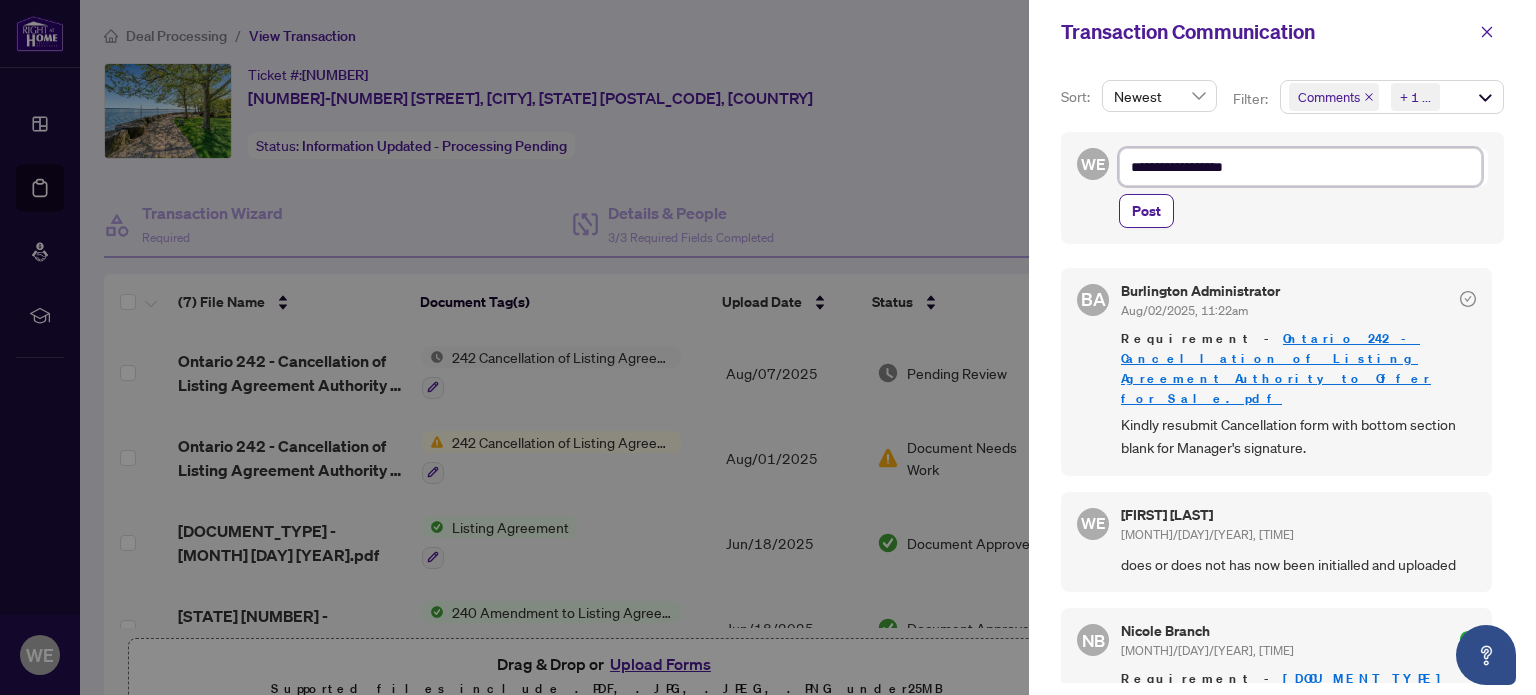type on "**********" 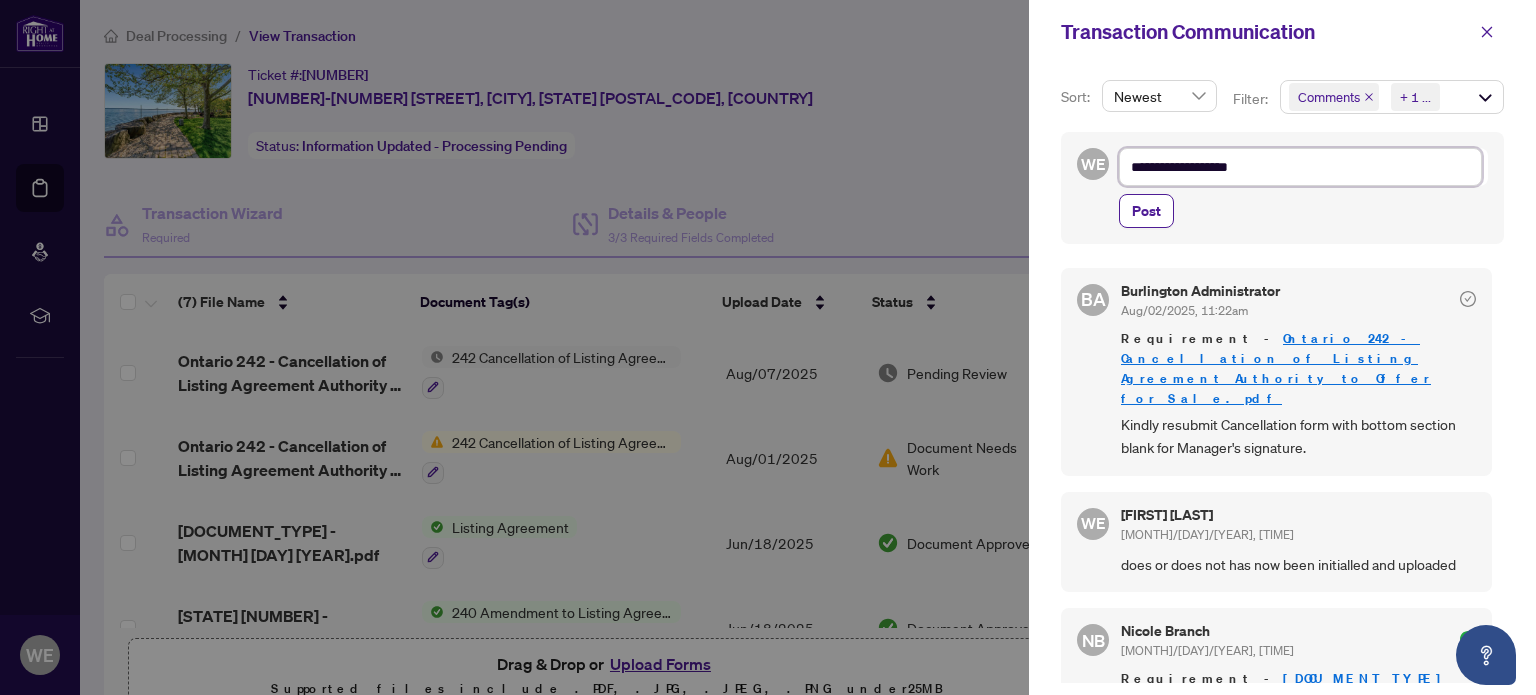 type on "**********" 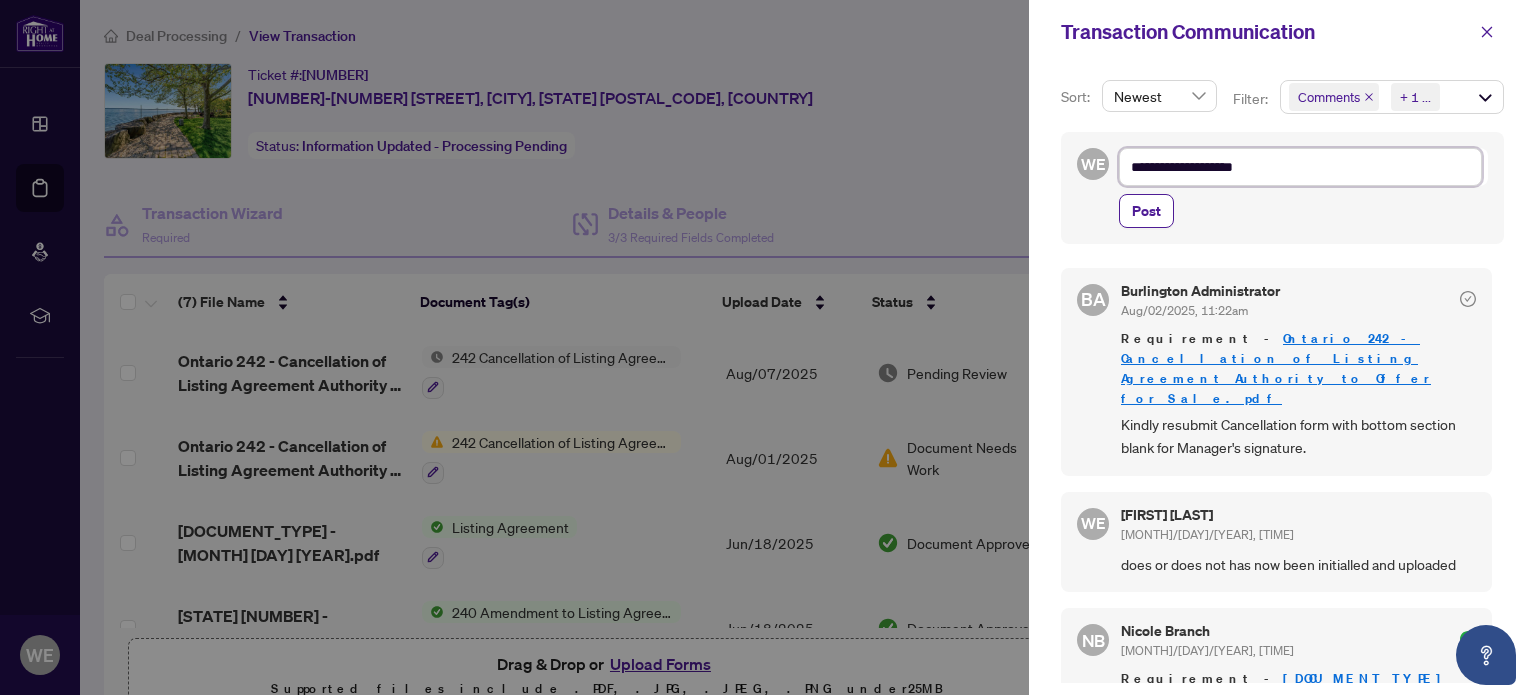 type on "**********" 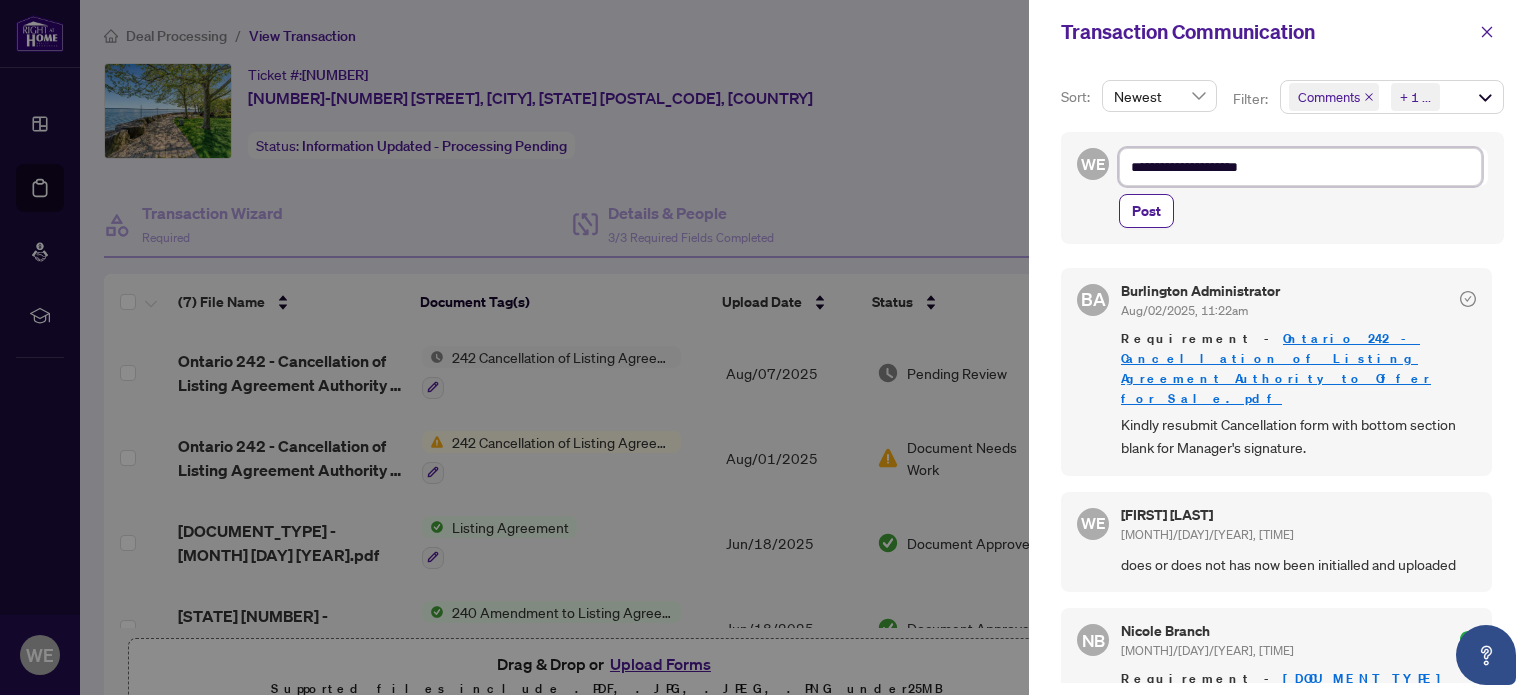 type on "**********" 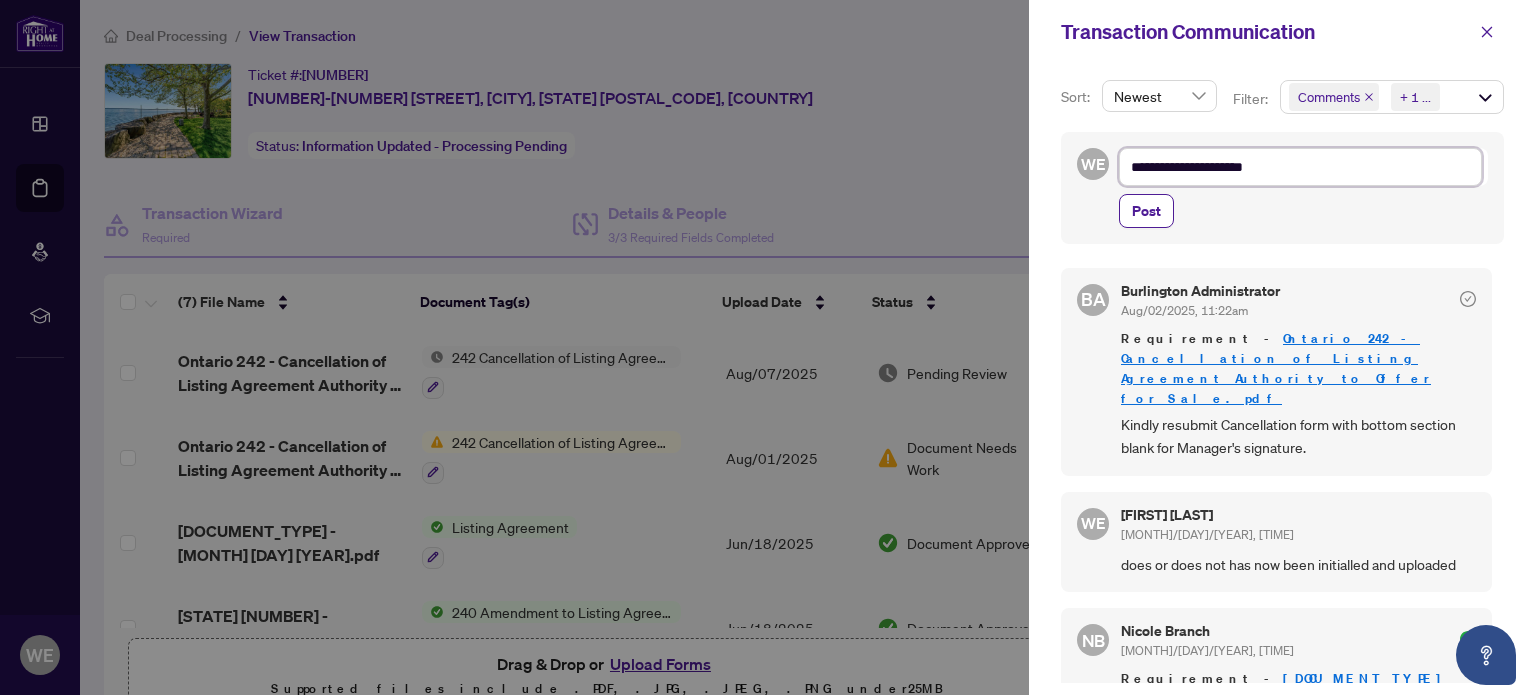 type on "**********" 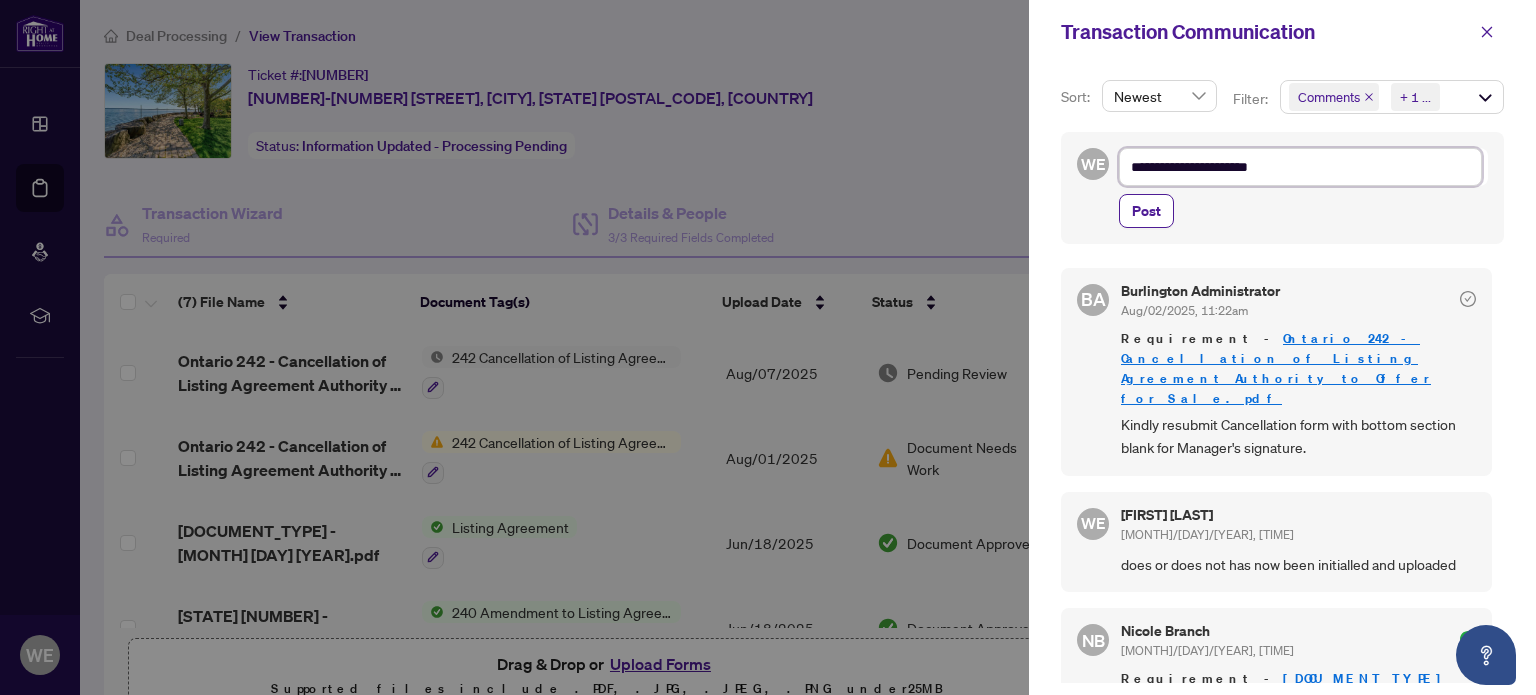 type on "**********" 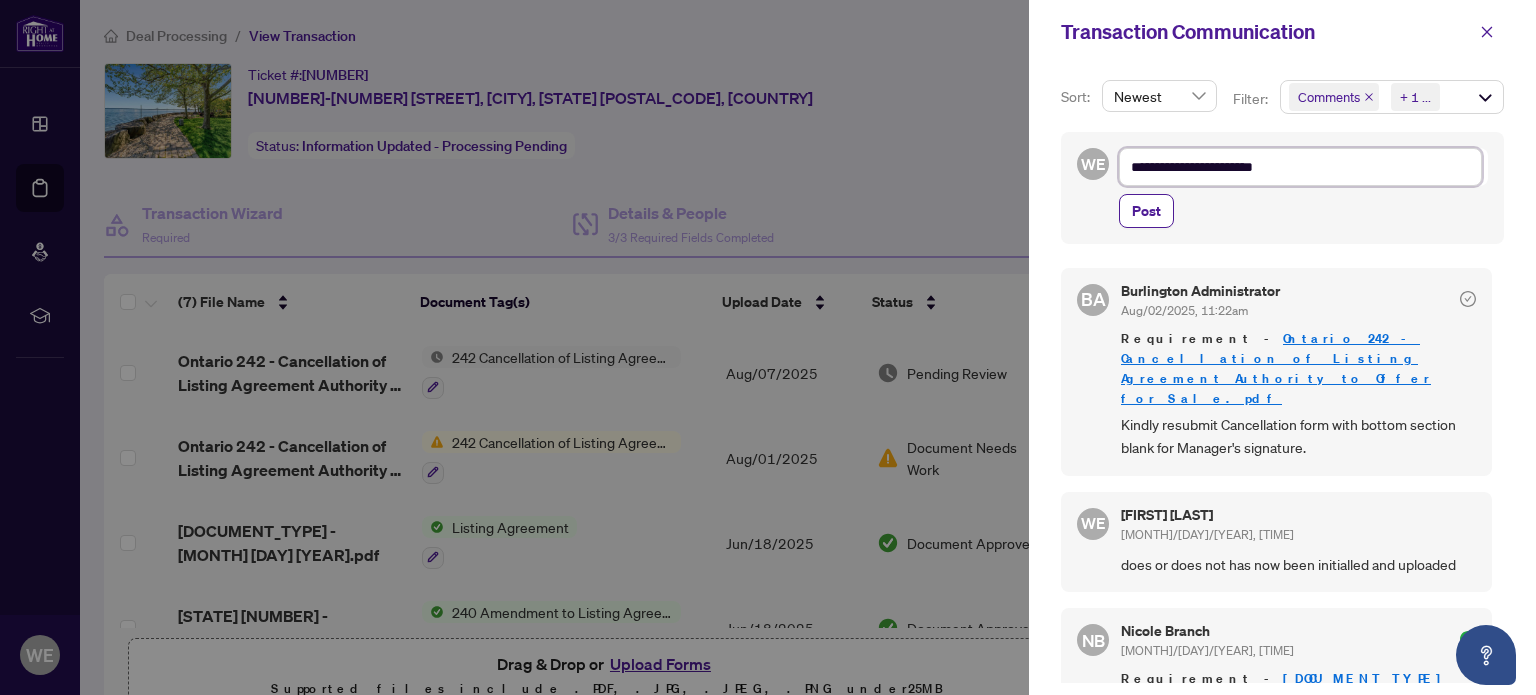 type on "**********" 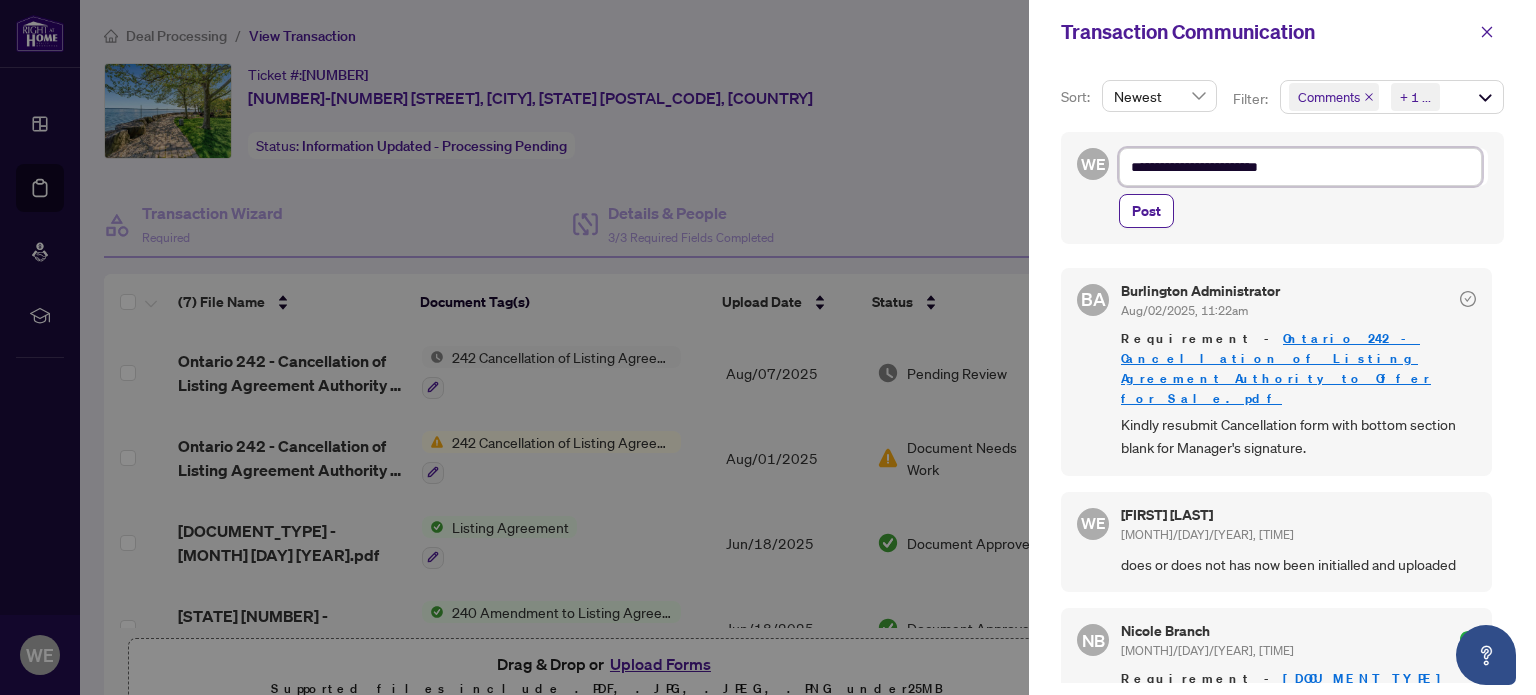 type on "**********" 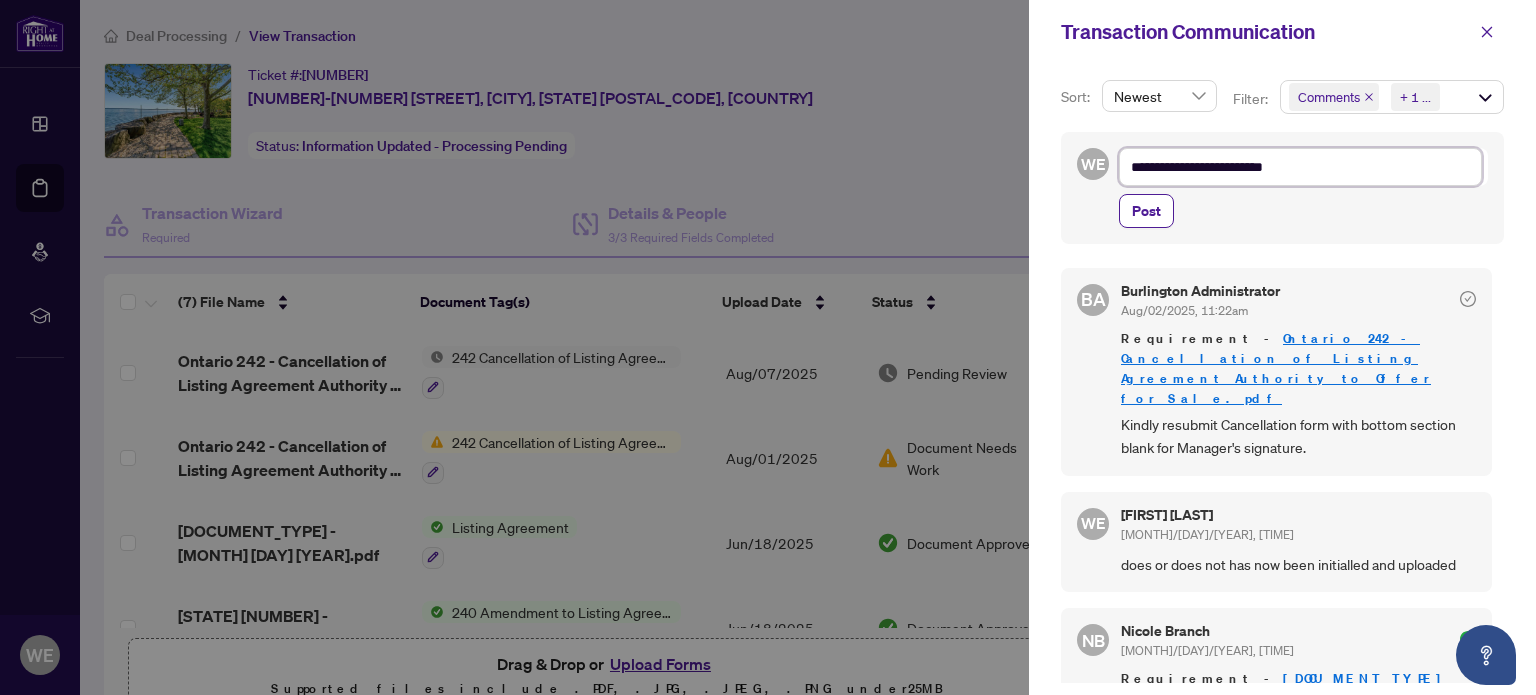 type on "**********" 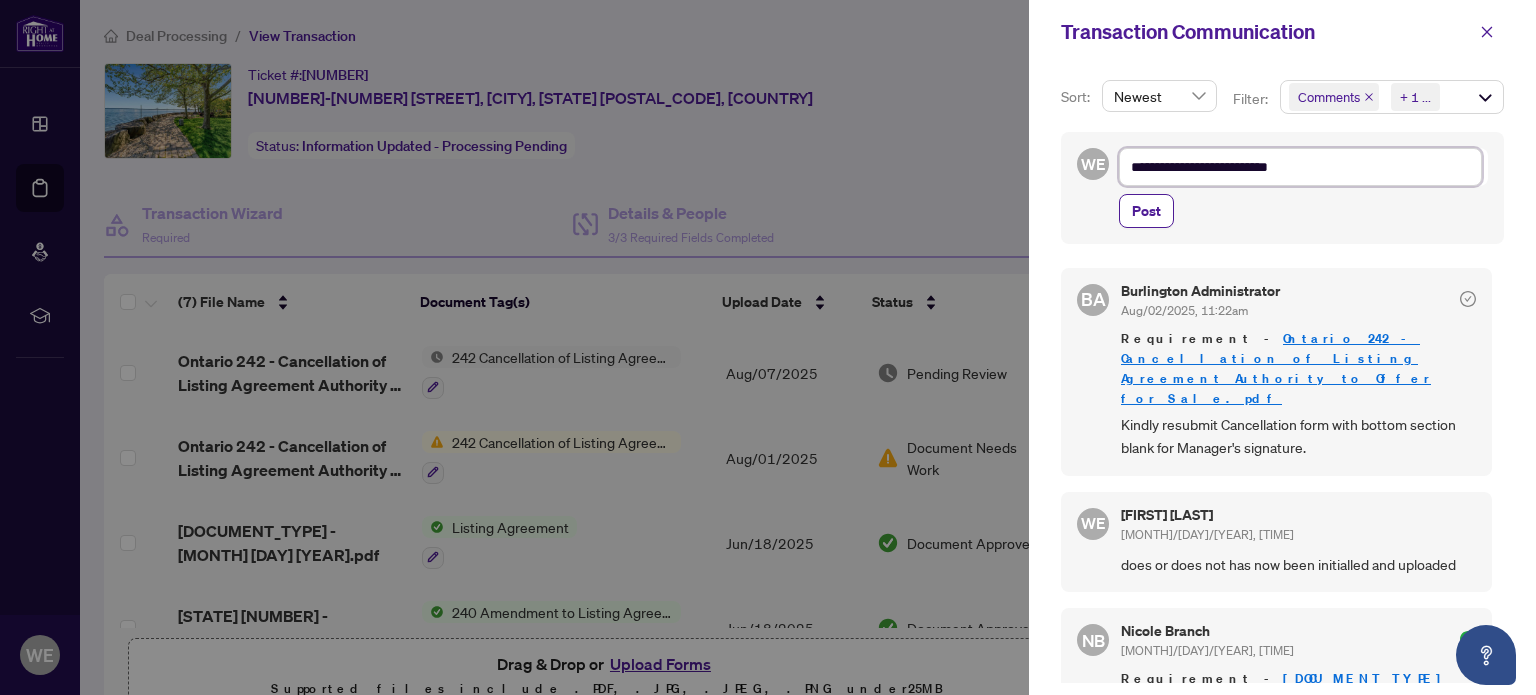 type on "**********" 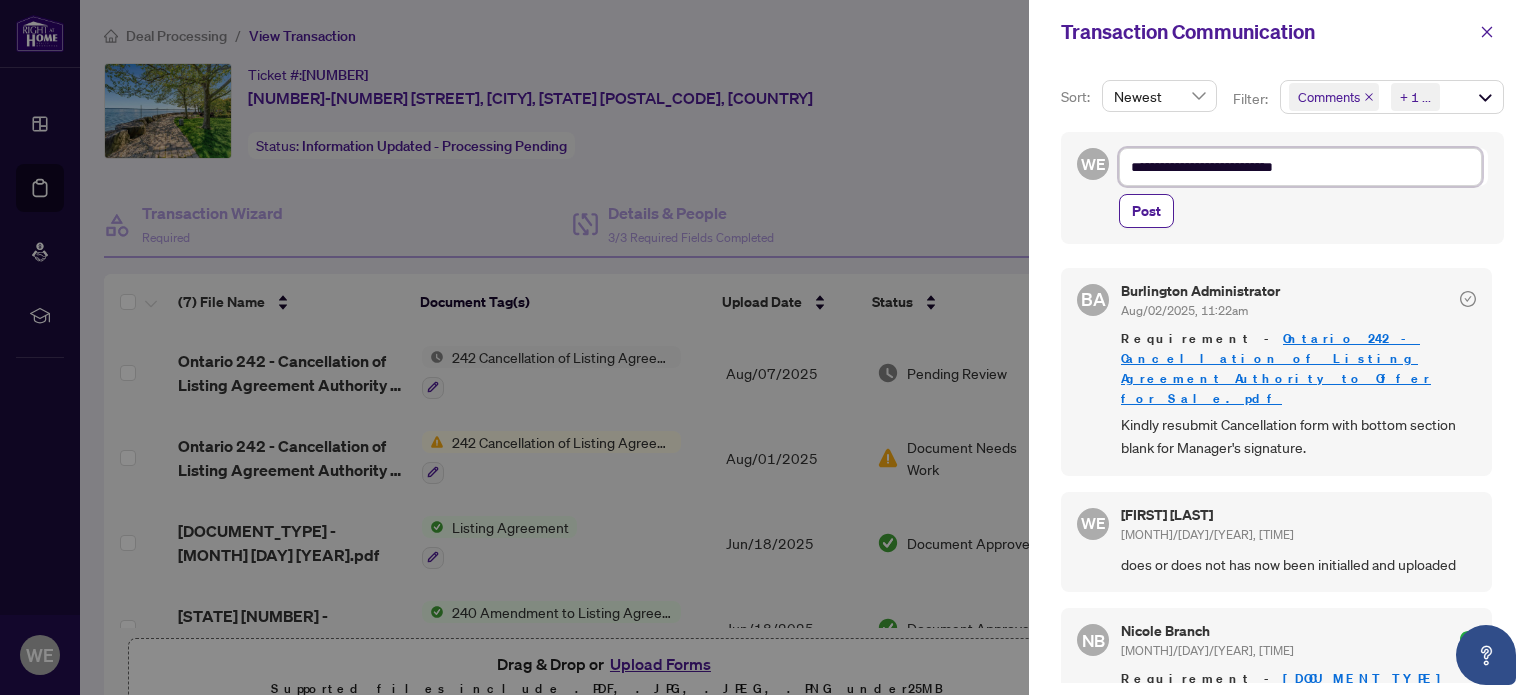 type on "**********" 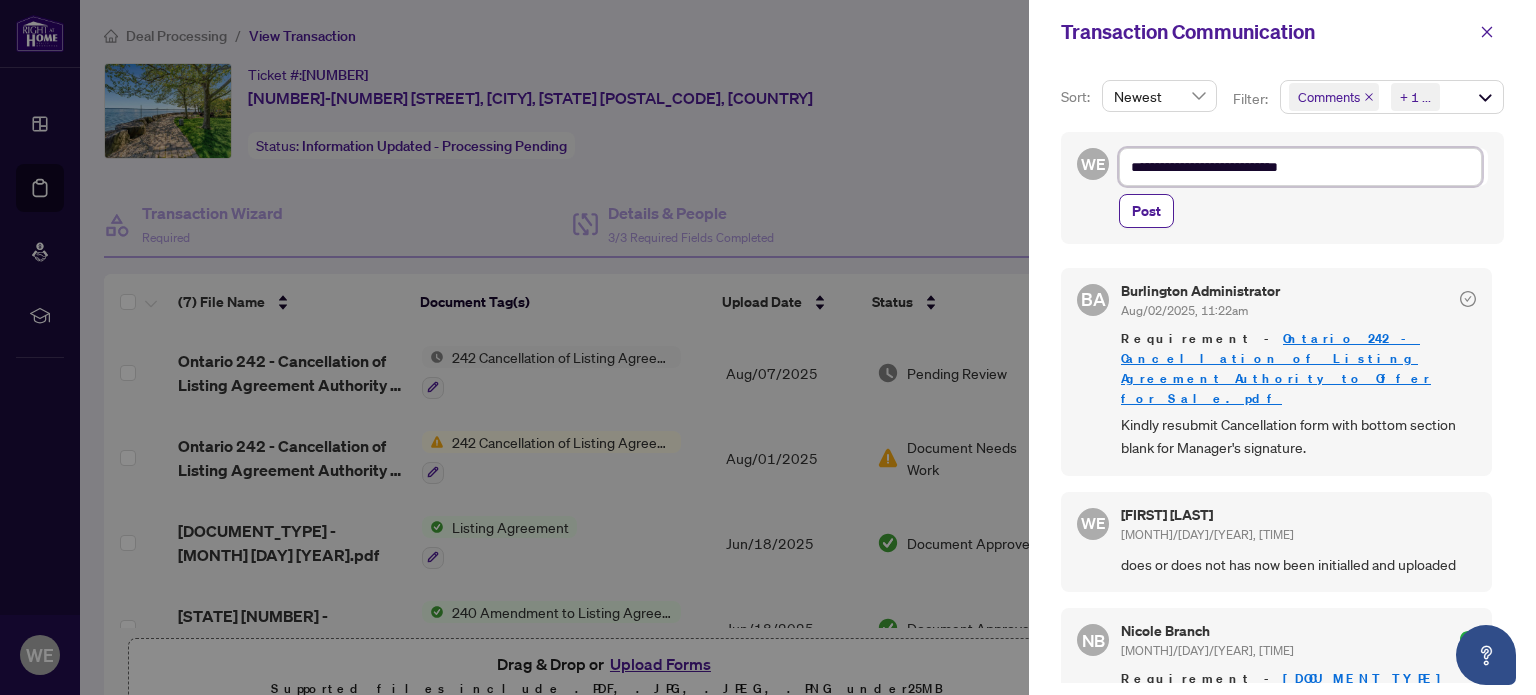 type on "**********" 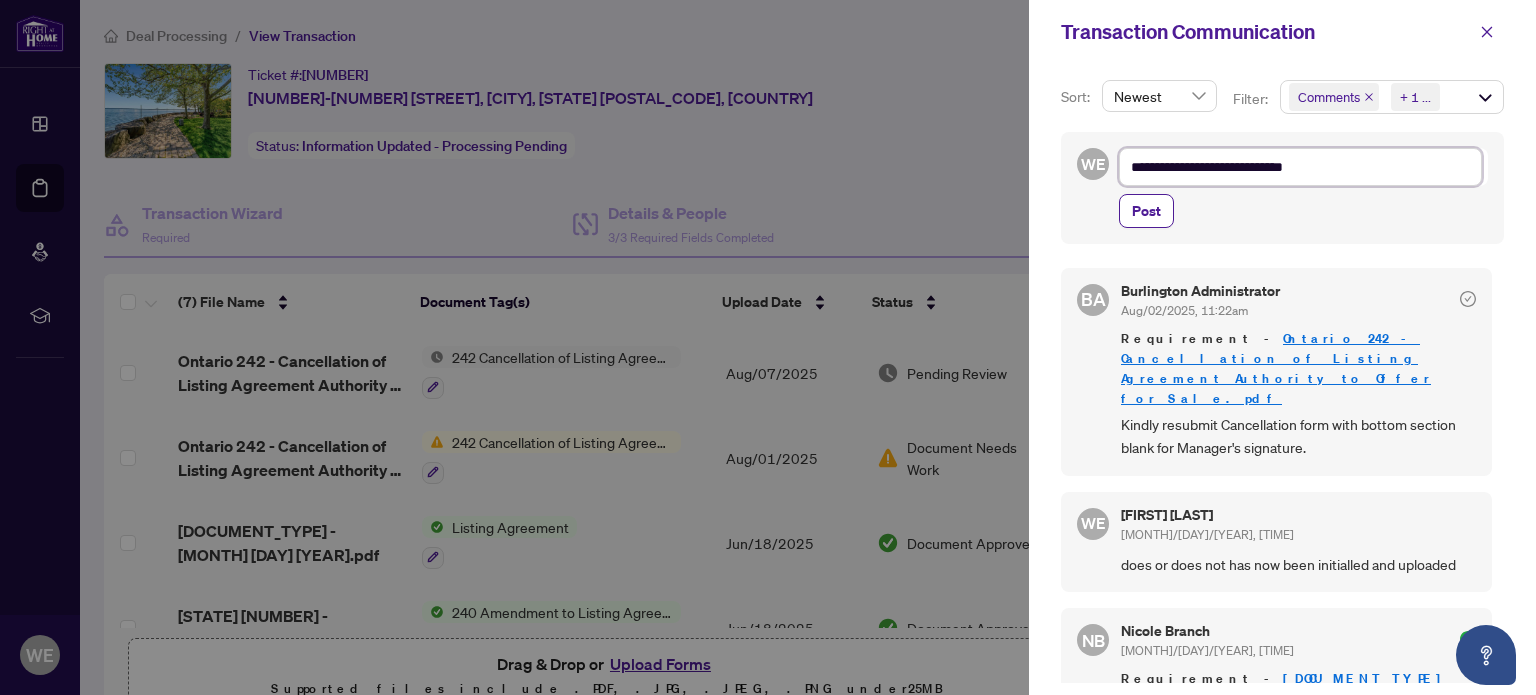 type on "**********" 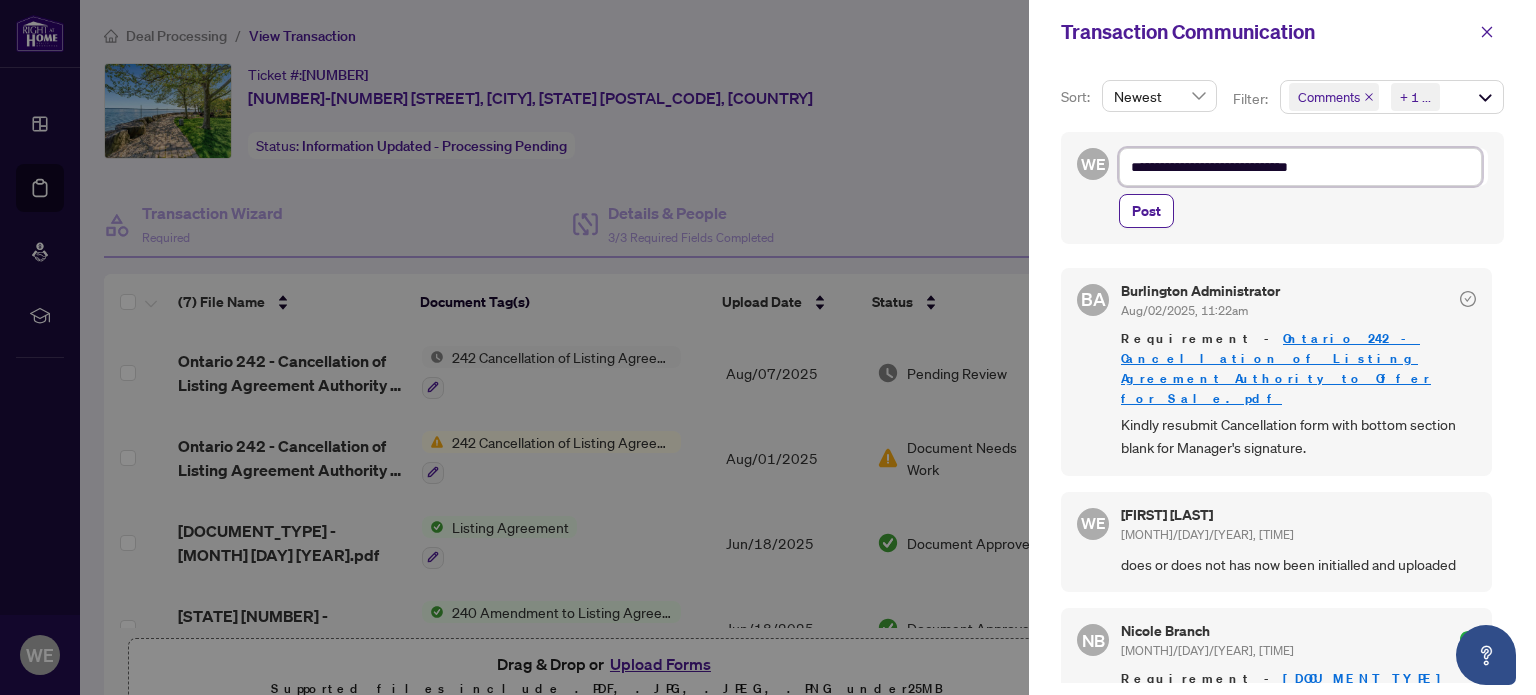 type on "**********" 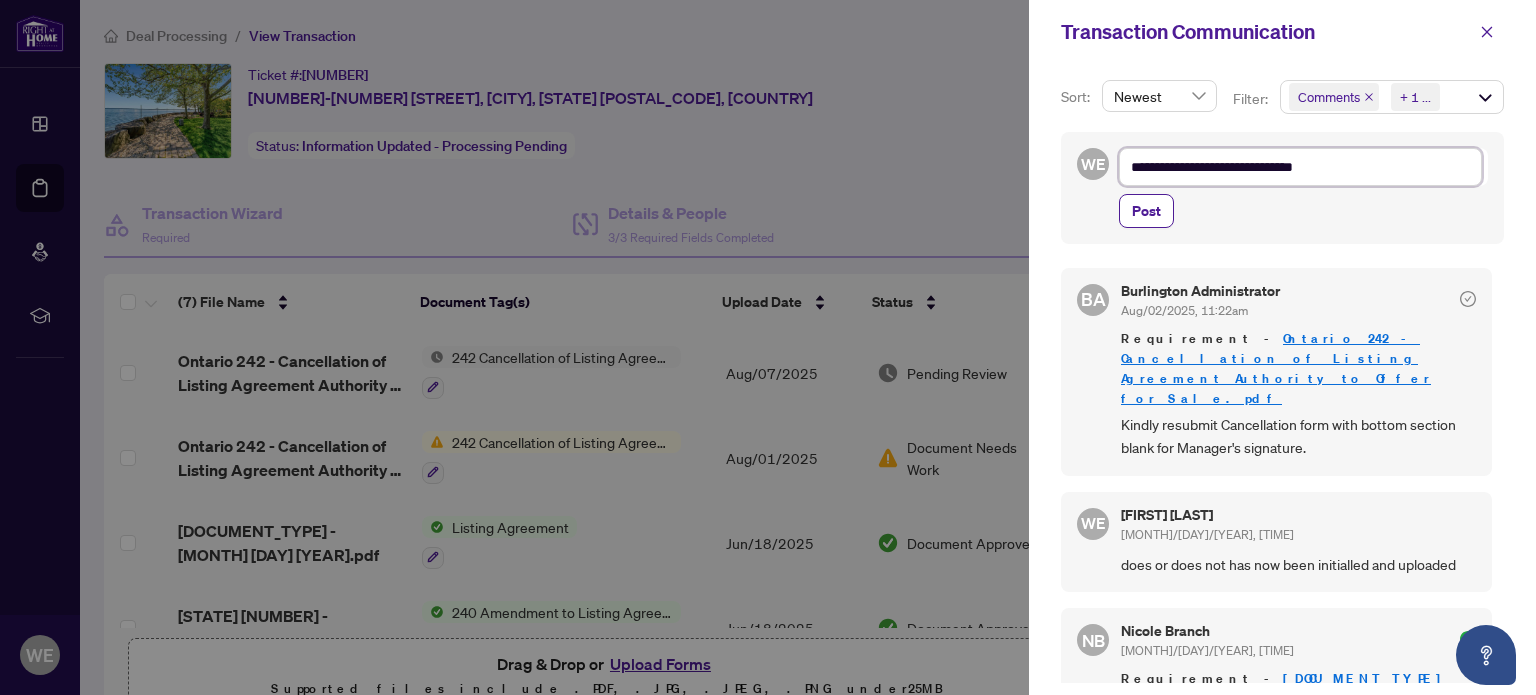 type on "**********" 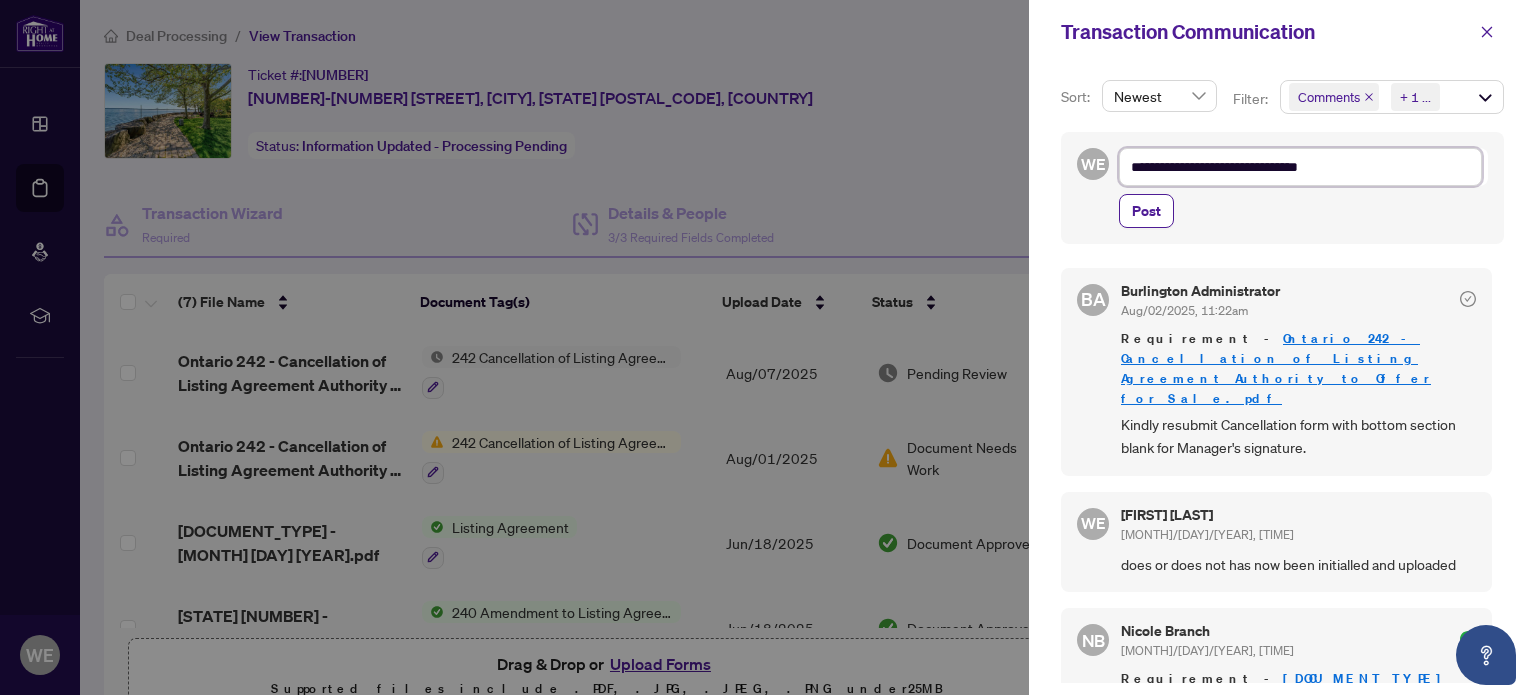 type on "**********" 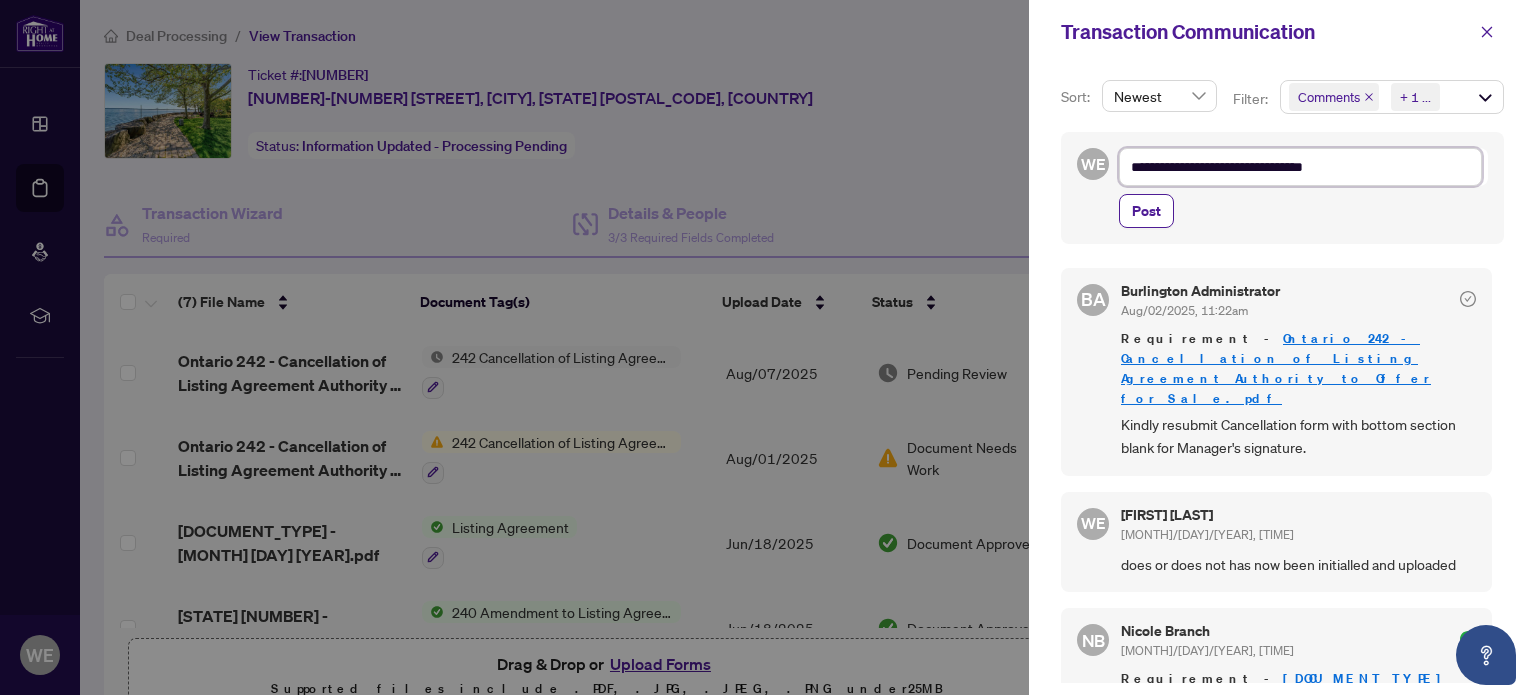 type on "**********" 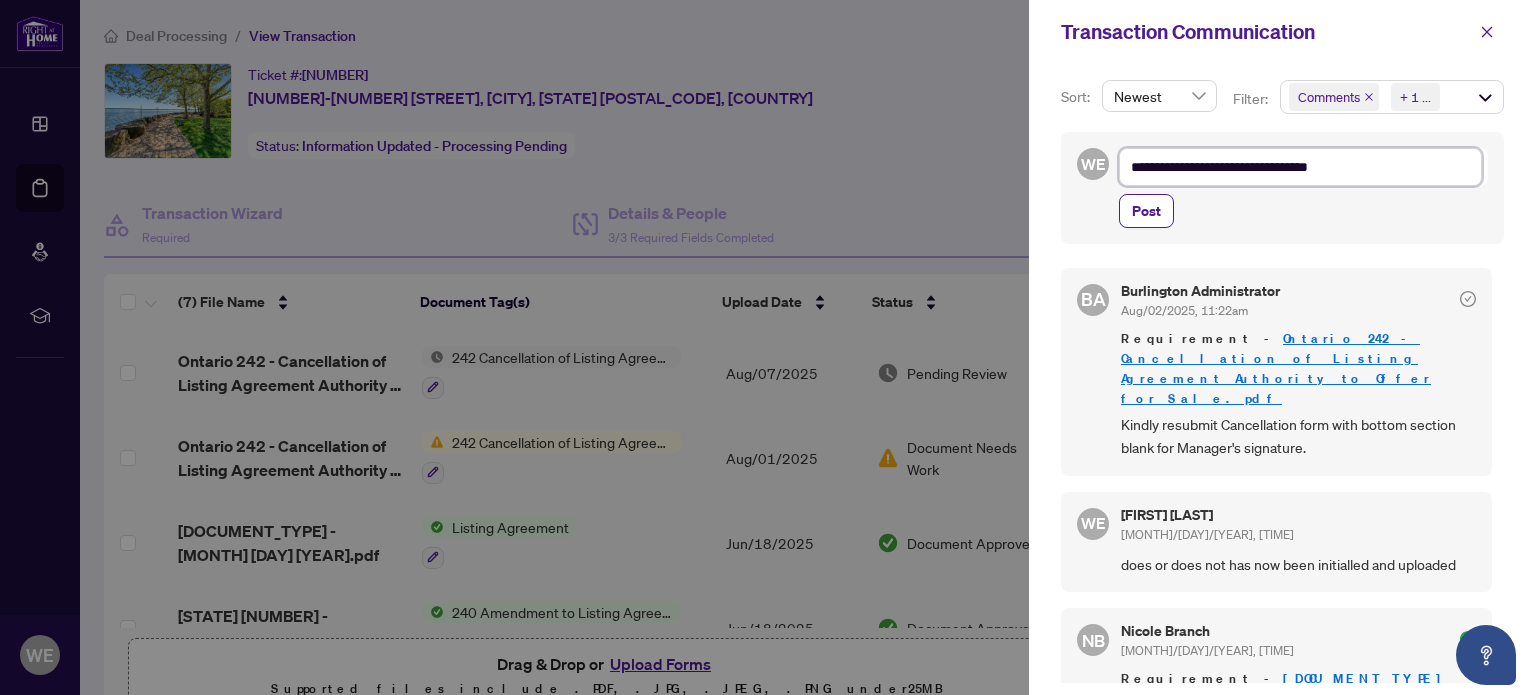 type on "**********" 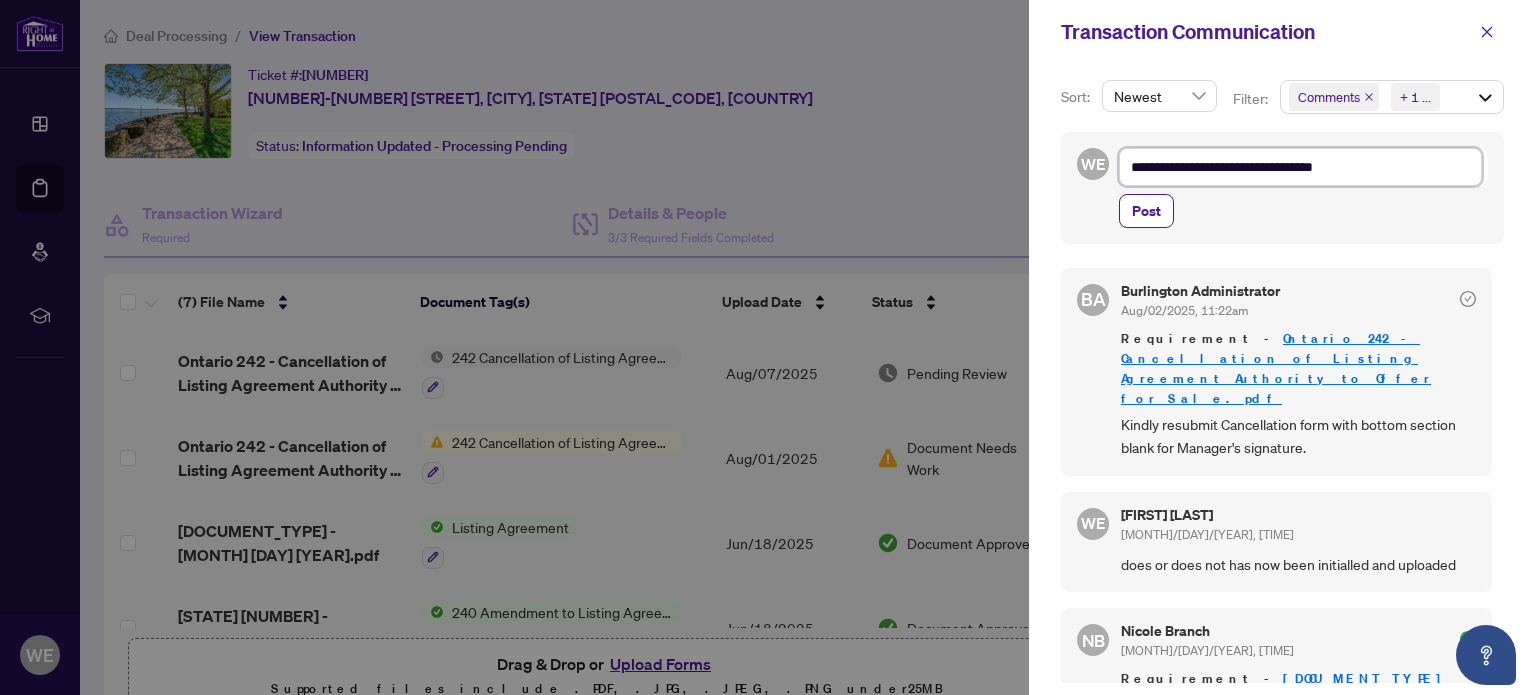 type on "**********" 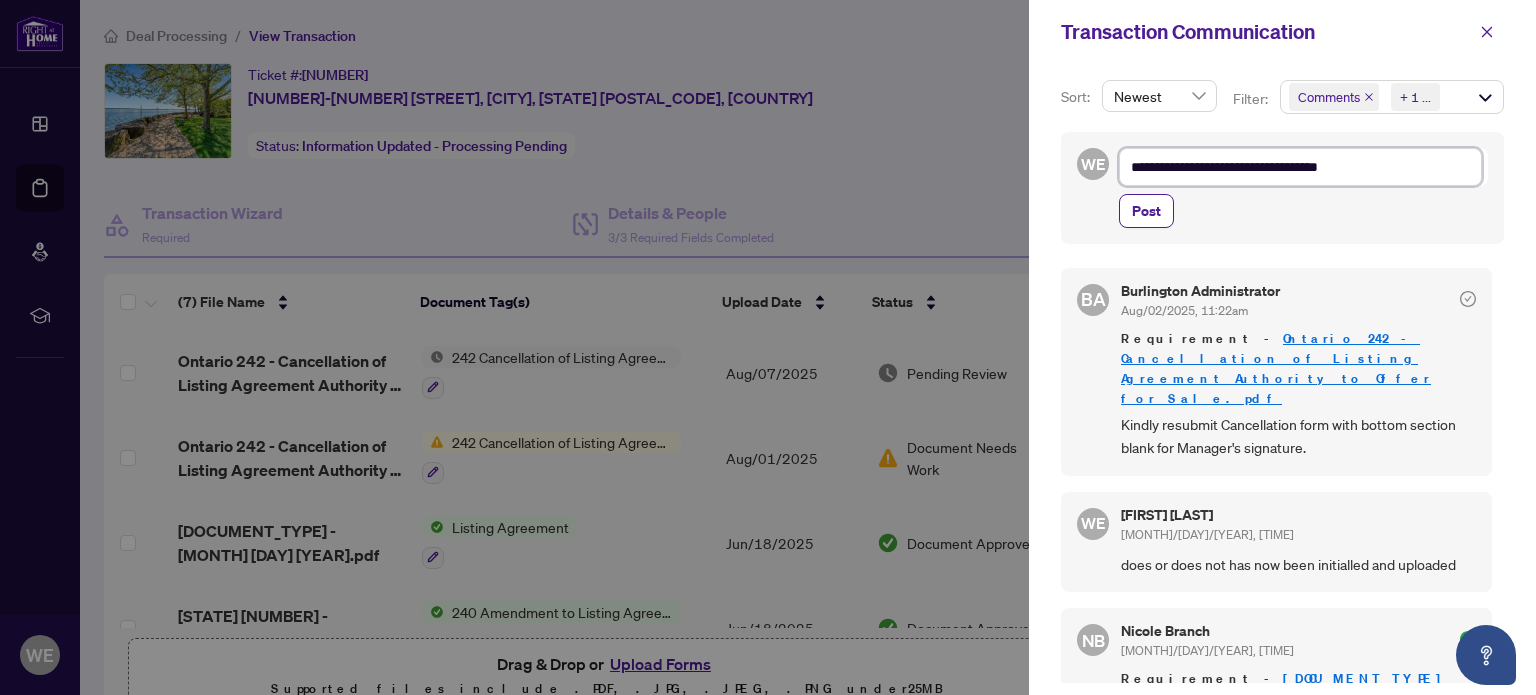 type on "**********" 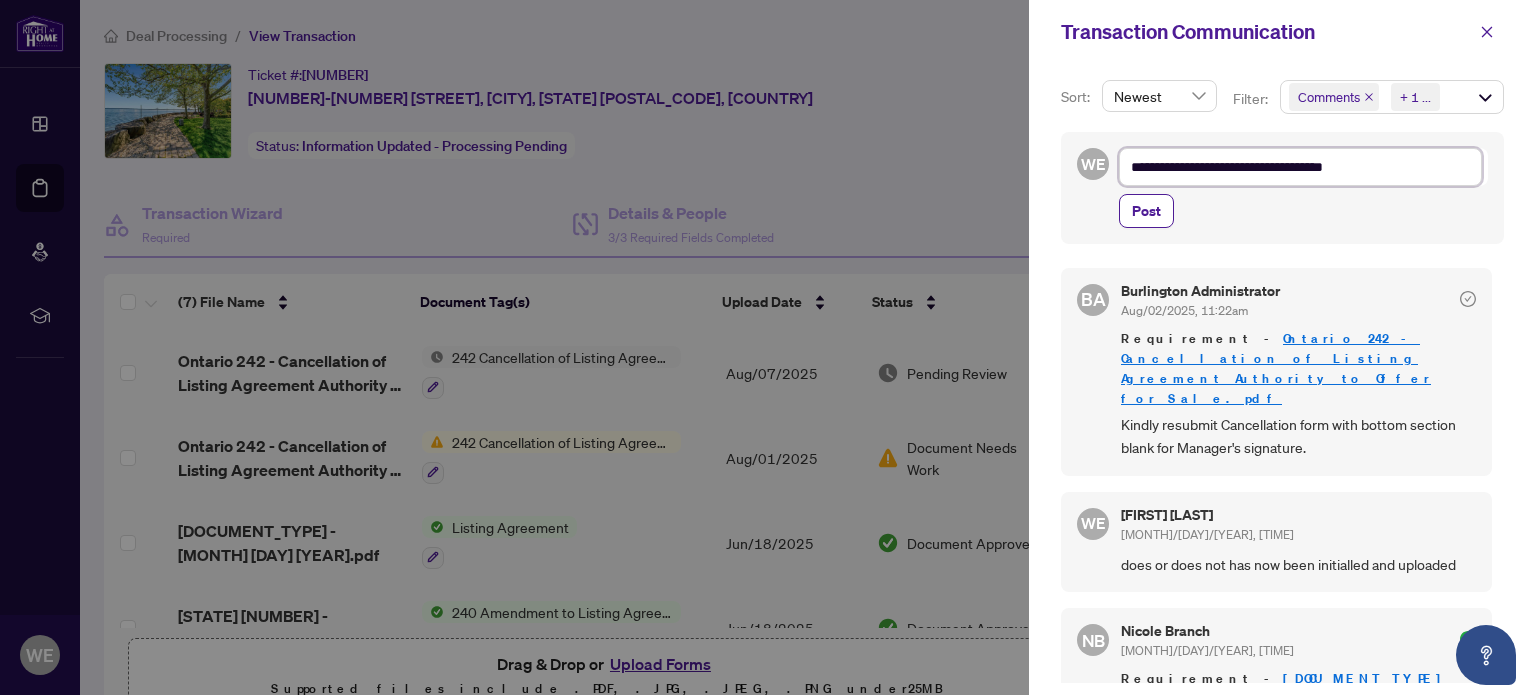 type on "**********" 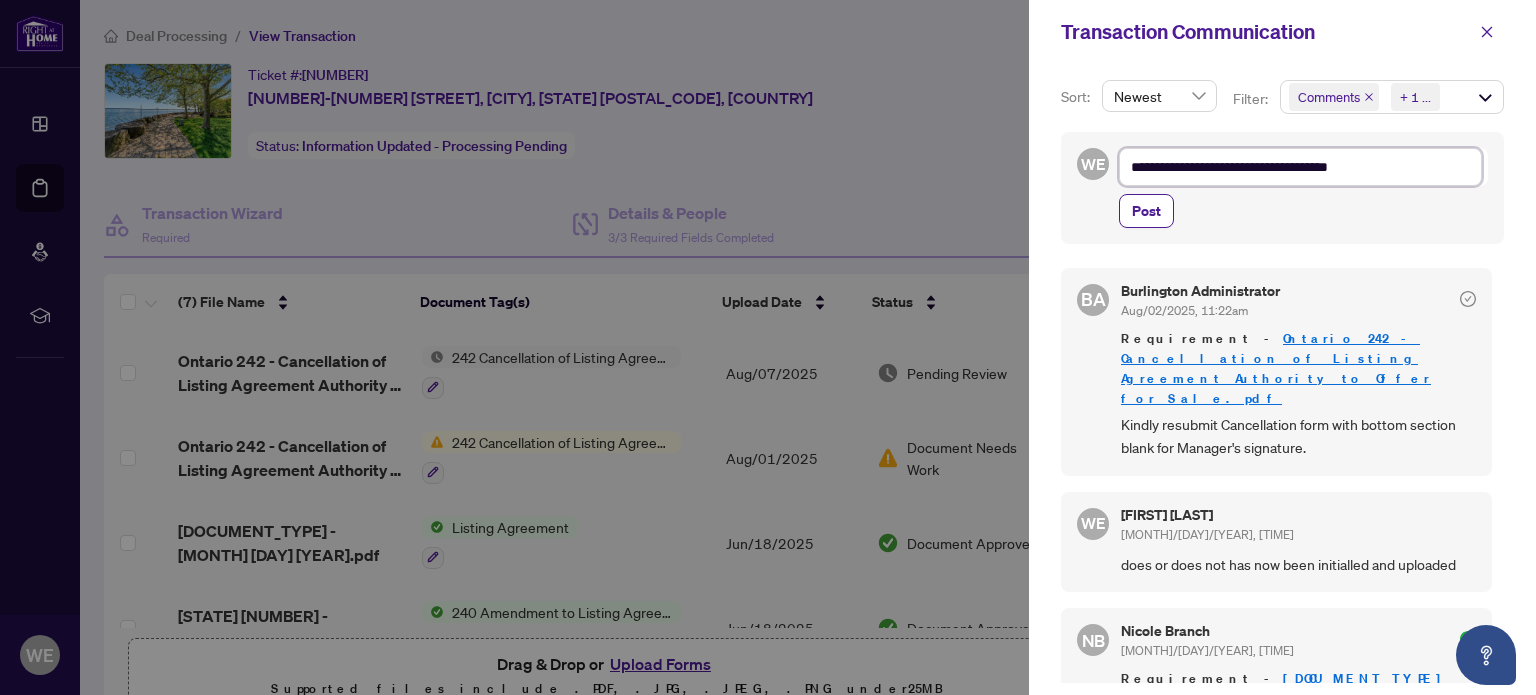type on "**********" 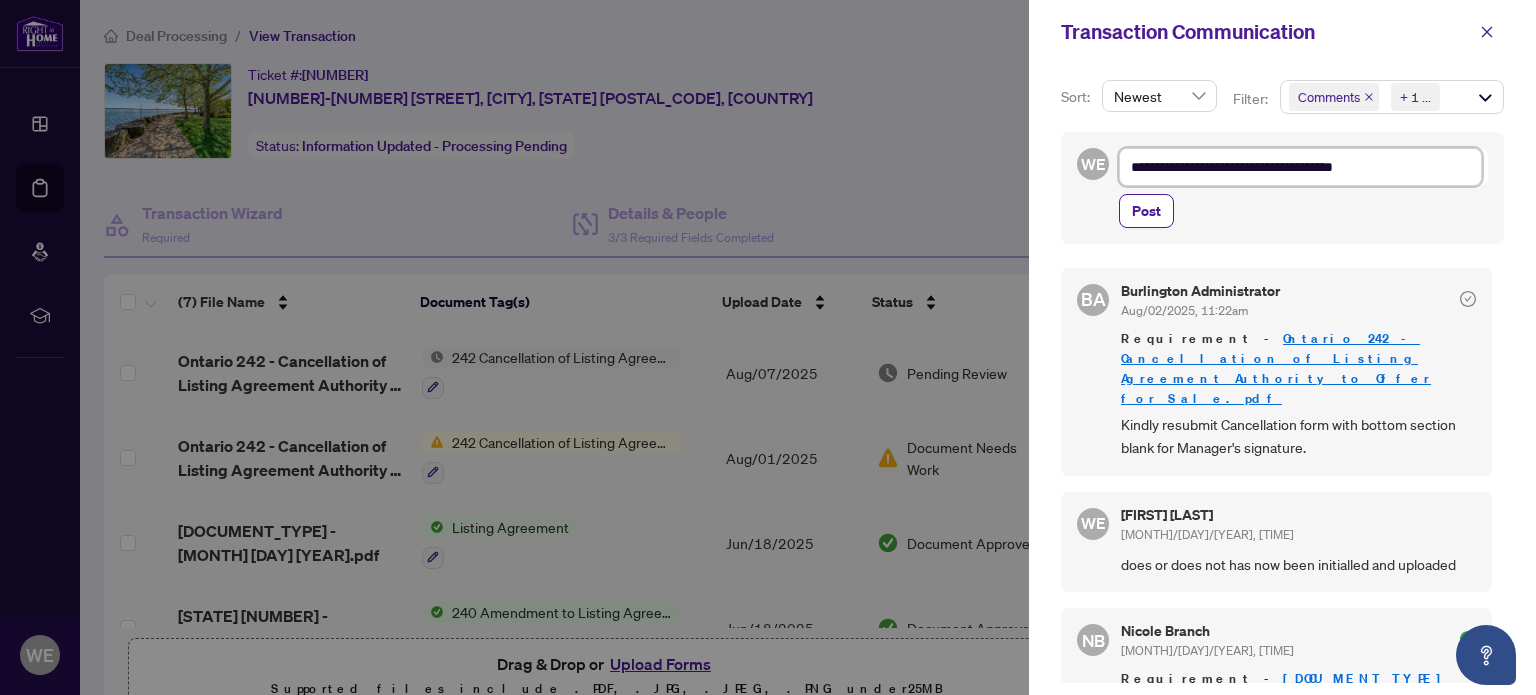 type on "**********" 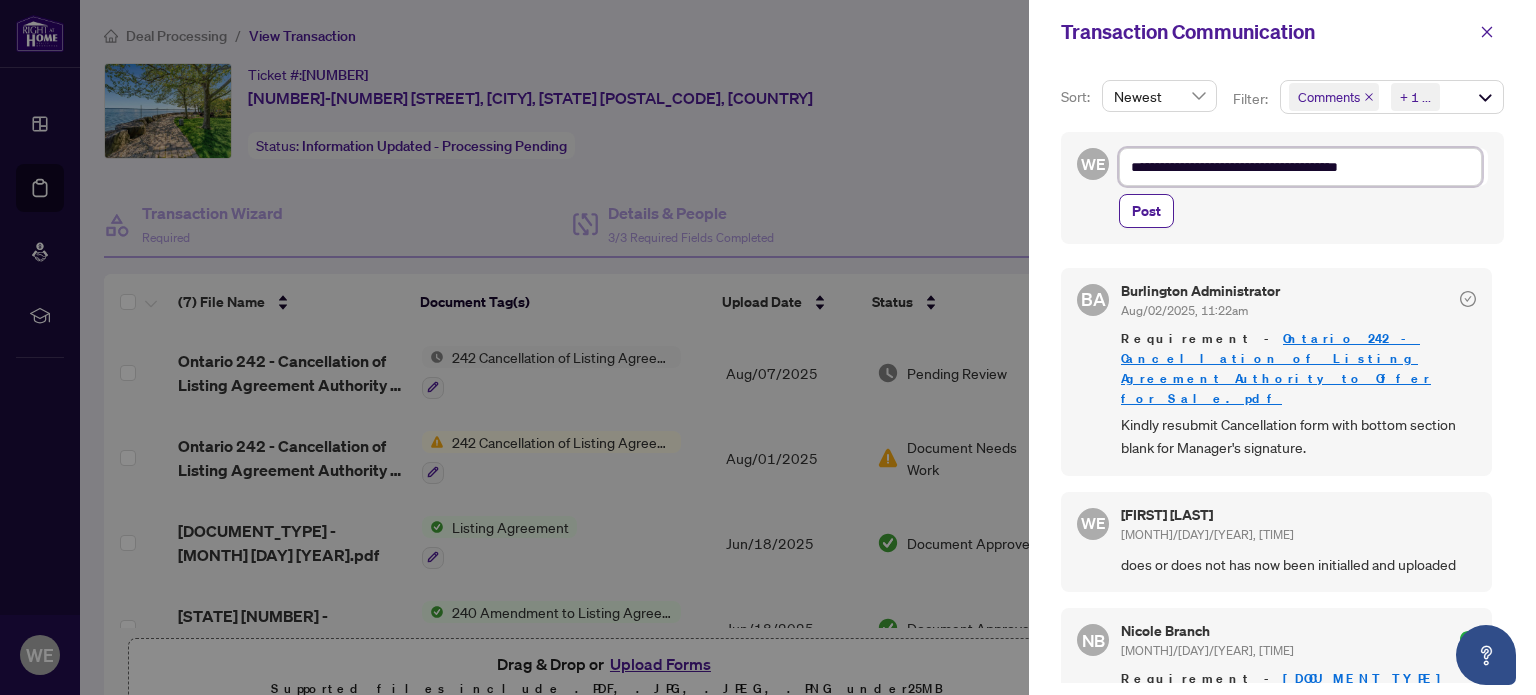 type on "**********" 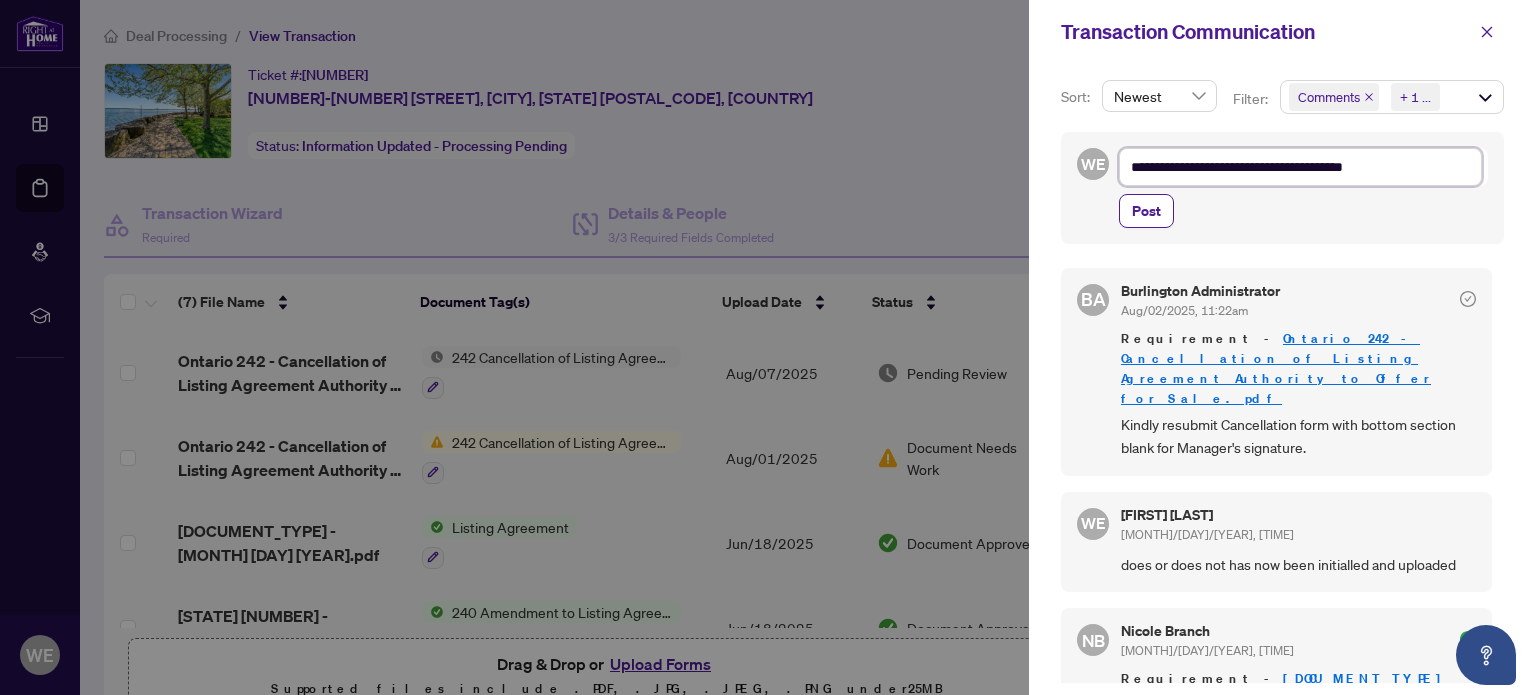 type on "**********" 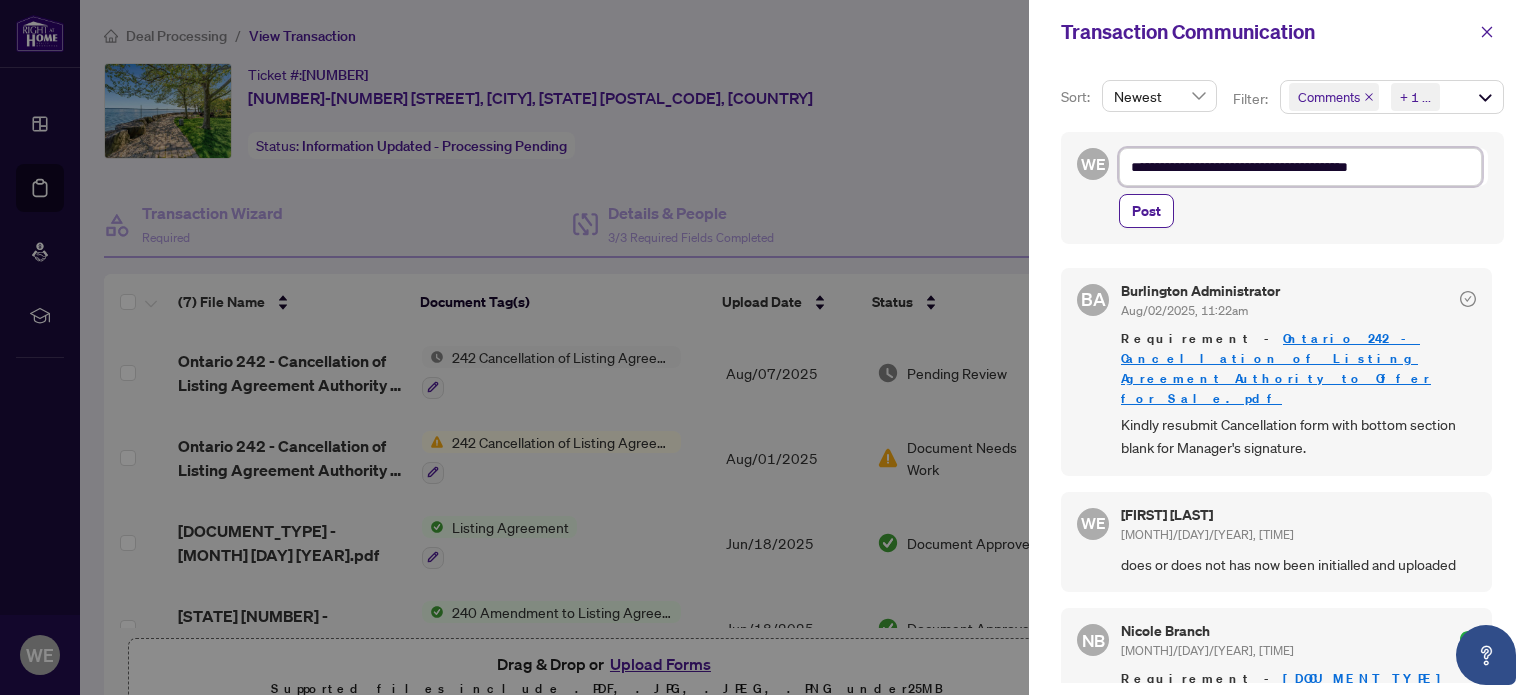type on "**********" 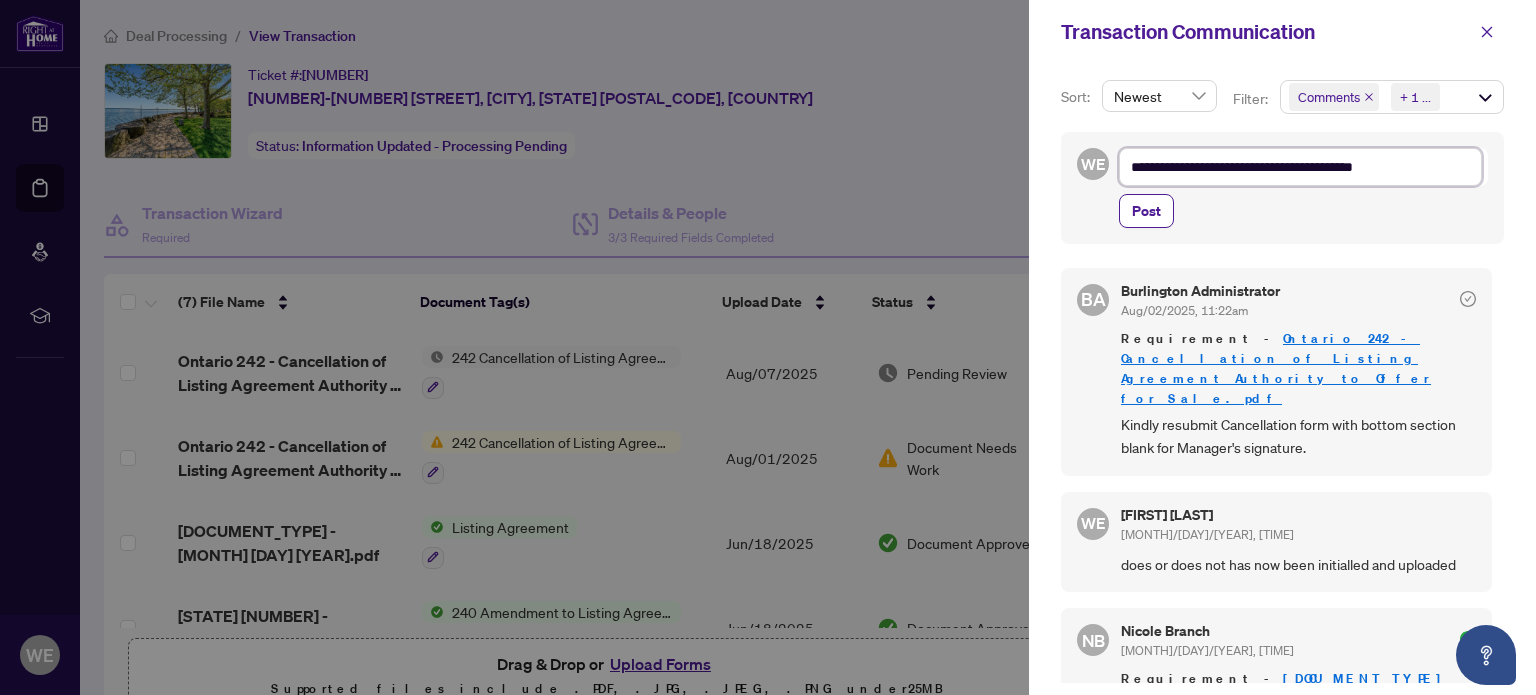 type on "**********" 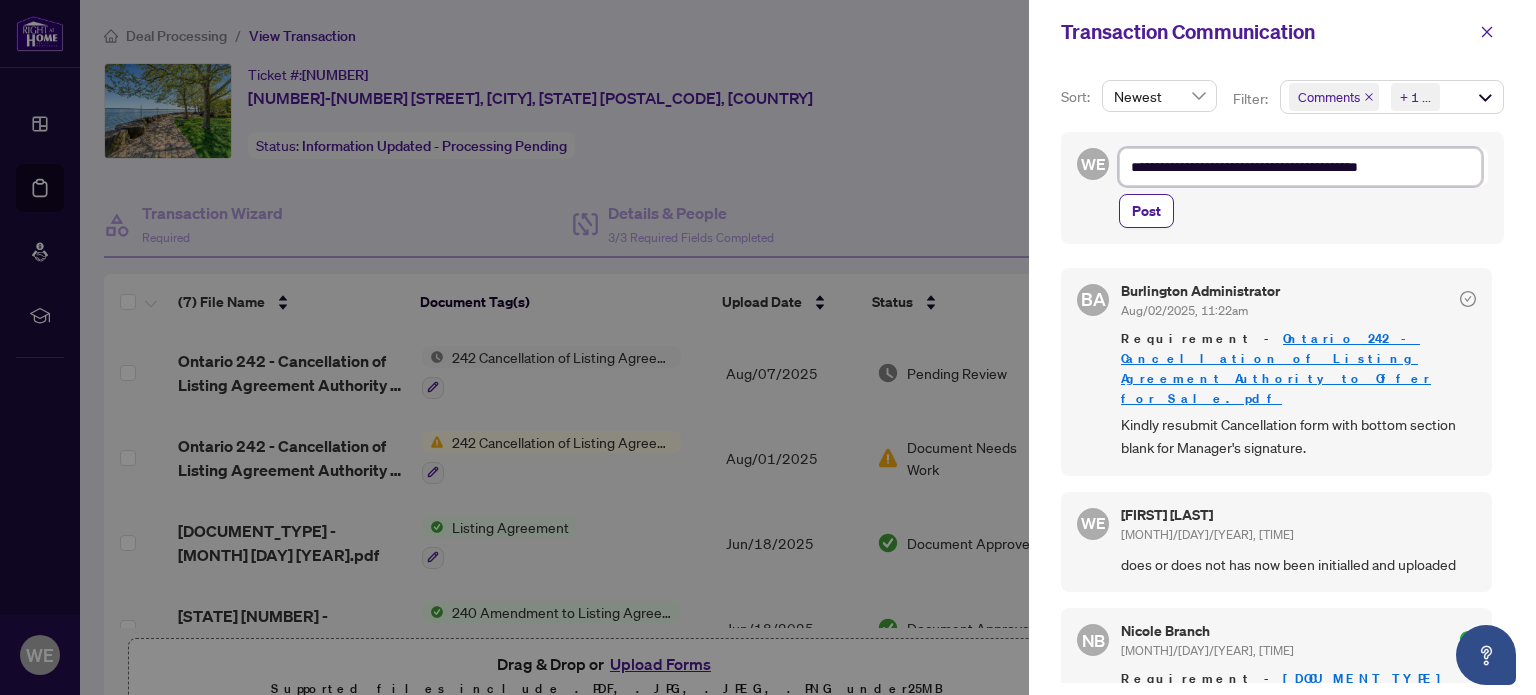 type on "**********" 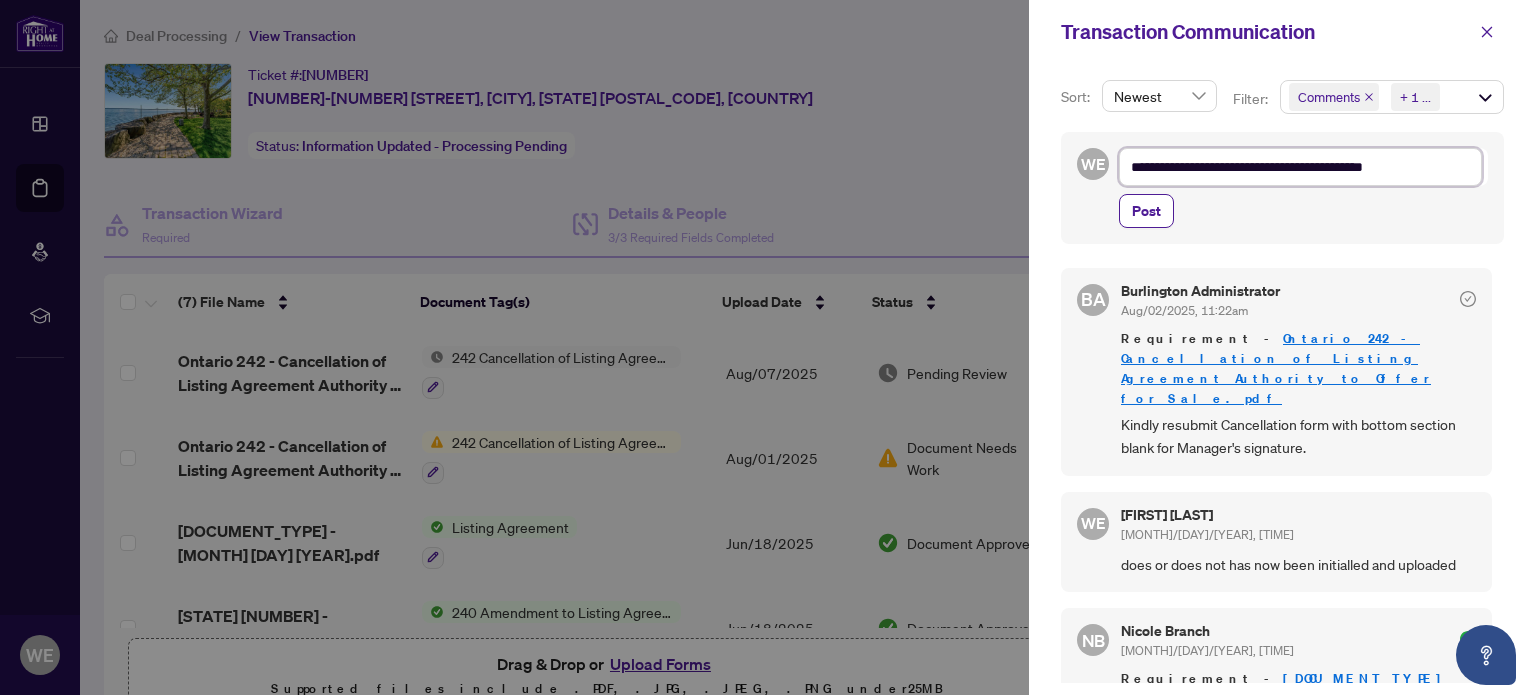 type on "**********" 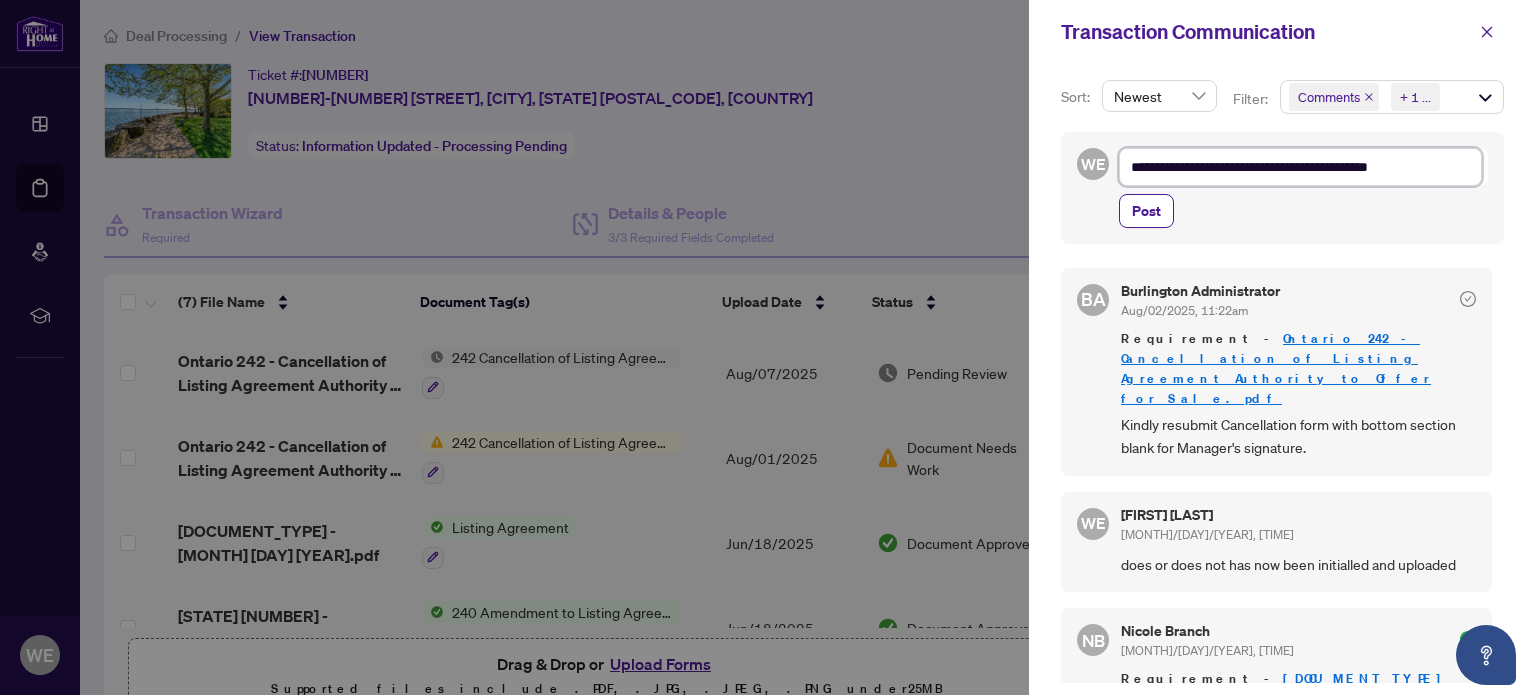 type on "**********" 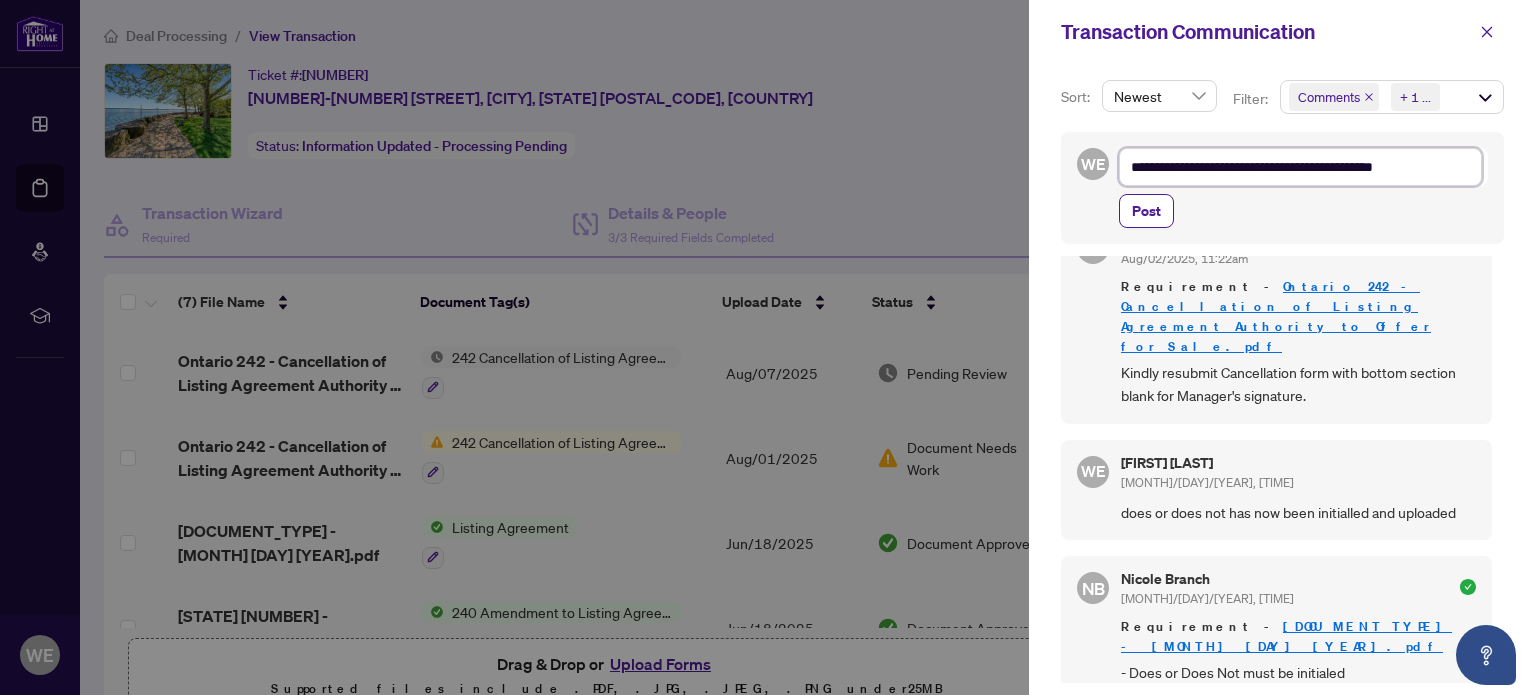 scroll, scrollTop: 0, scrollLeft: 0, axis: both 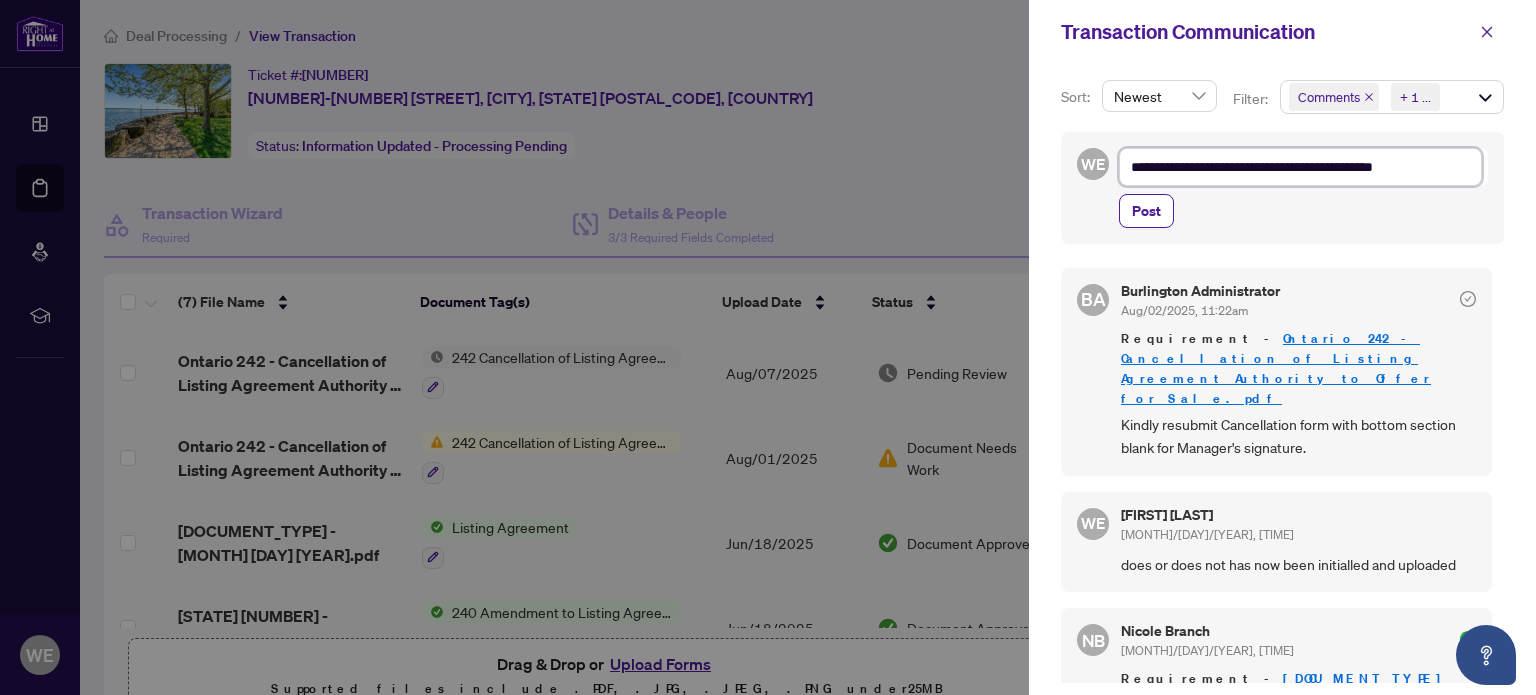 type on "**********" 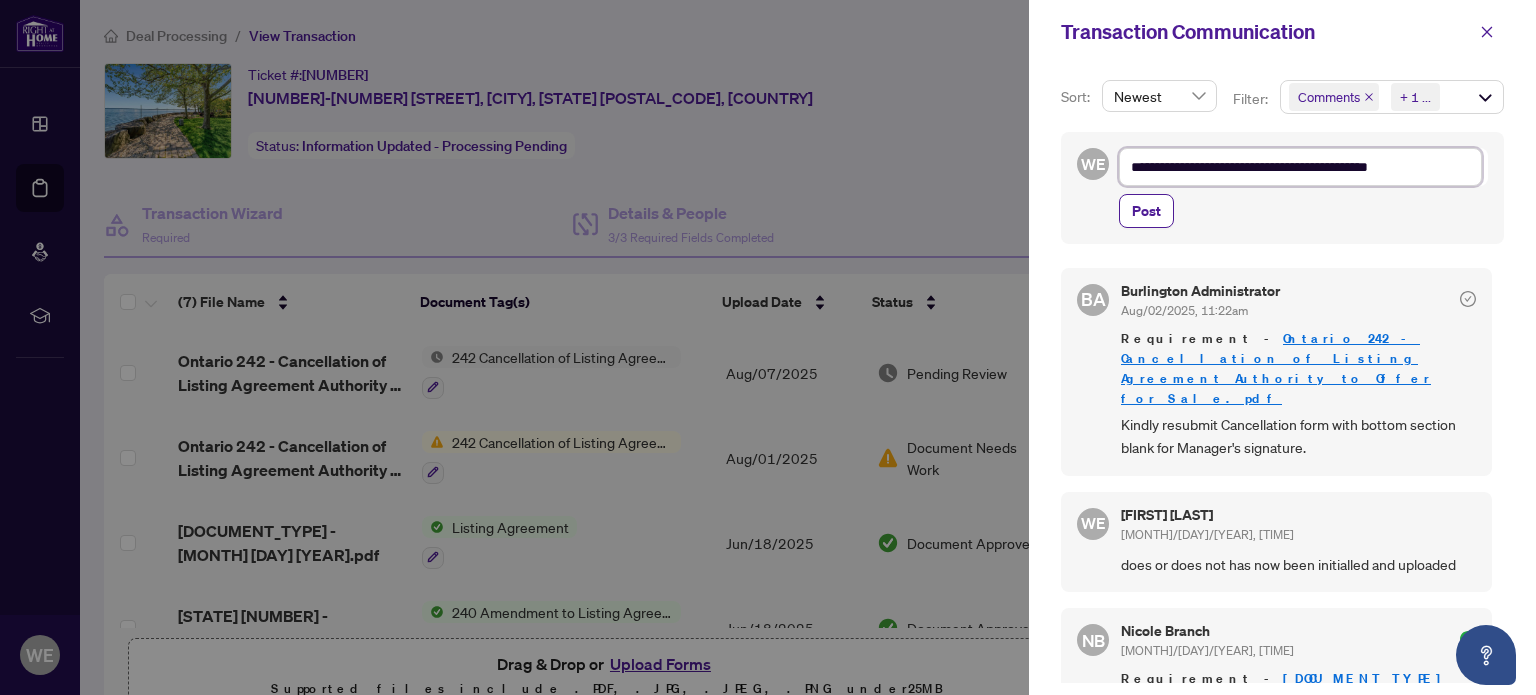 type on "**********" 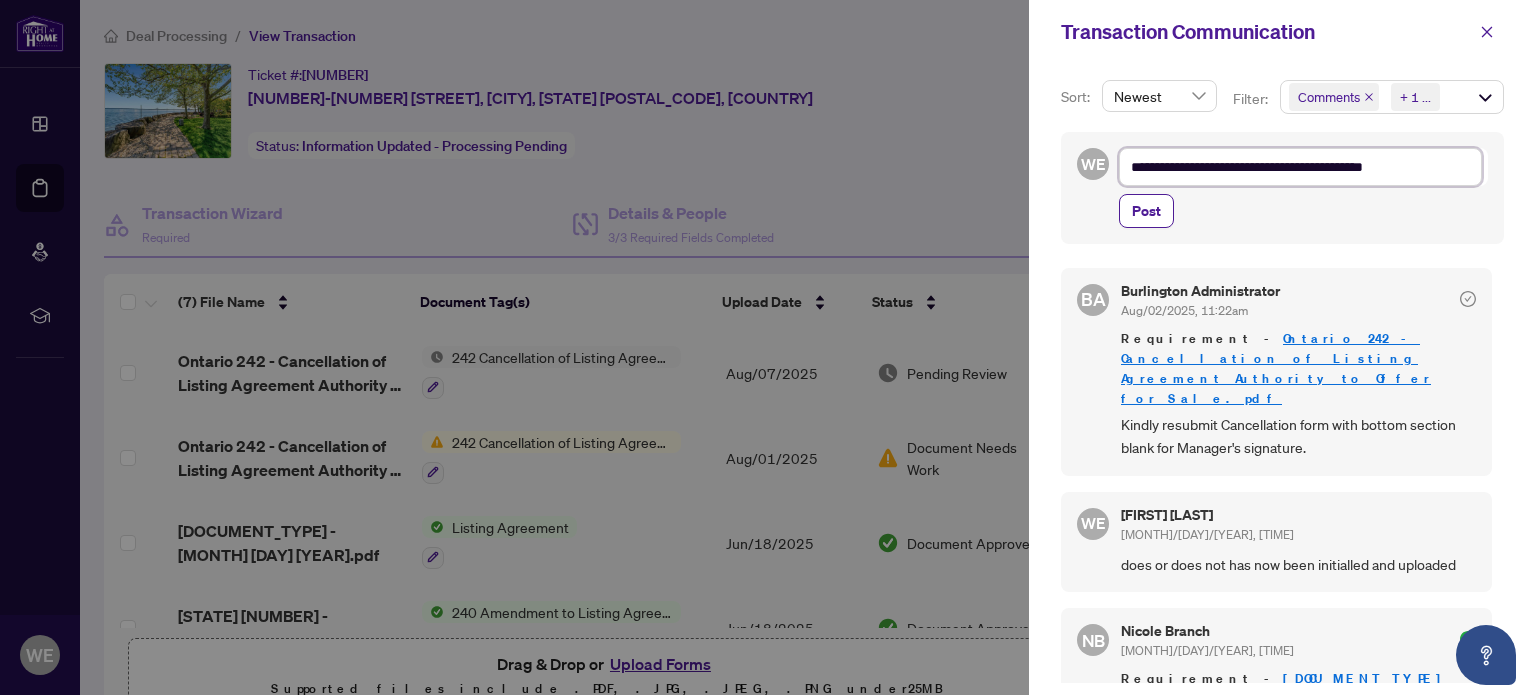 type on "**********" 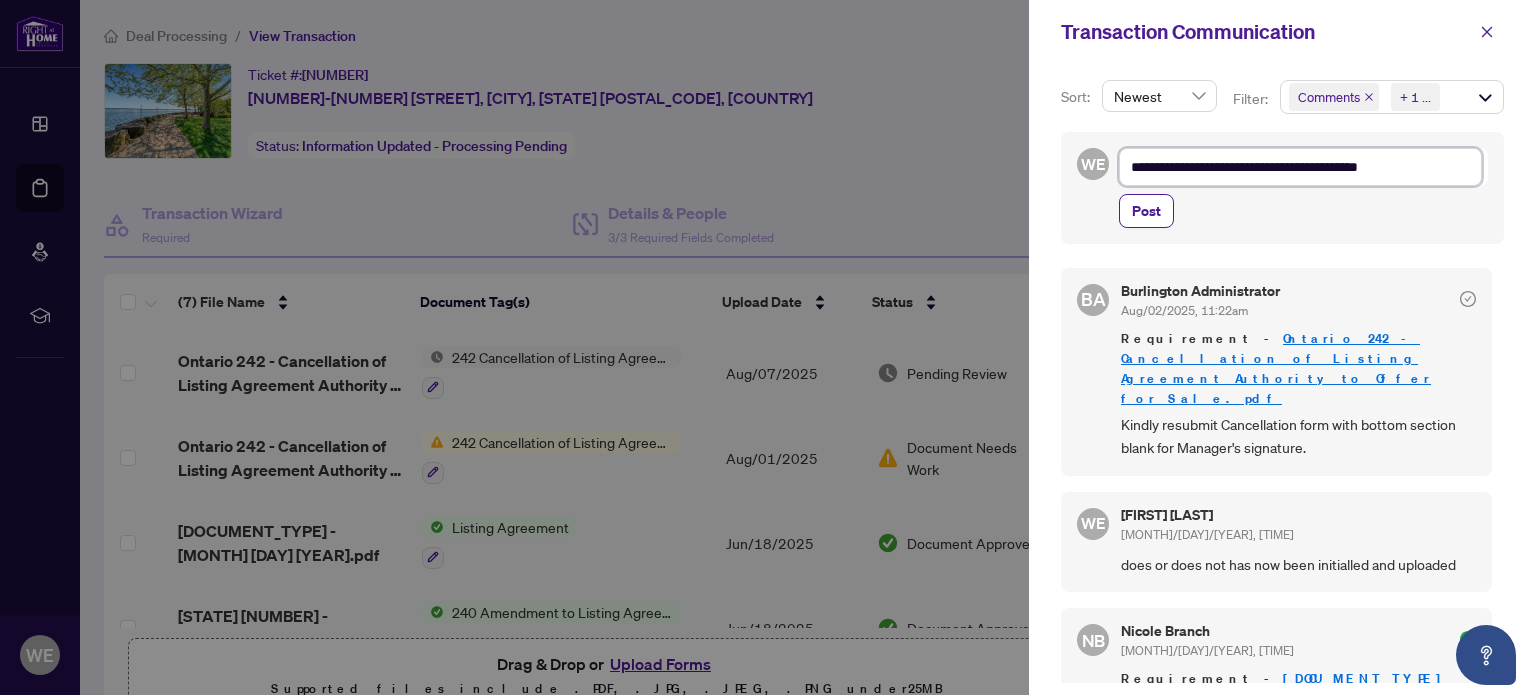 type on "**********" 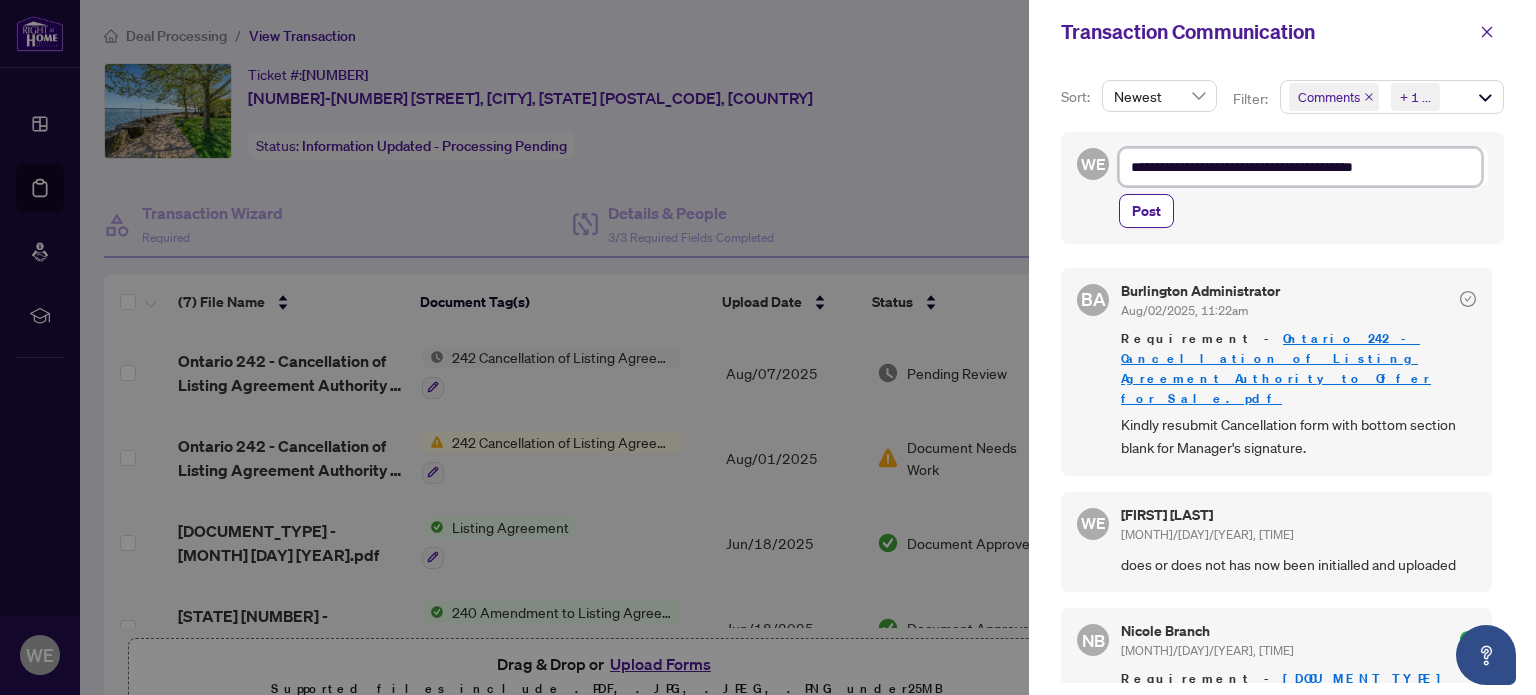 type on "**********" 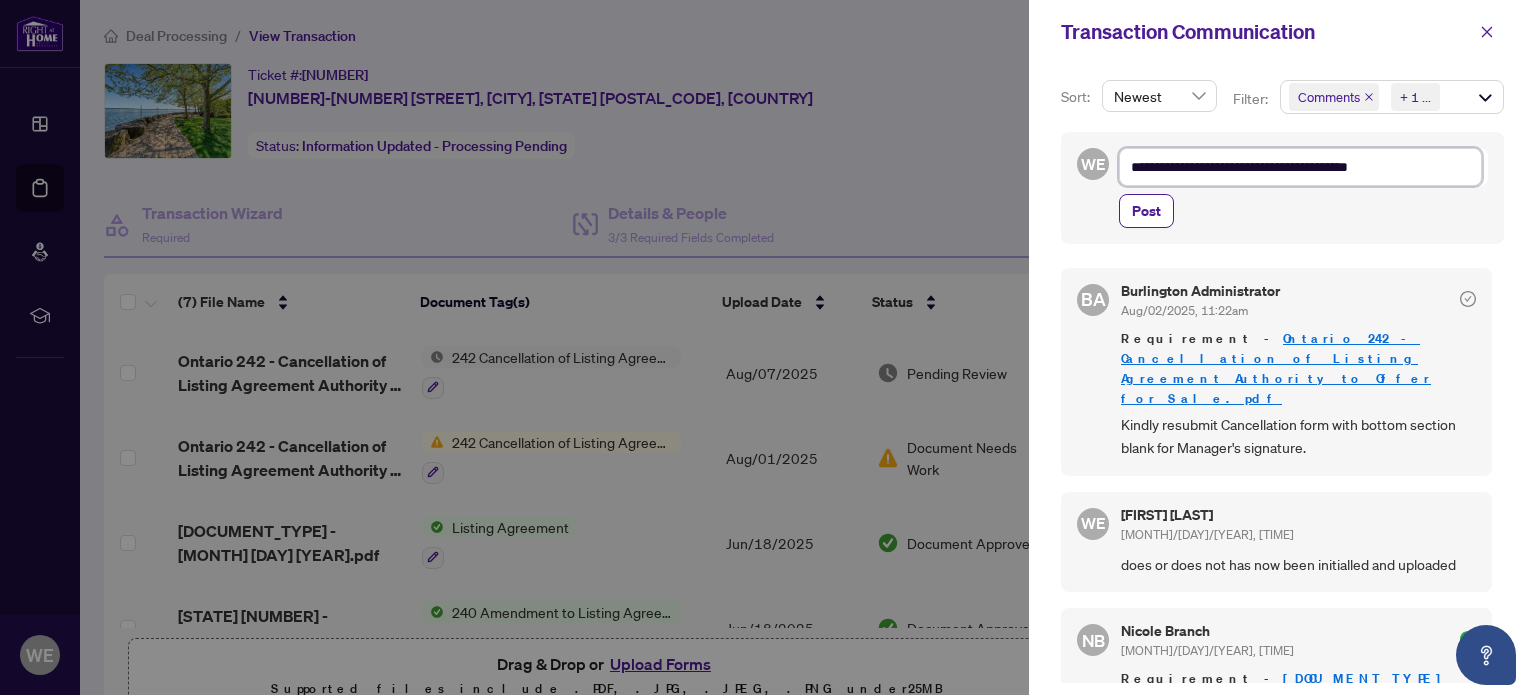 type on "**********" 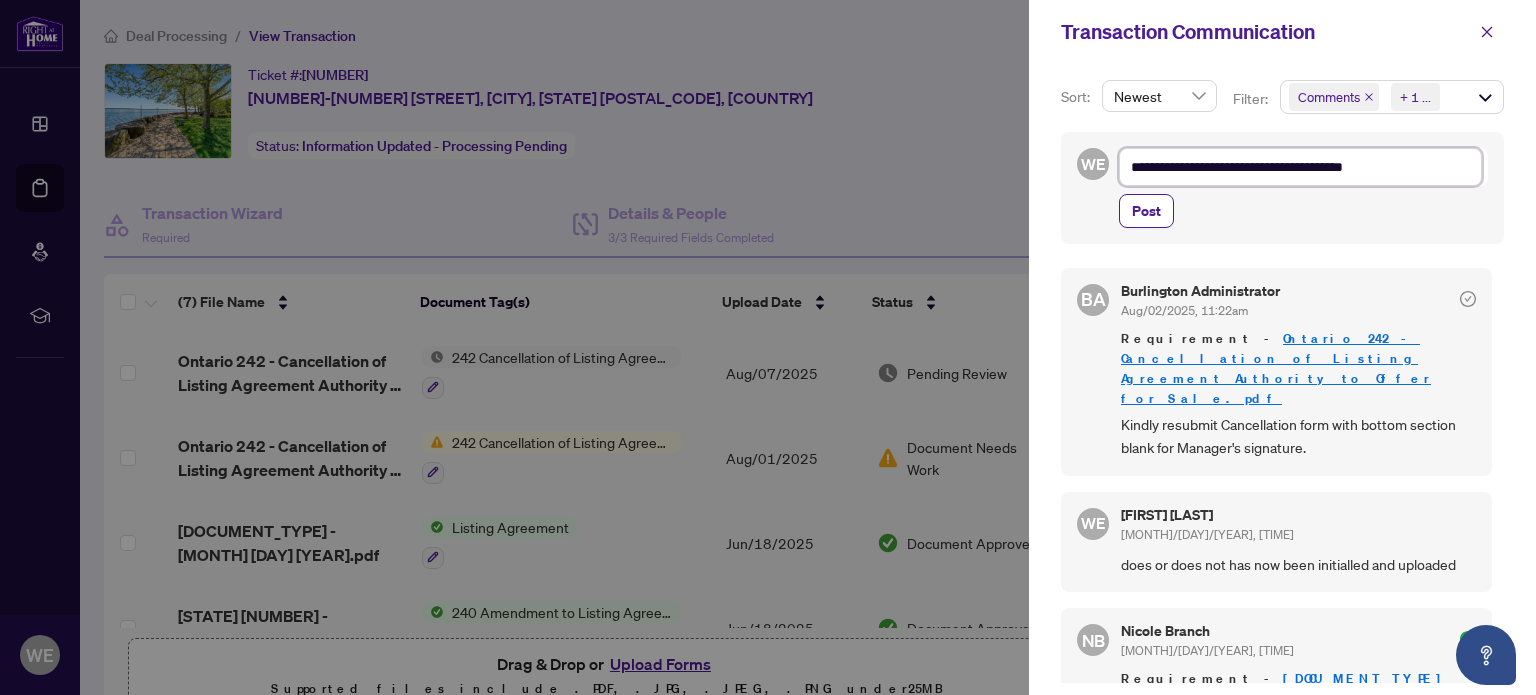 type on "**********" 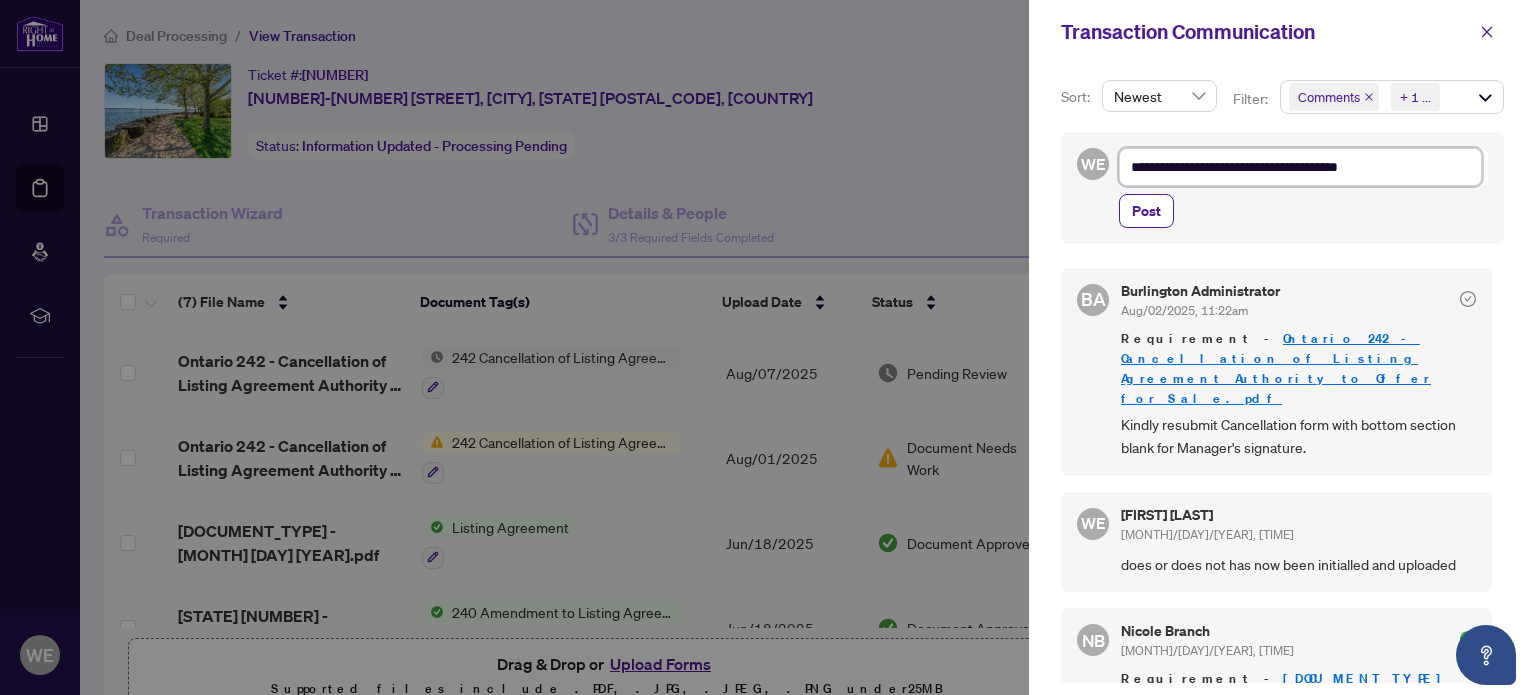 type on "**********" 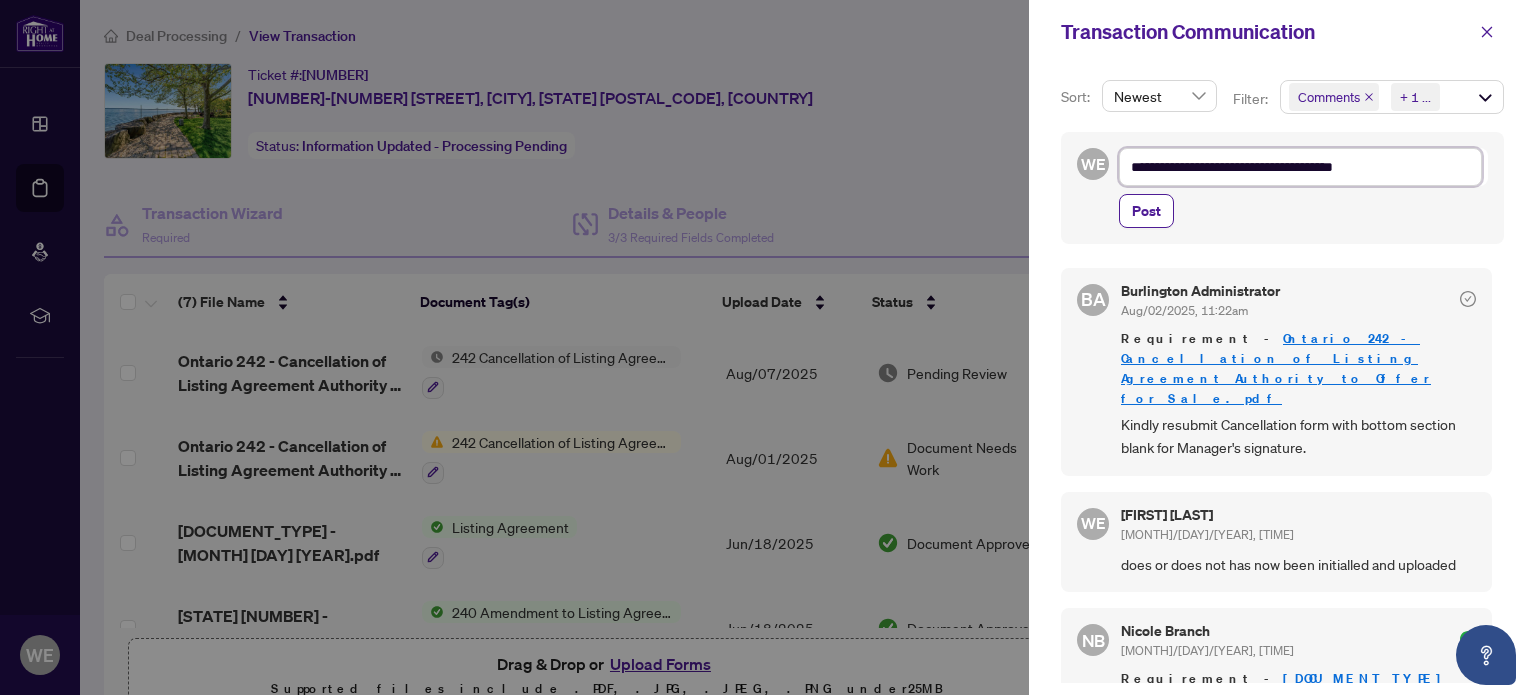 type on "**********" 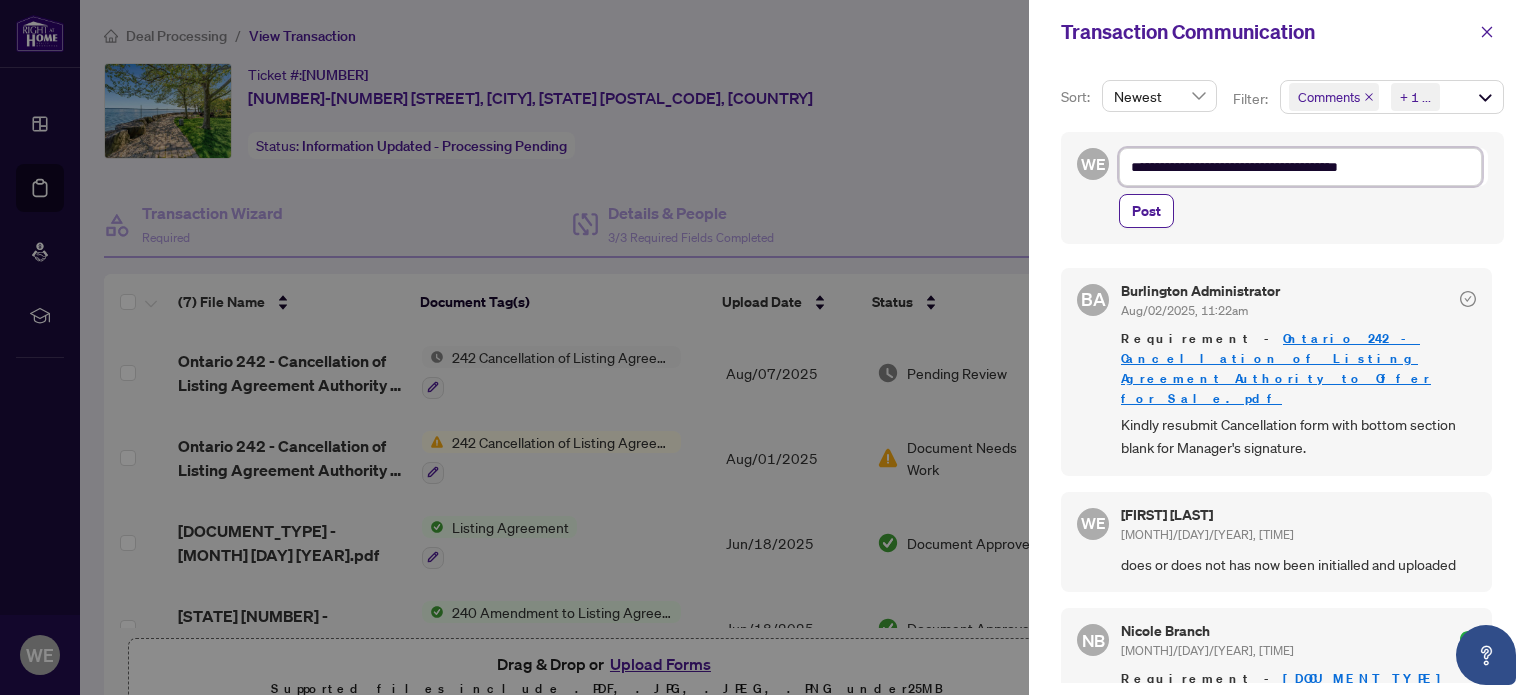 type on "**********" 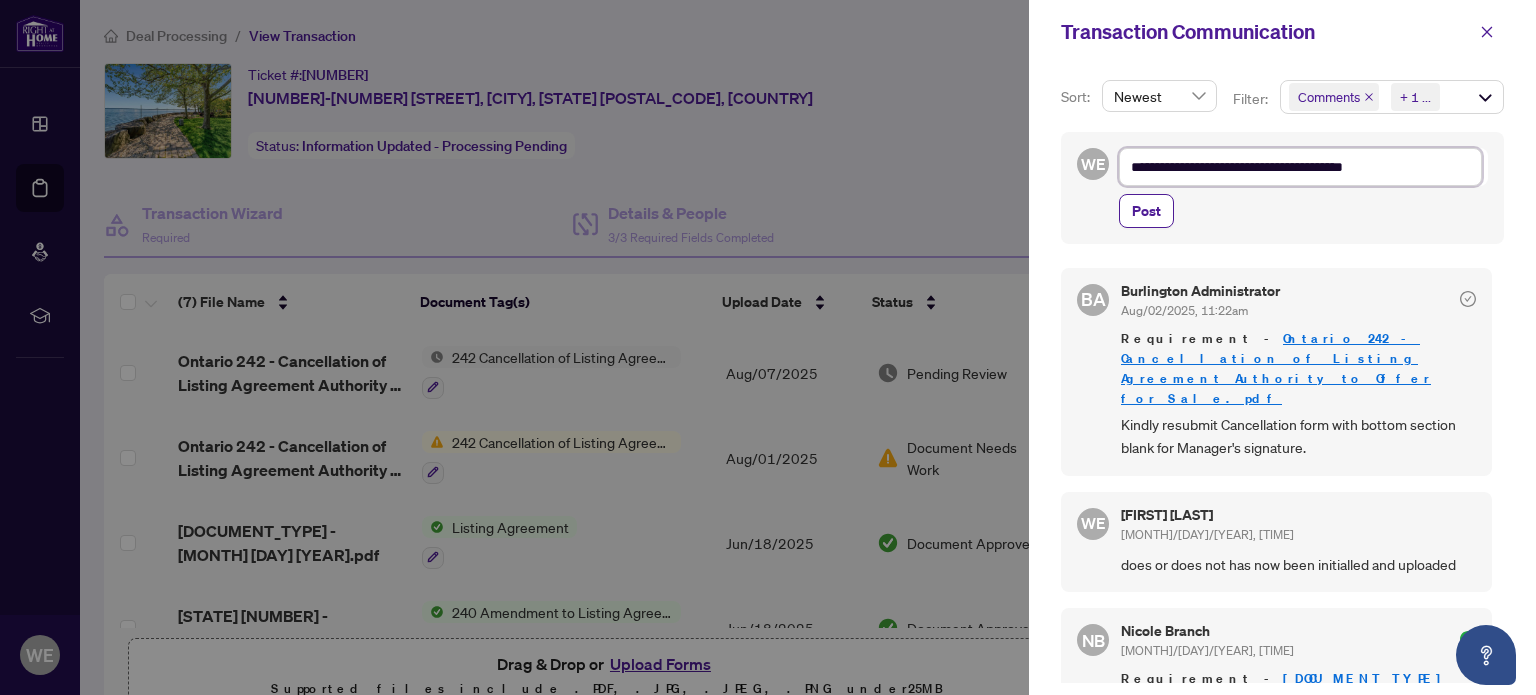 type on "**********" 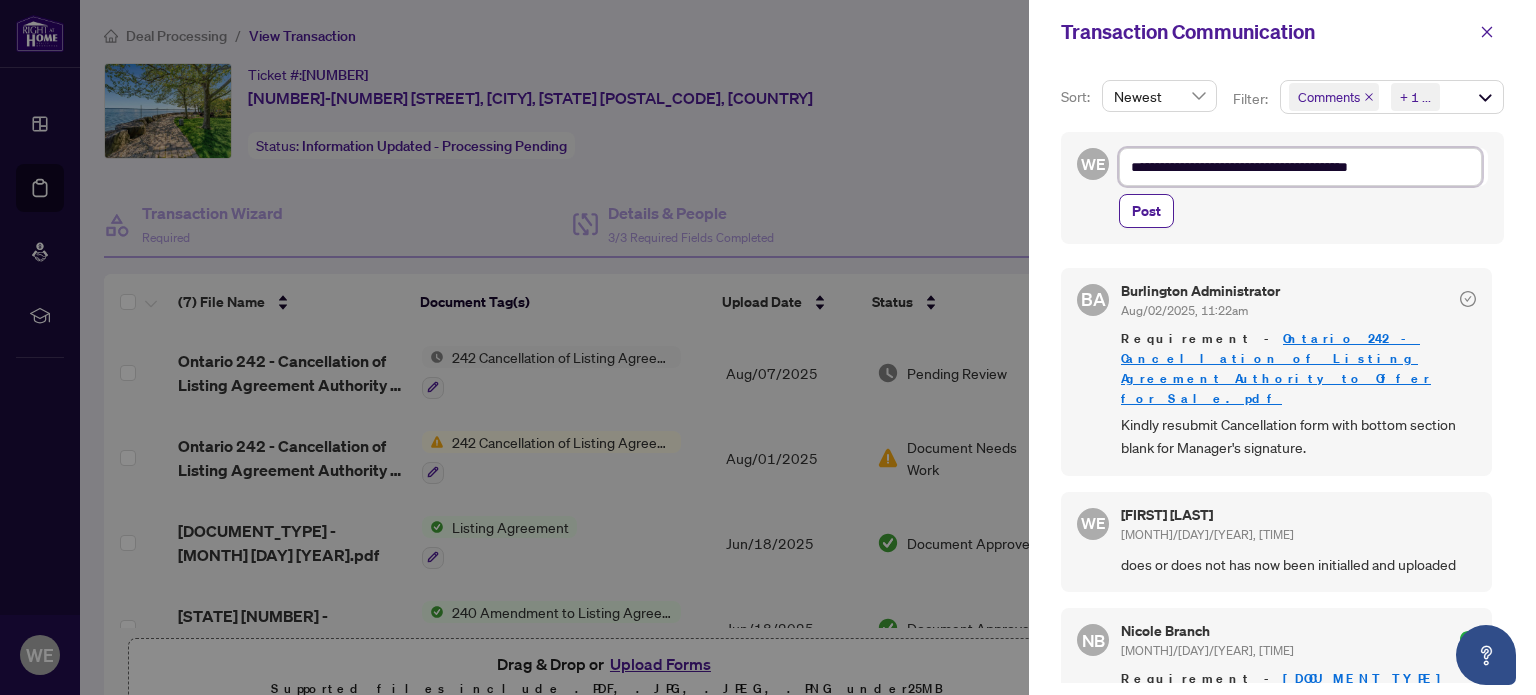 type on "**********" 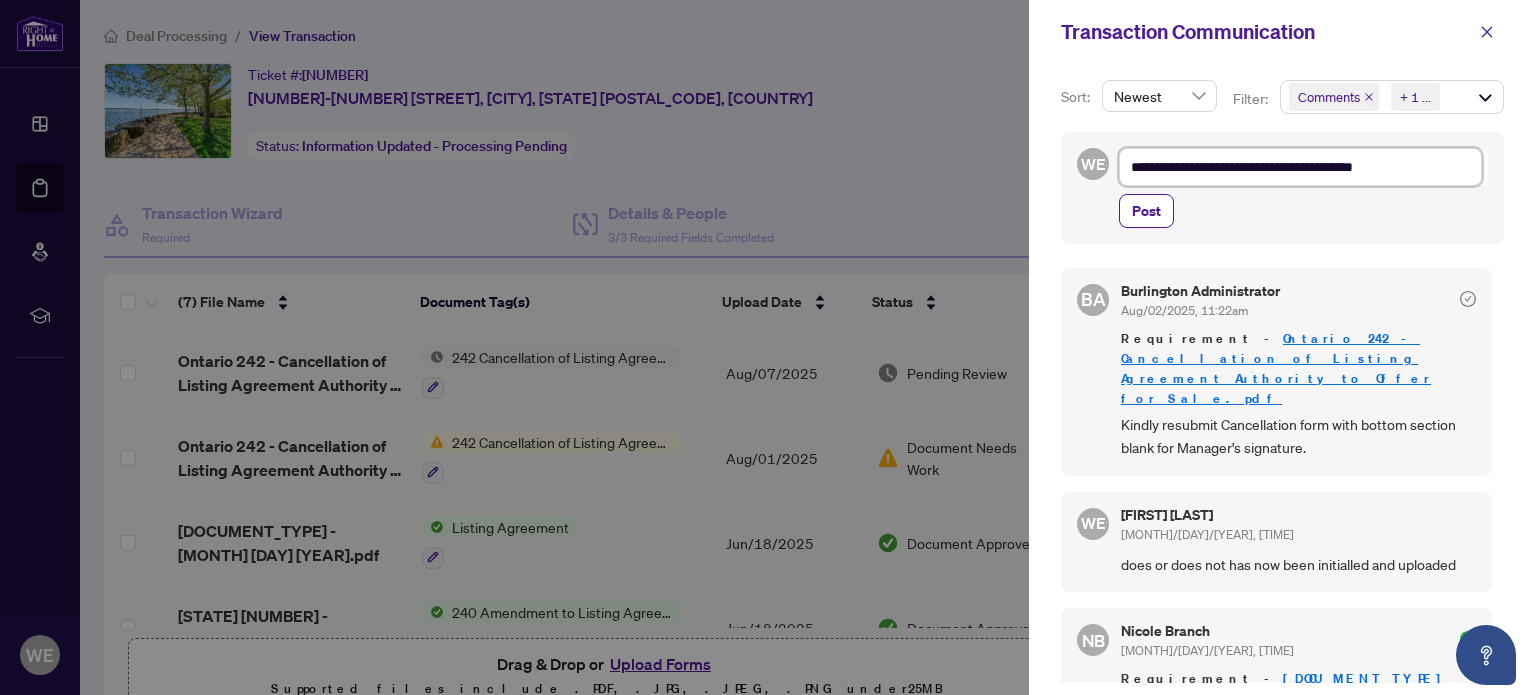 type on "**********" 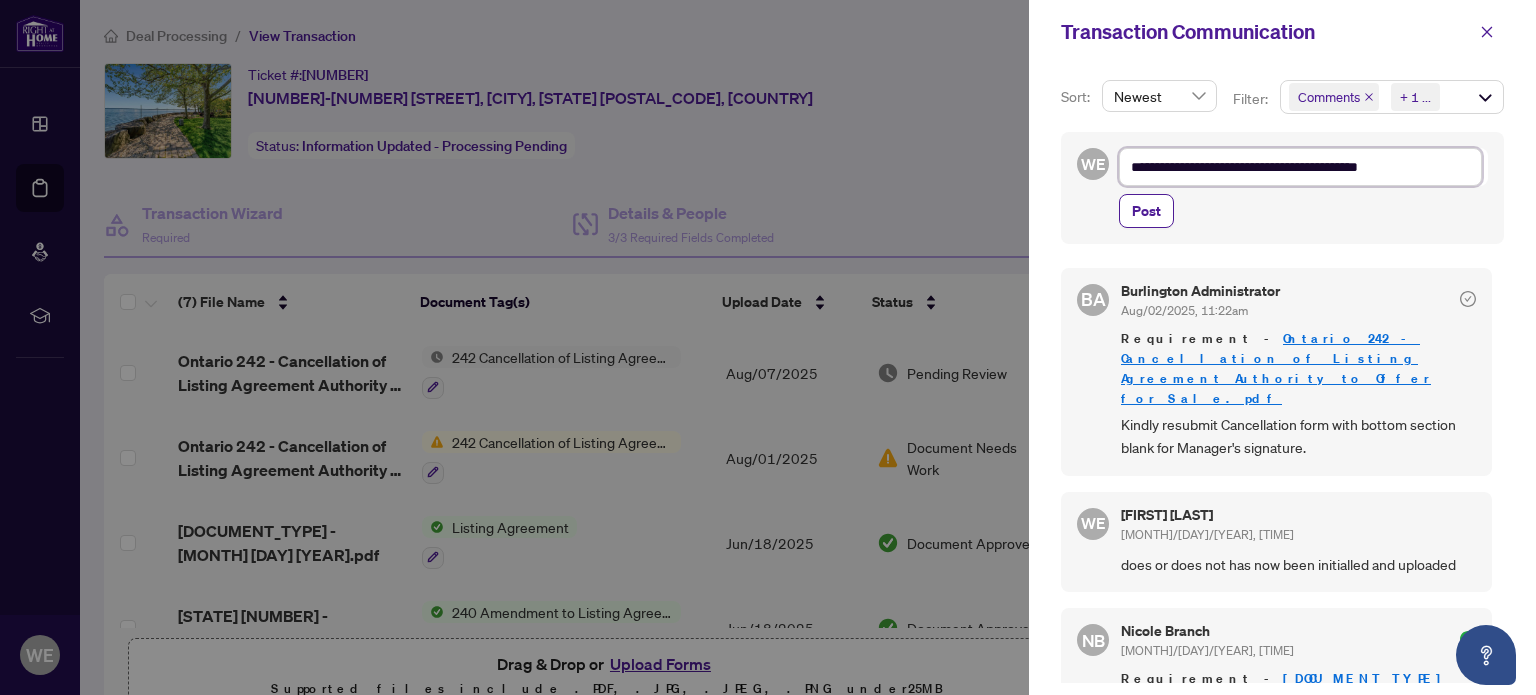 type on "**********" 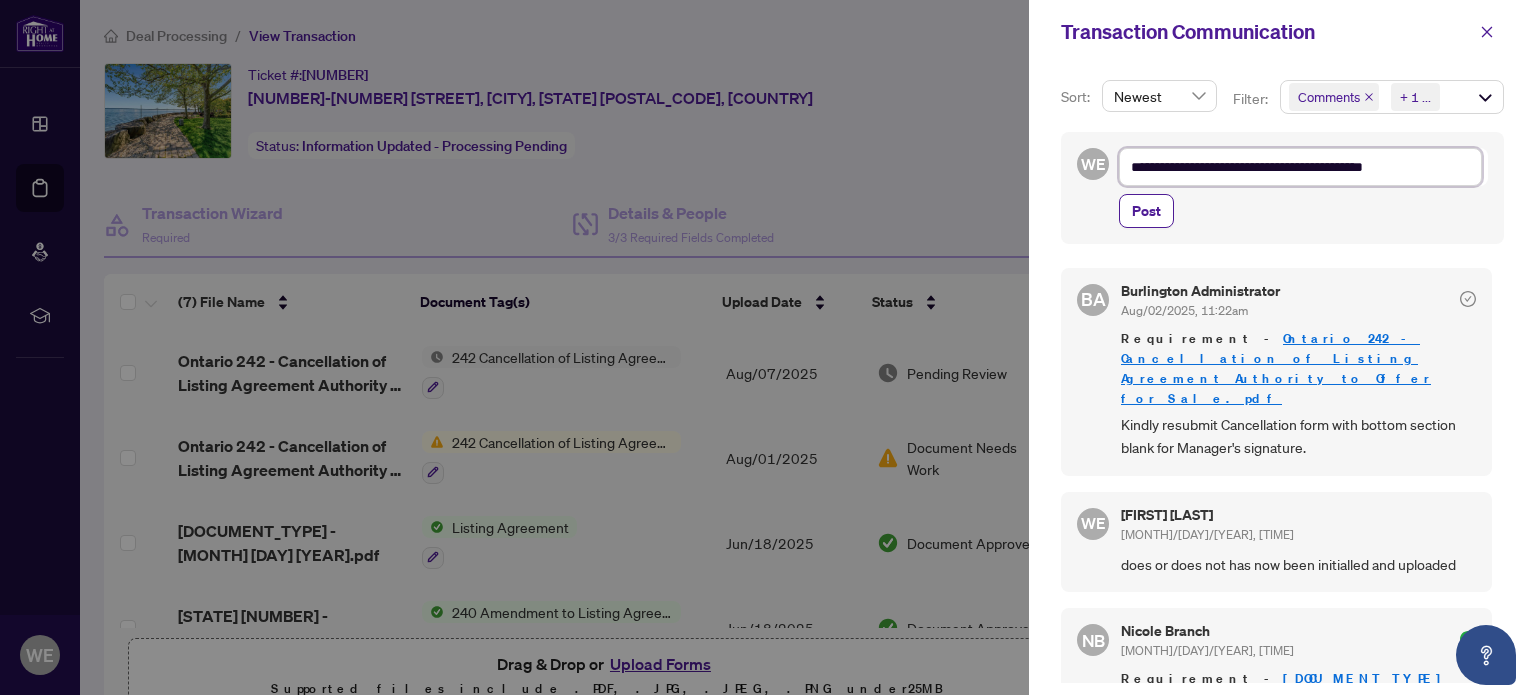 type on "**********" 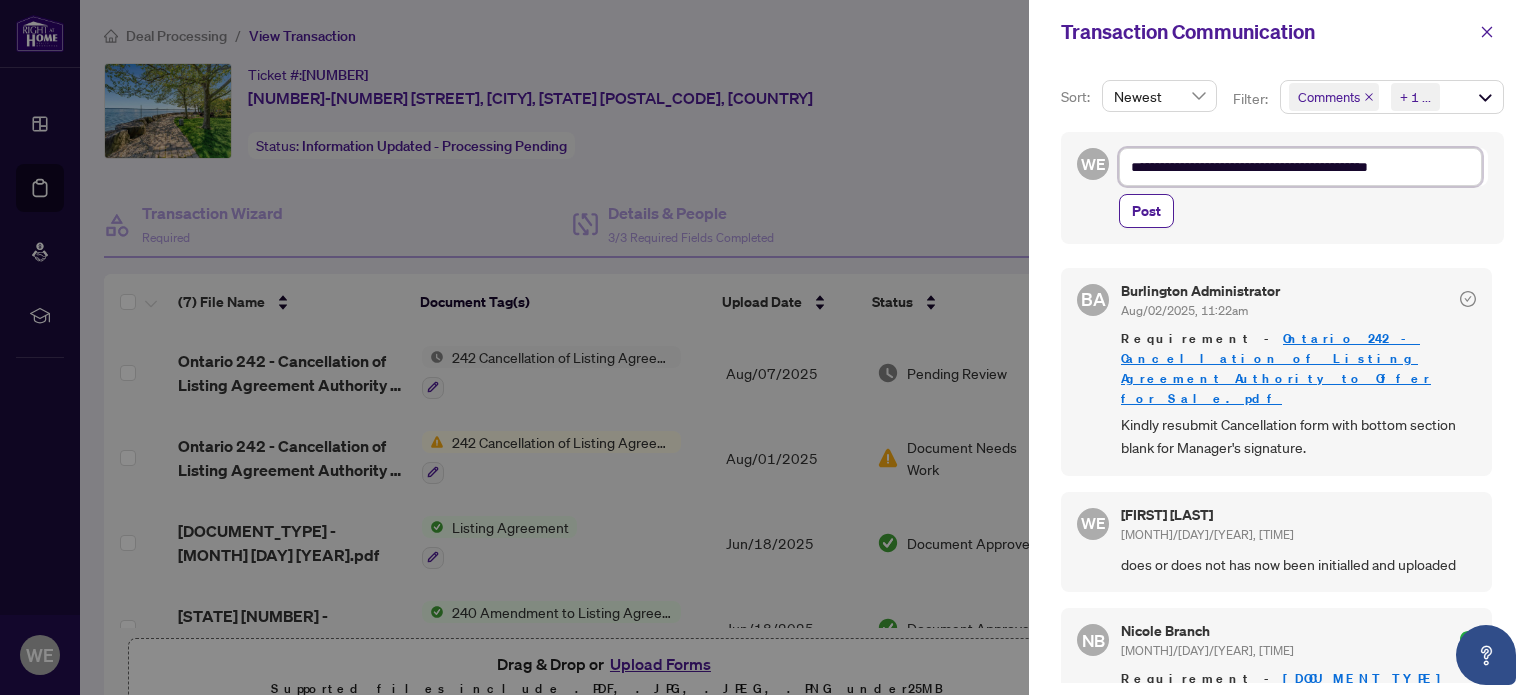 type on "**********" 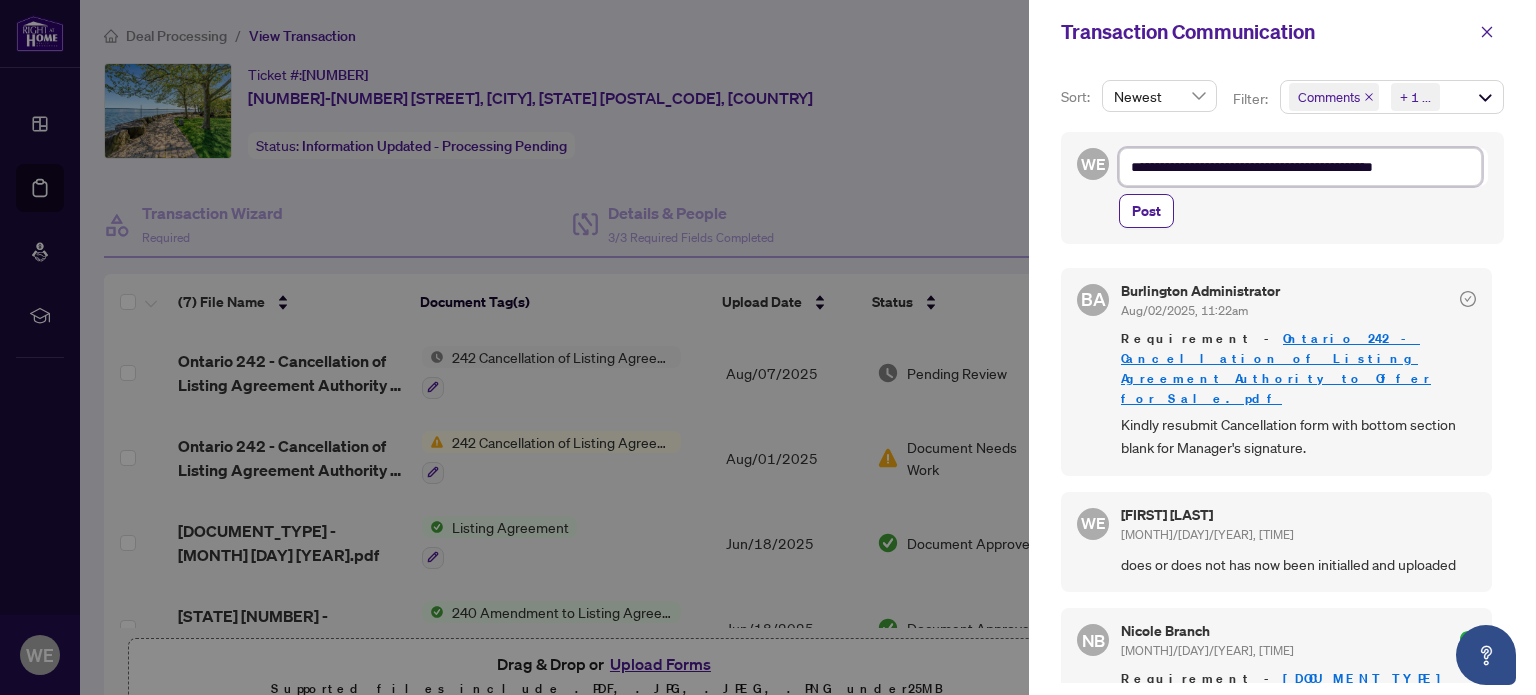 type on "**********" 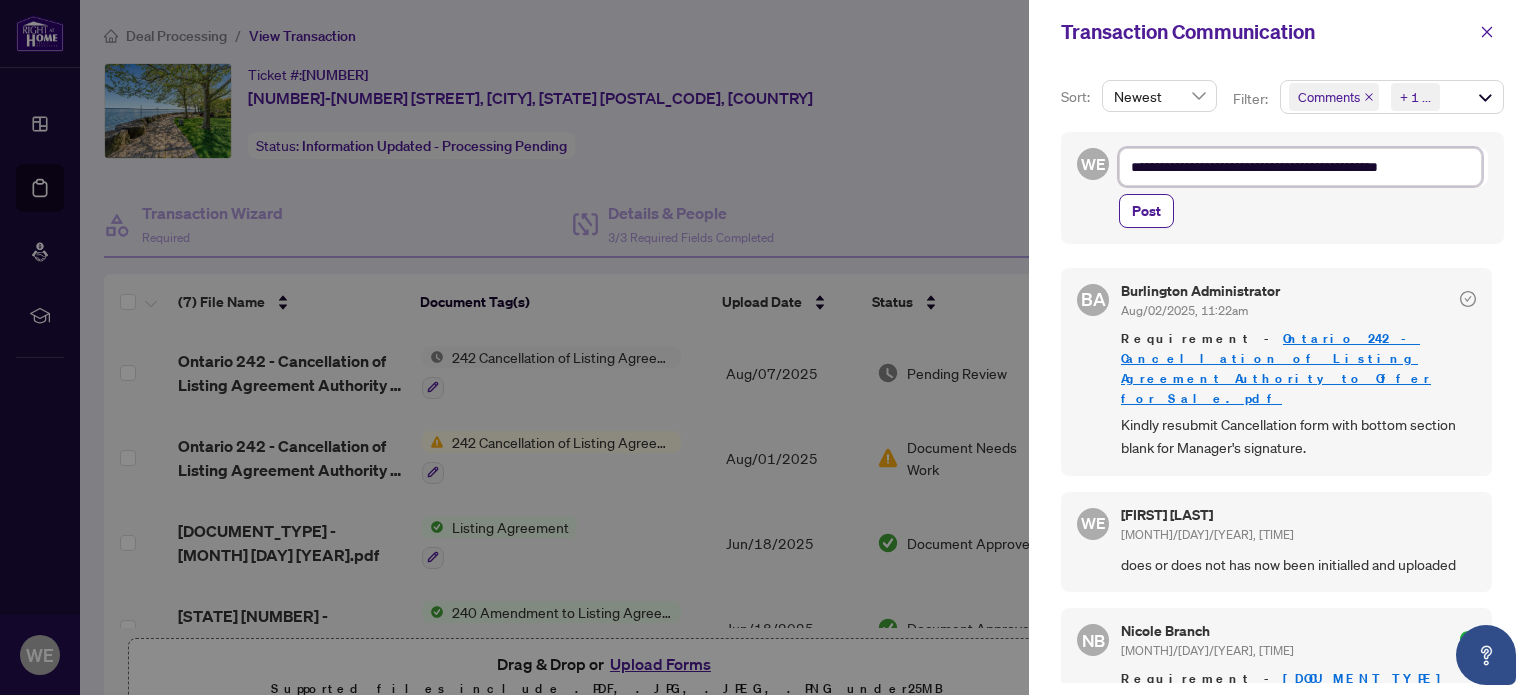 type on "**********" 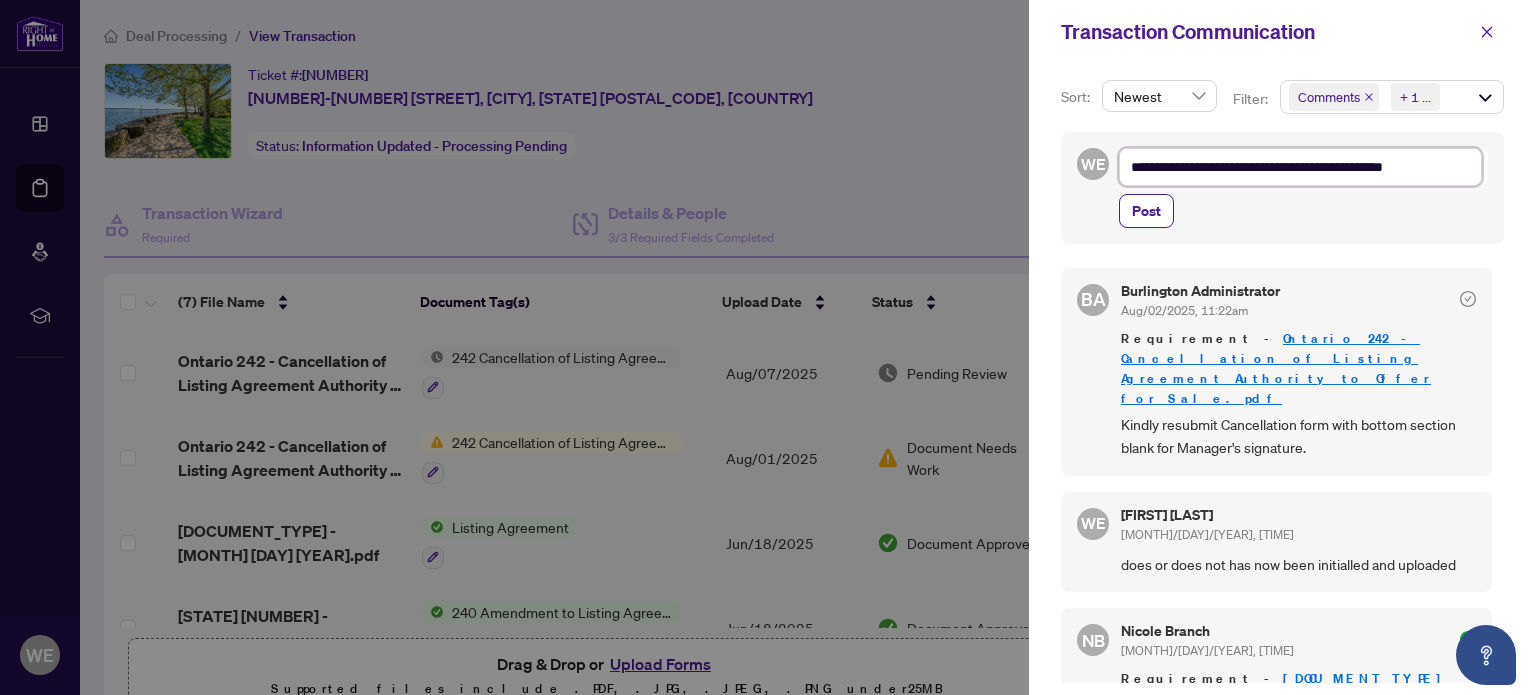 type on "**********" 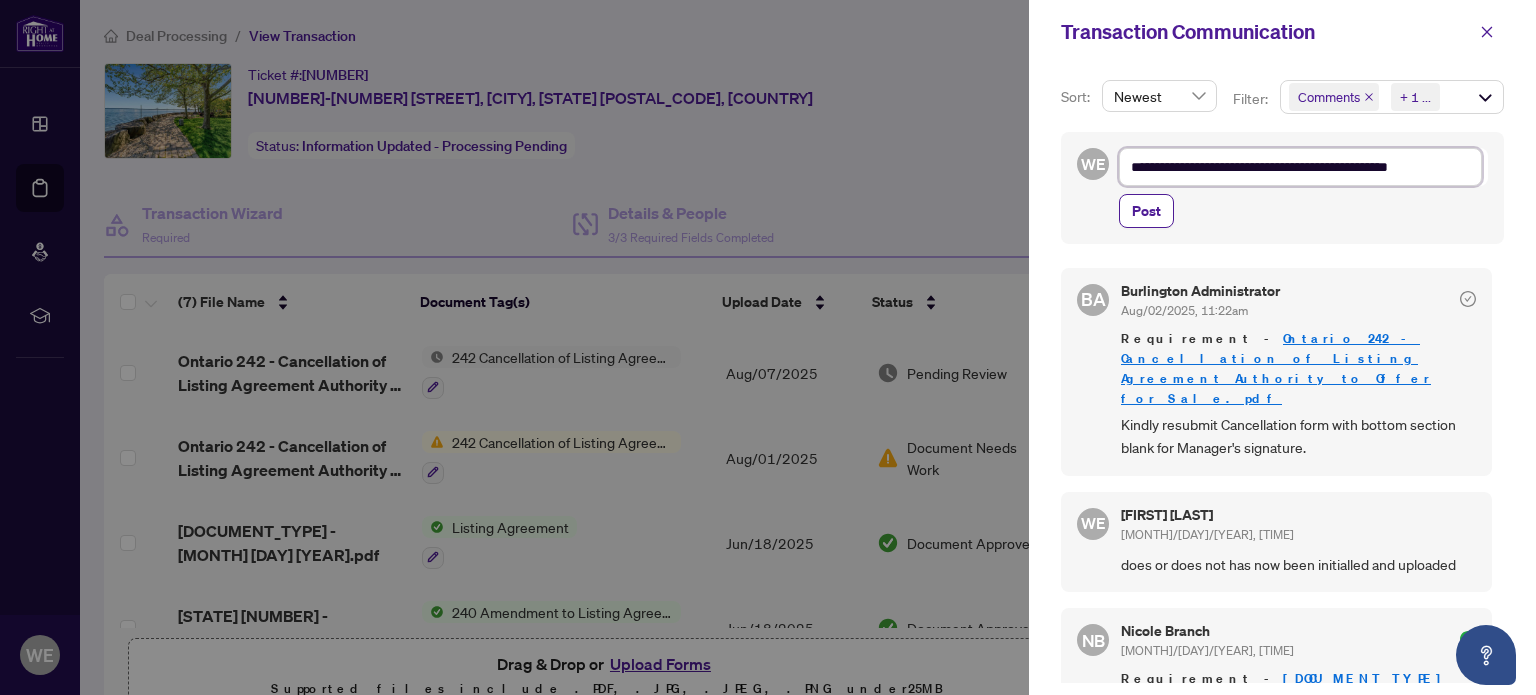 type on "**********" 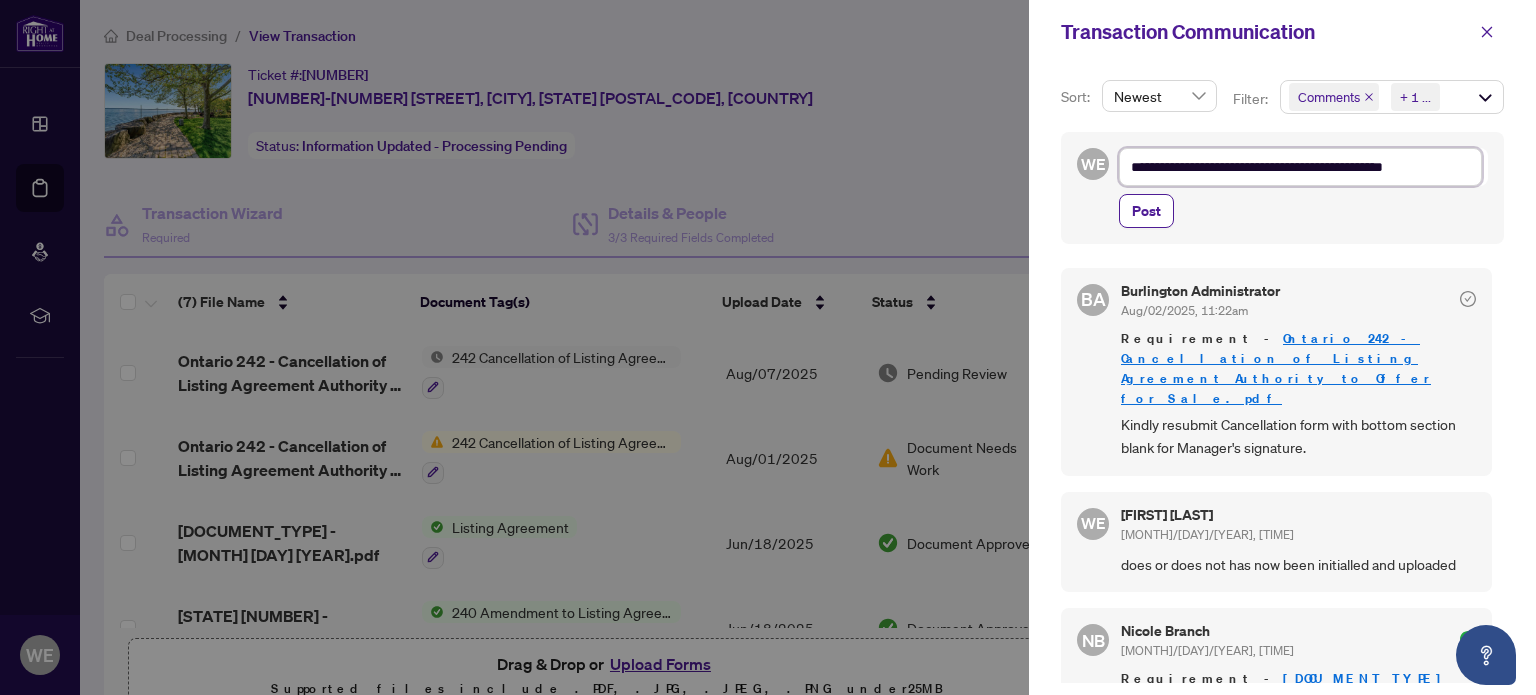 type on "**********" 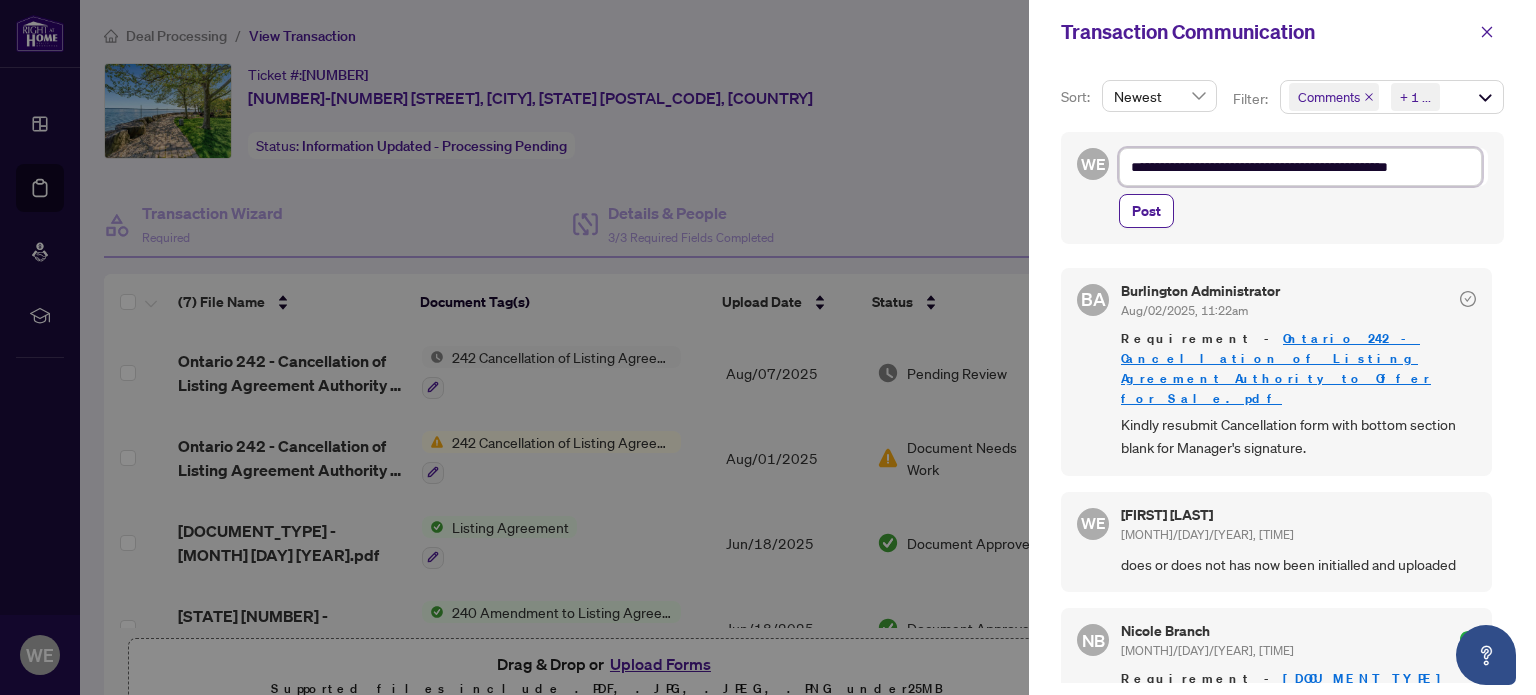 type on "**********" 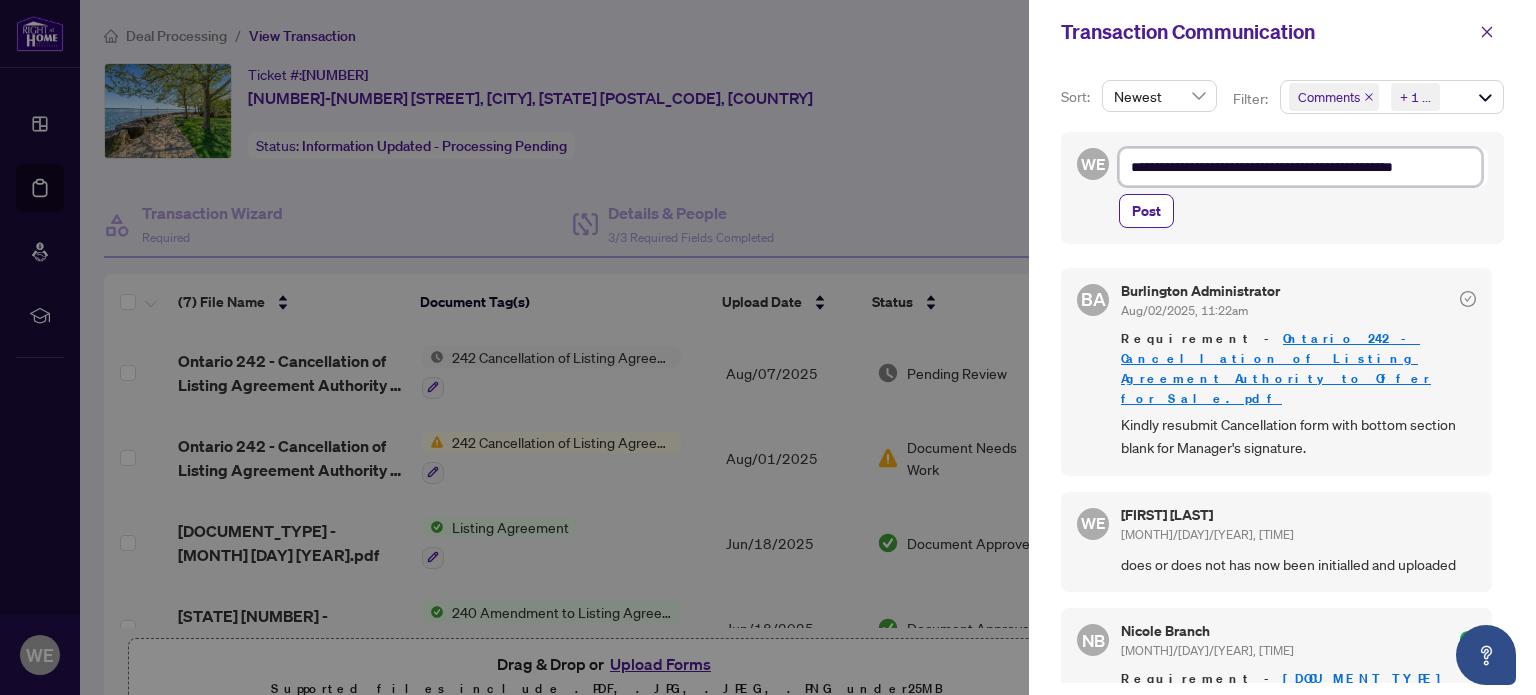 type on "**********" 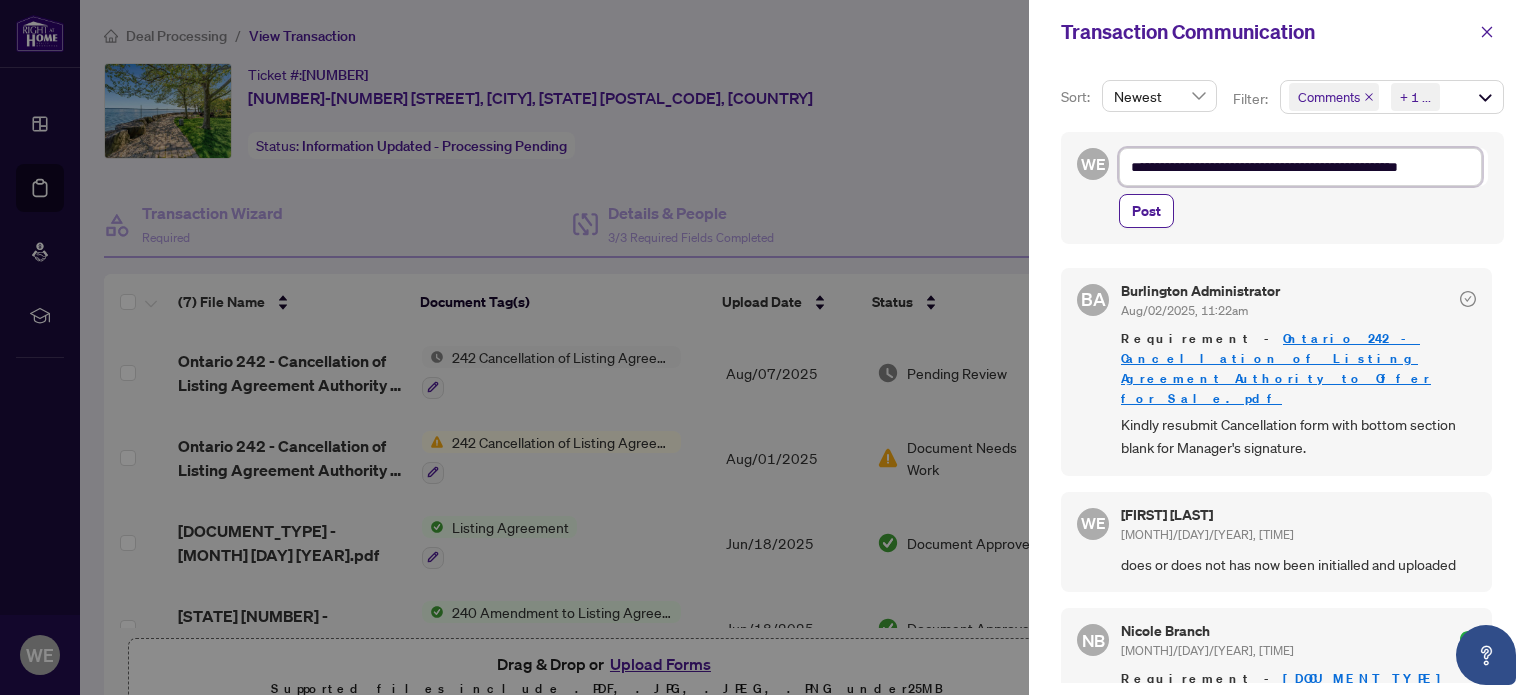 type on "**********" 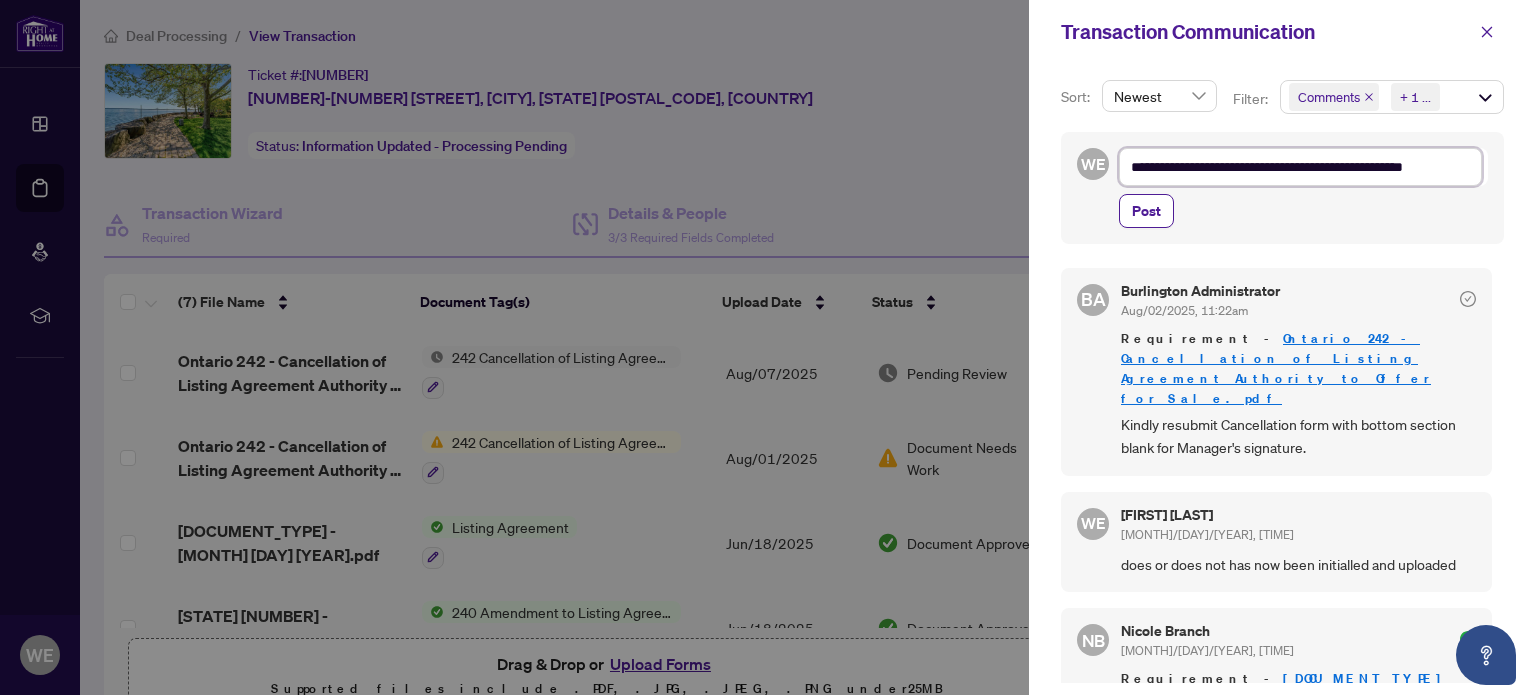 type on "**********" 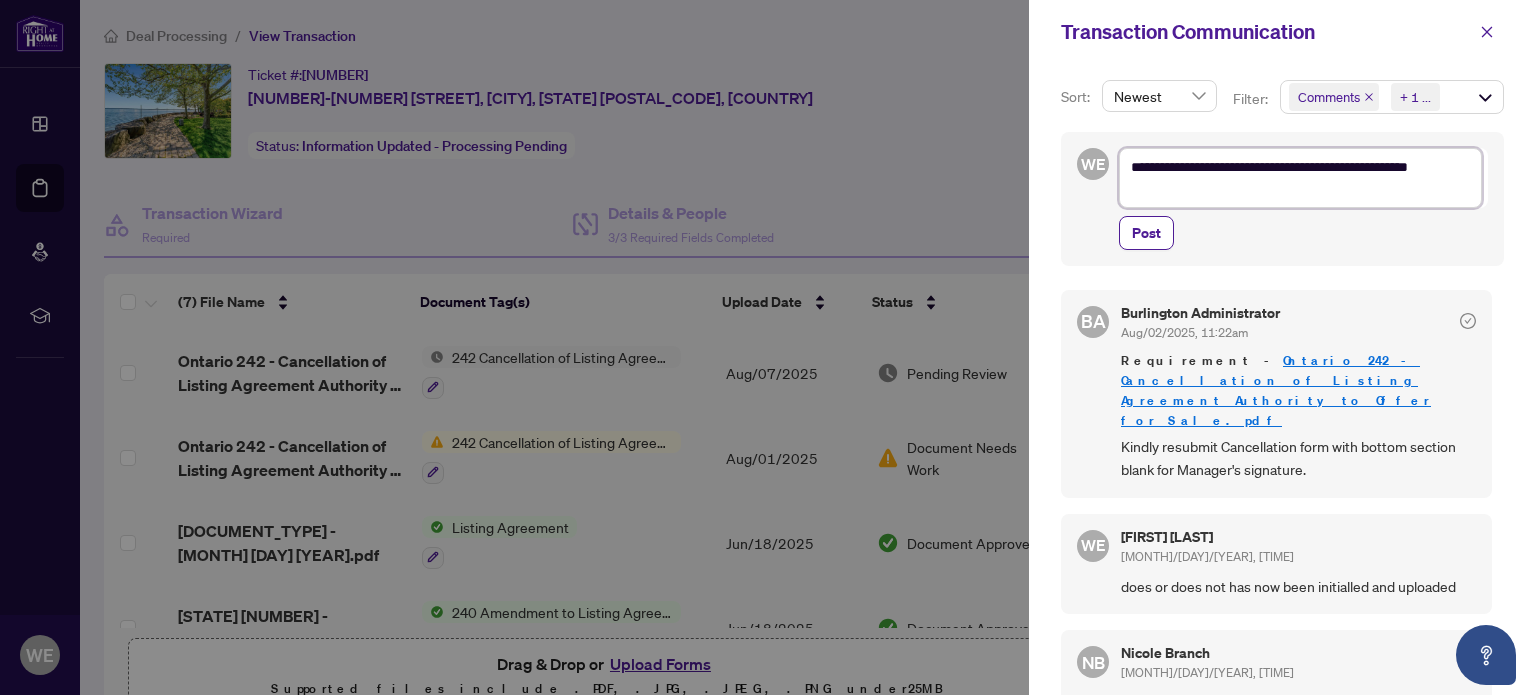type on "**********" 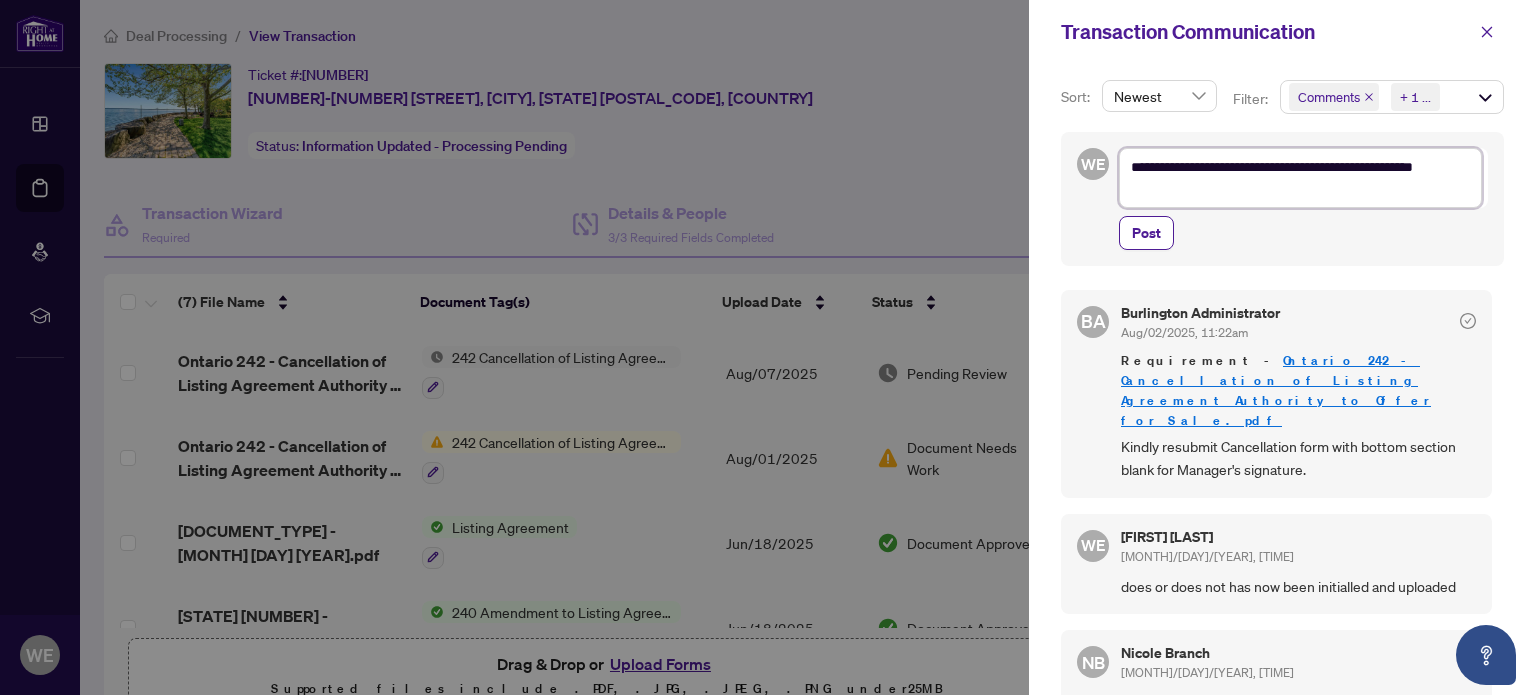 type on "**********" 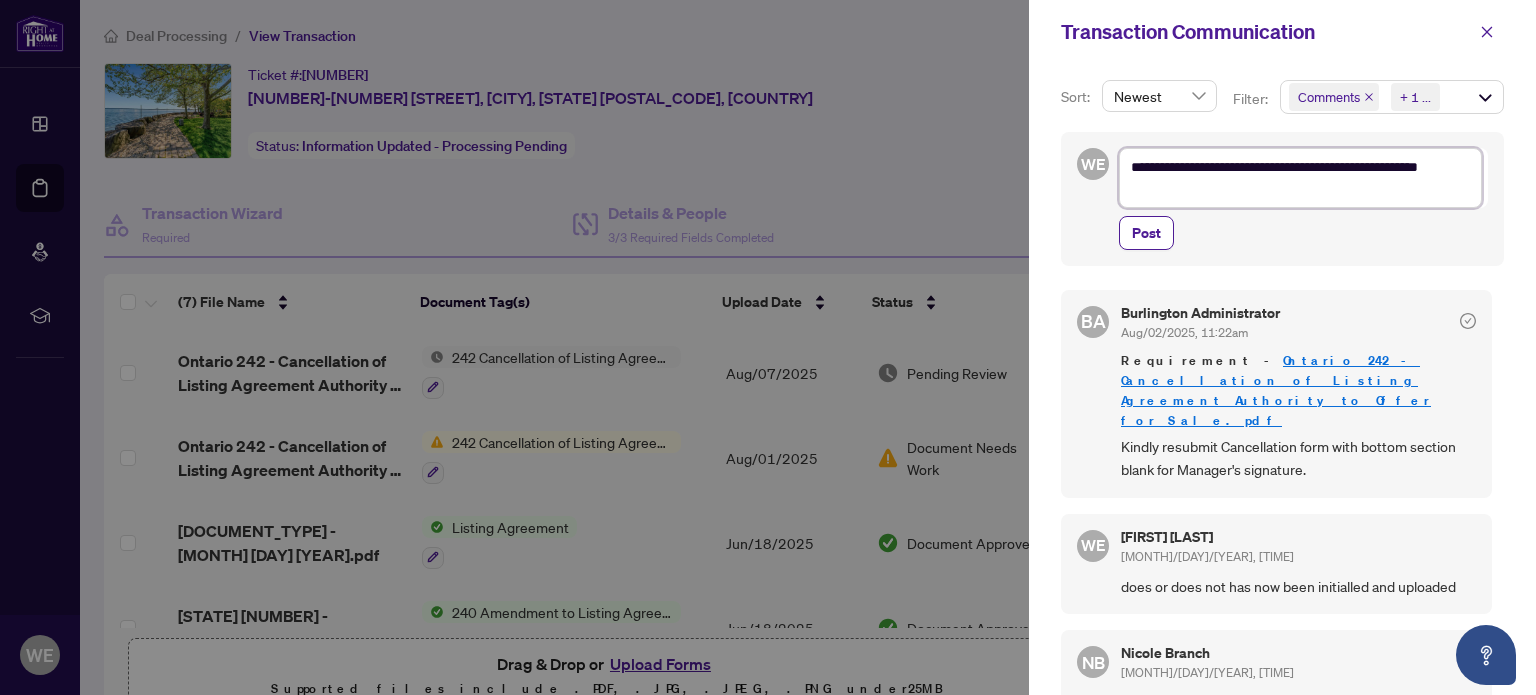 type on "**********" 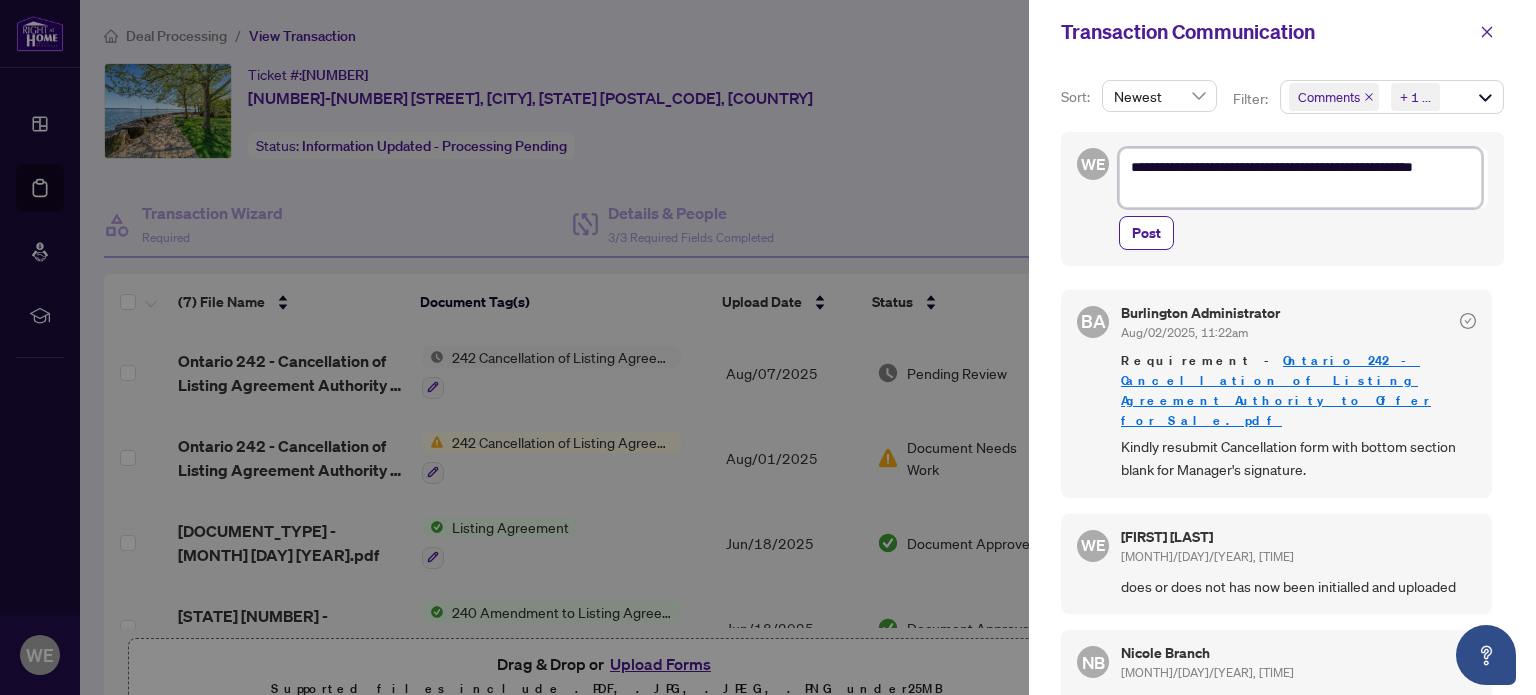 type on "**********" 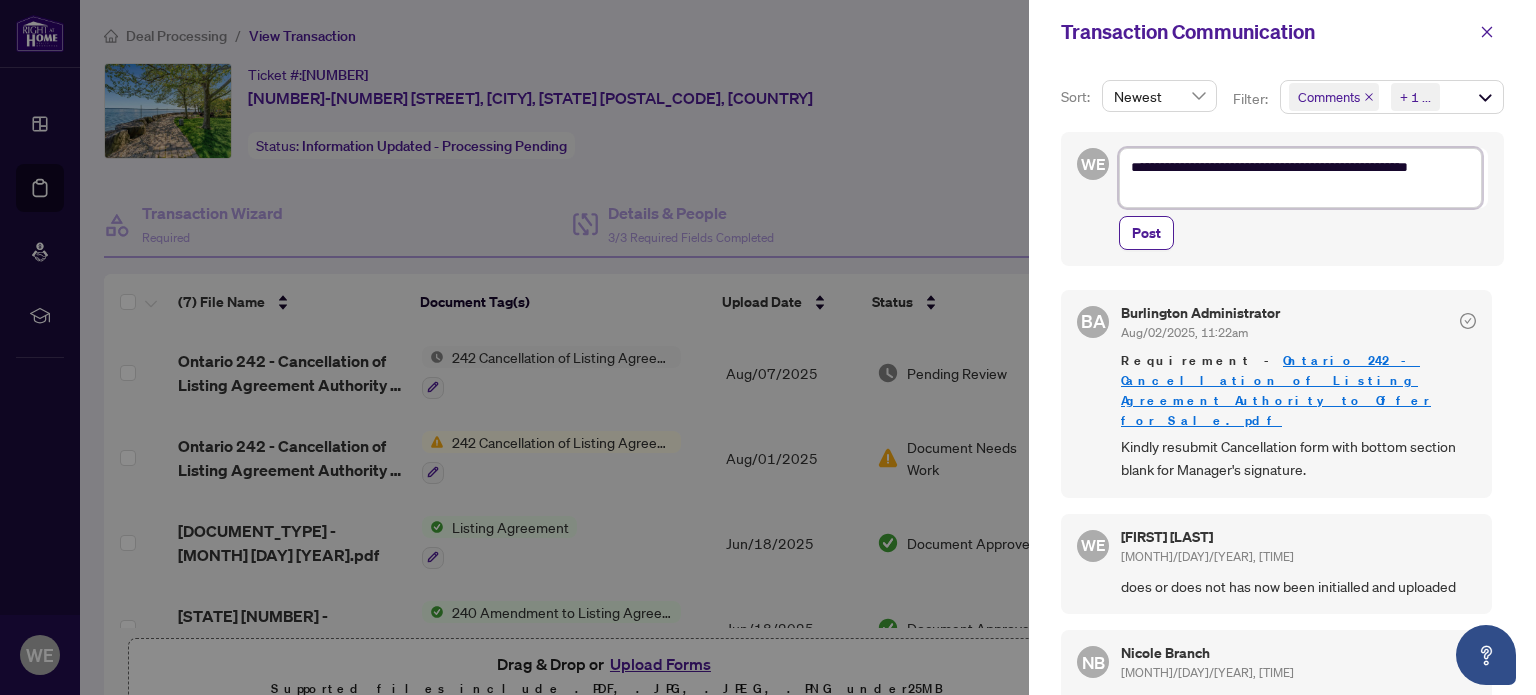 type on "**********" 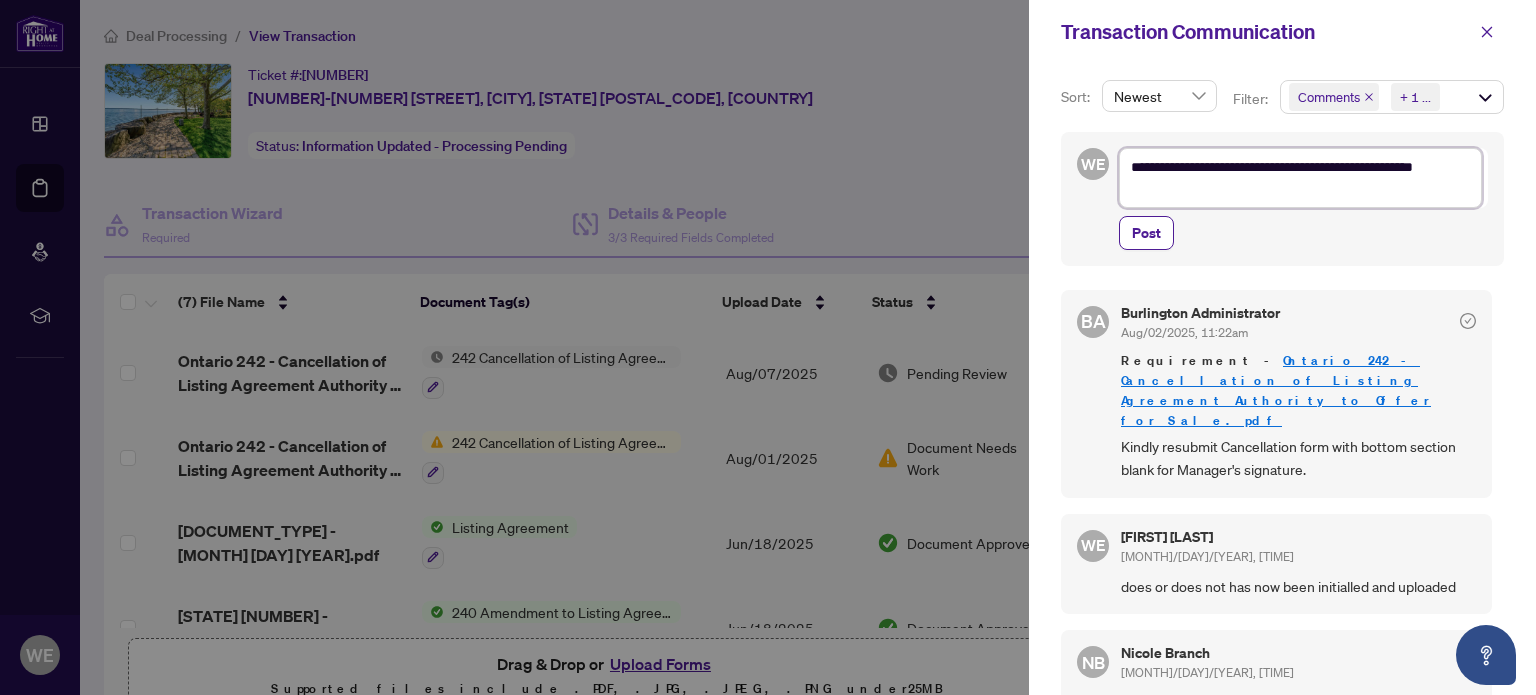 type on "**********" 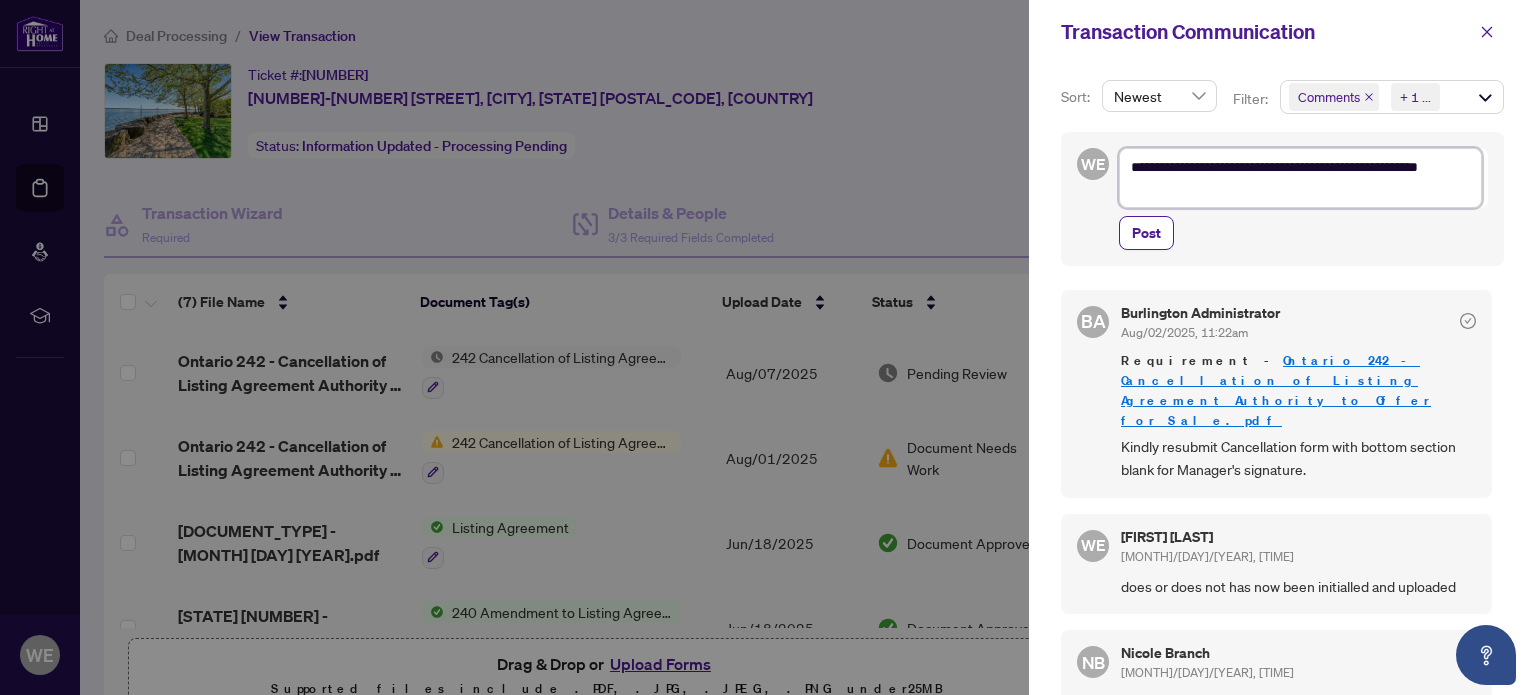 type on "**********" 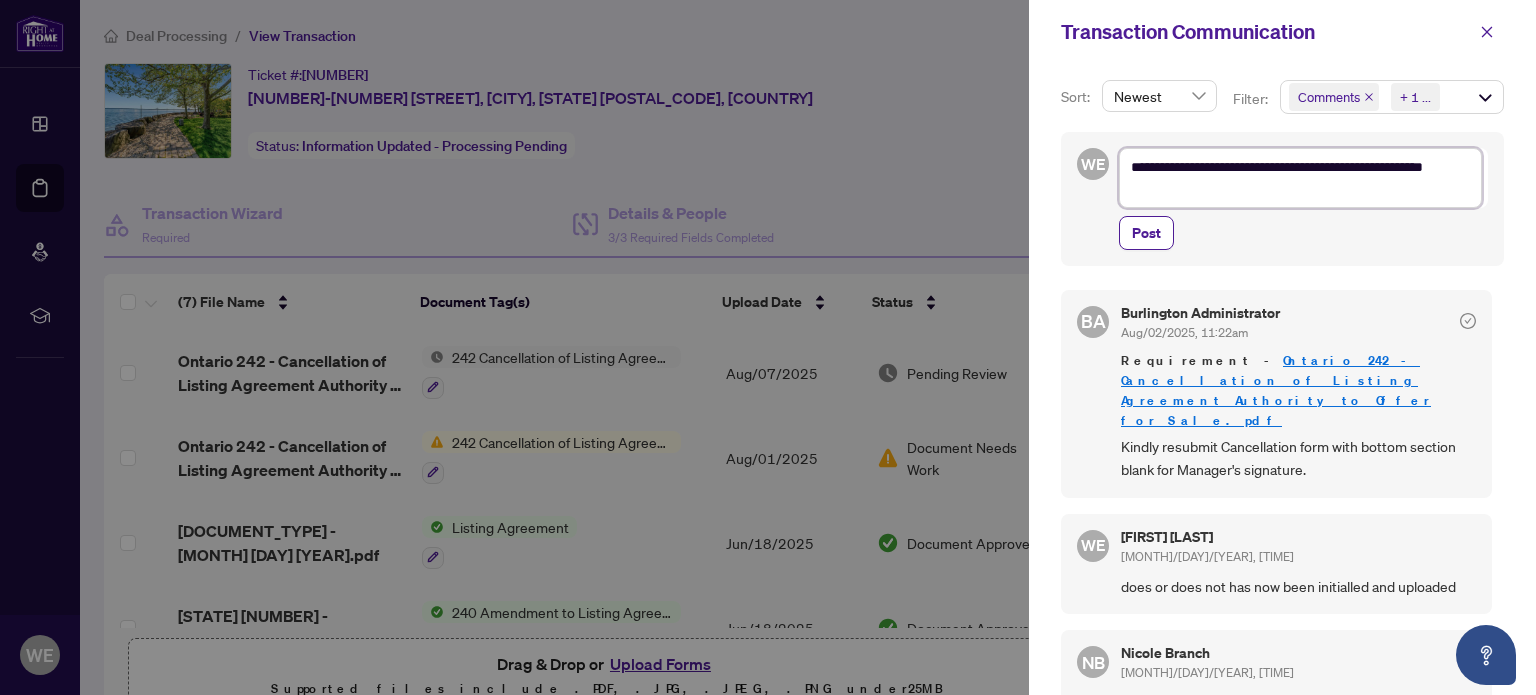 type on "**********" 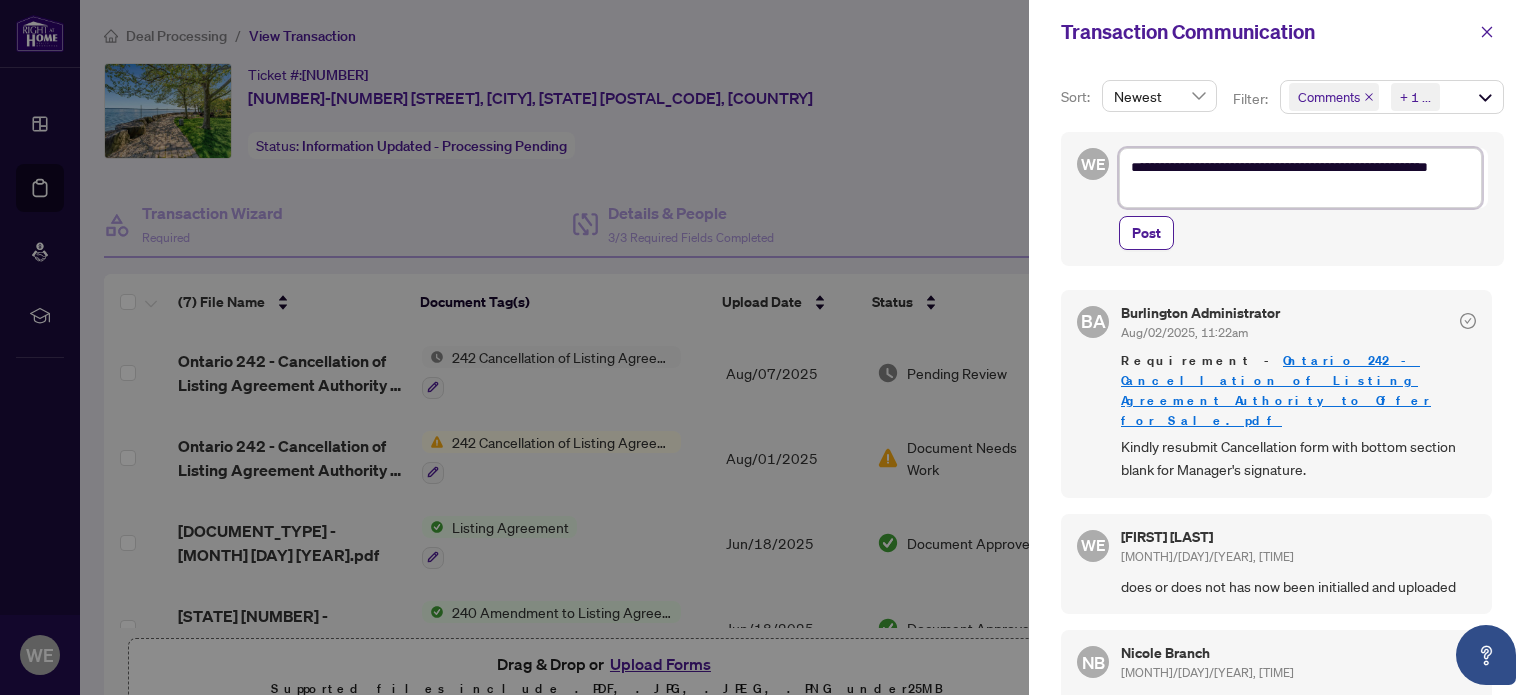 type on "**********" 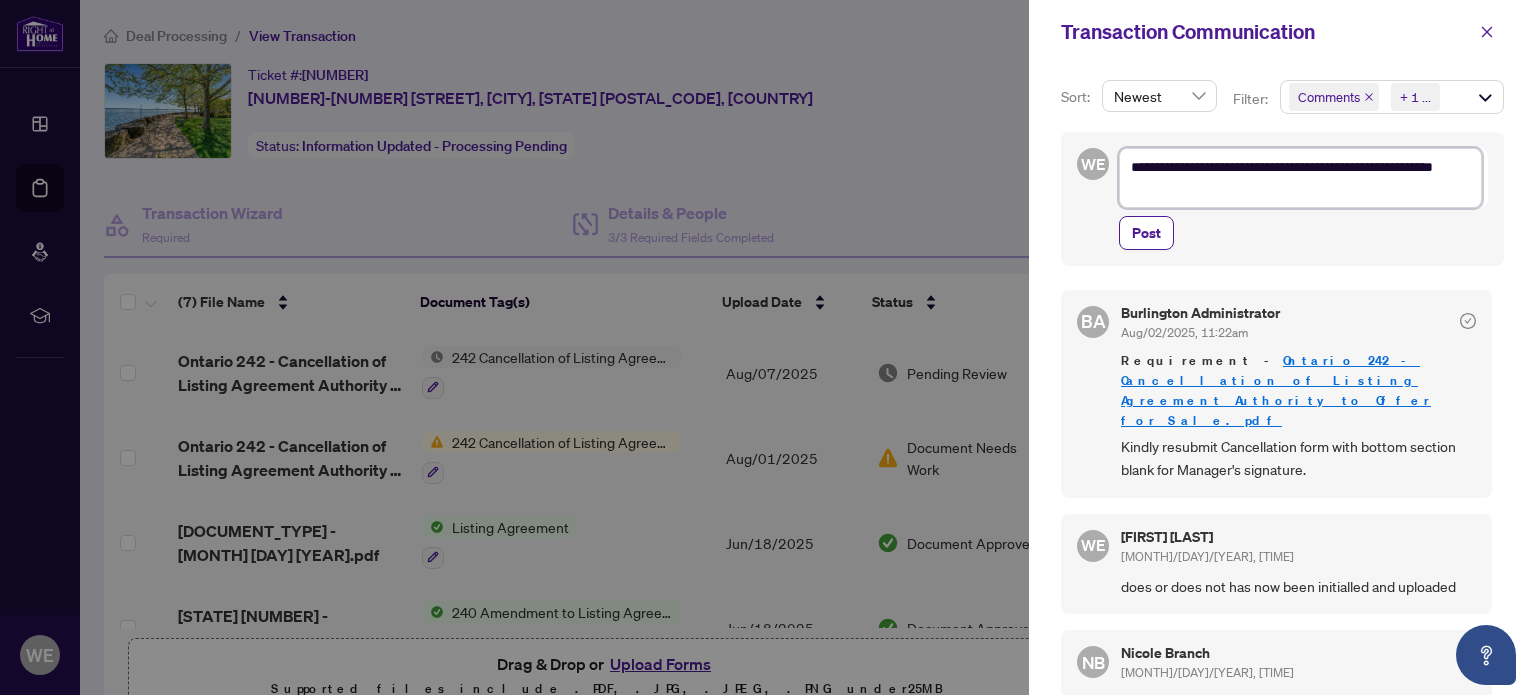 type on "**********" 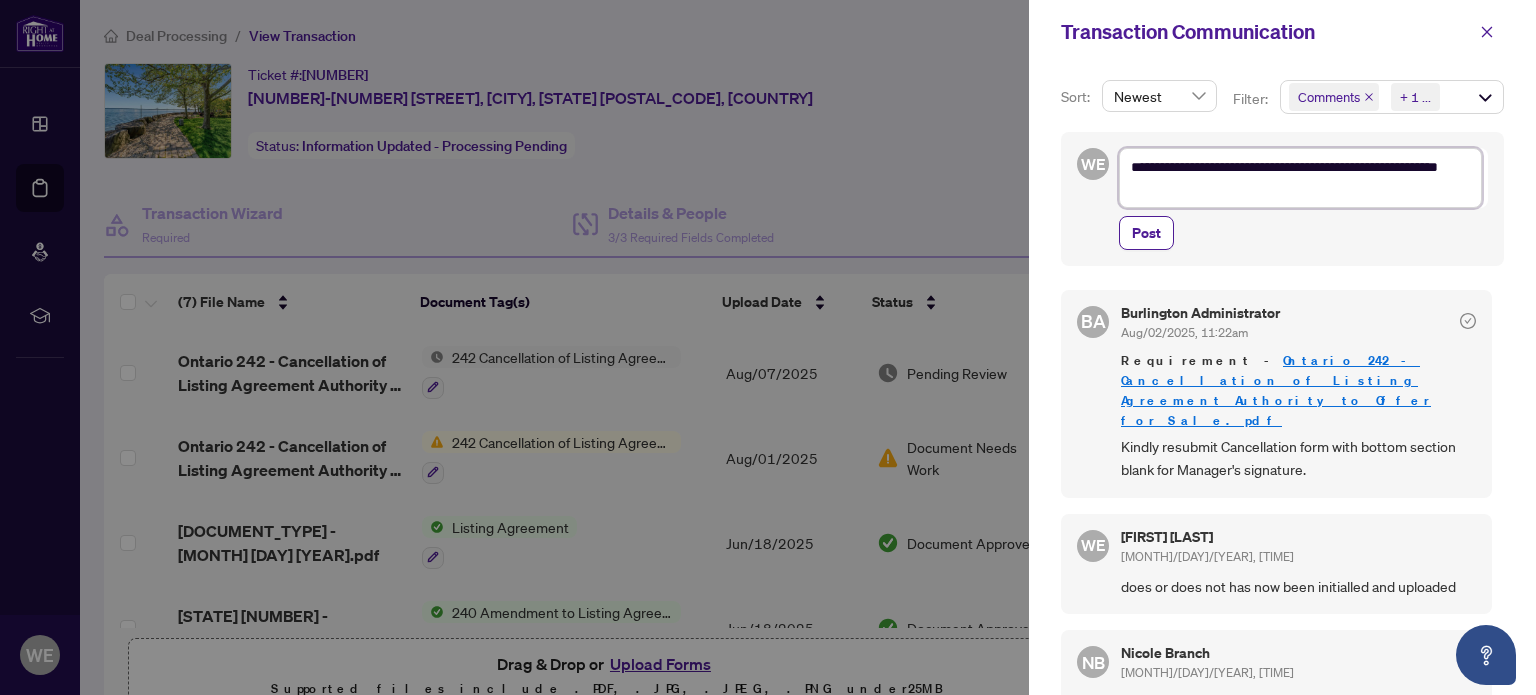 type on "**********" 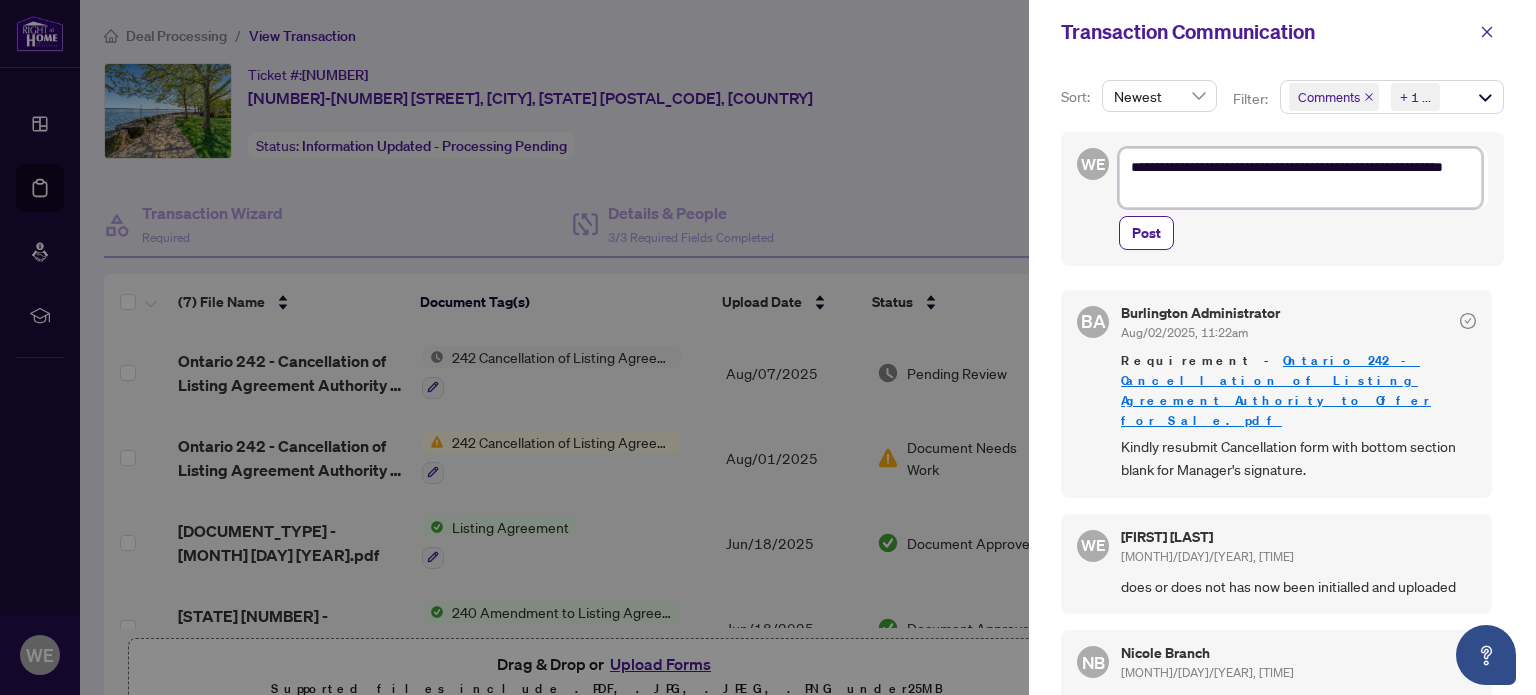 type on "**********" 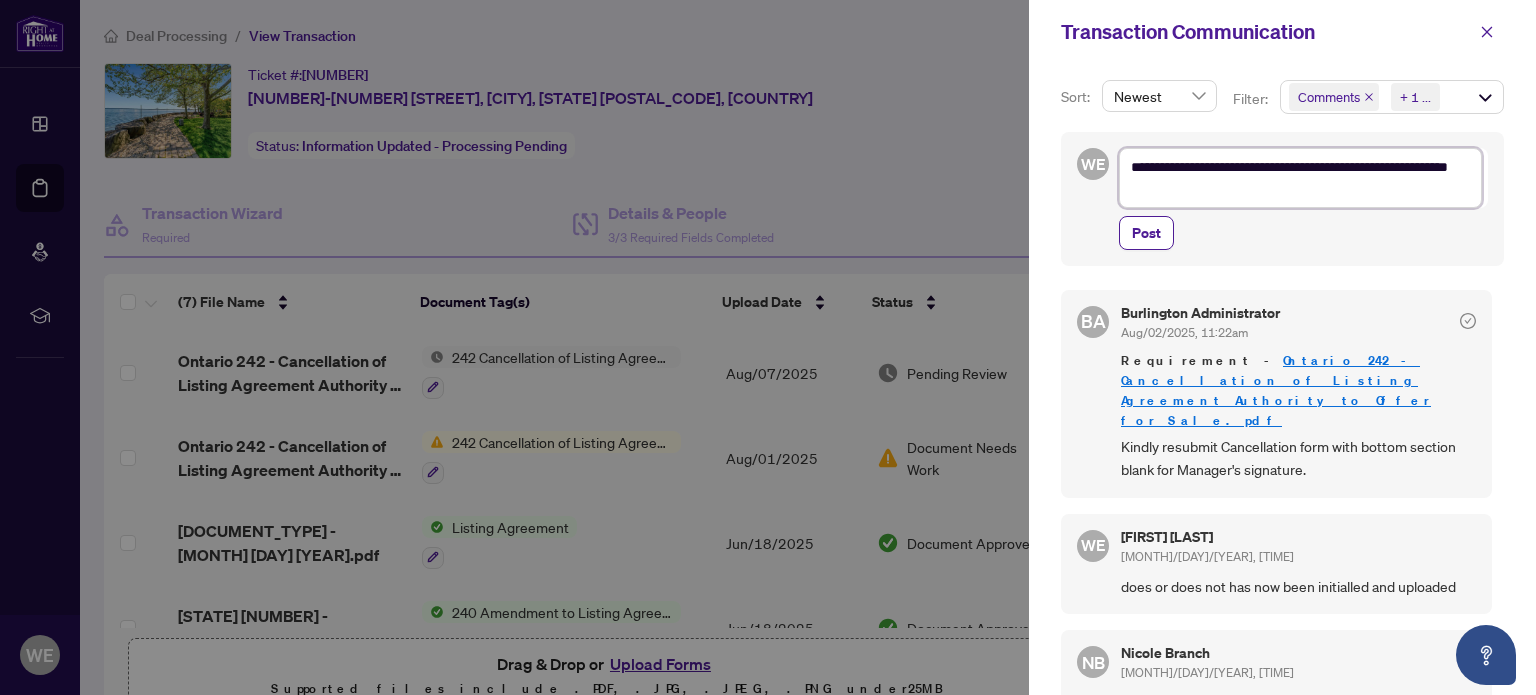 type on "**********" 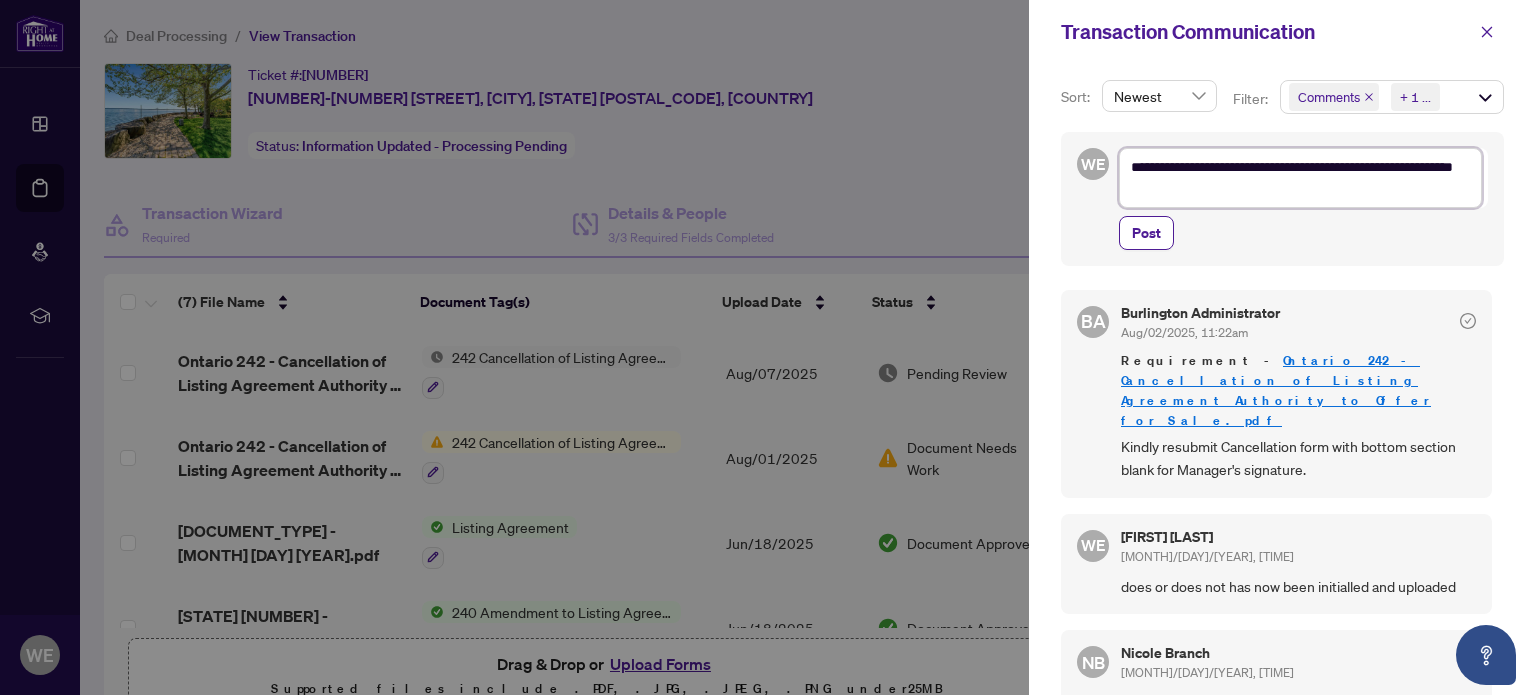 type on "**********" 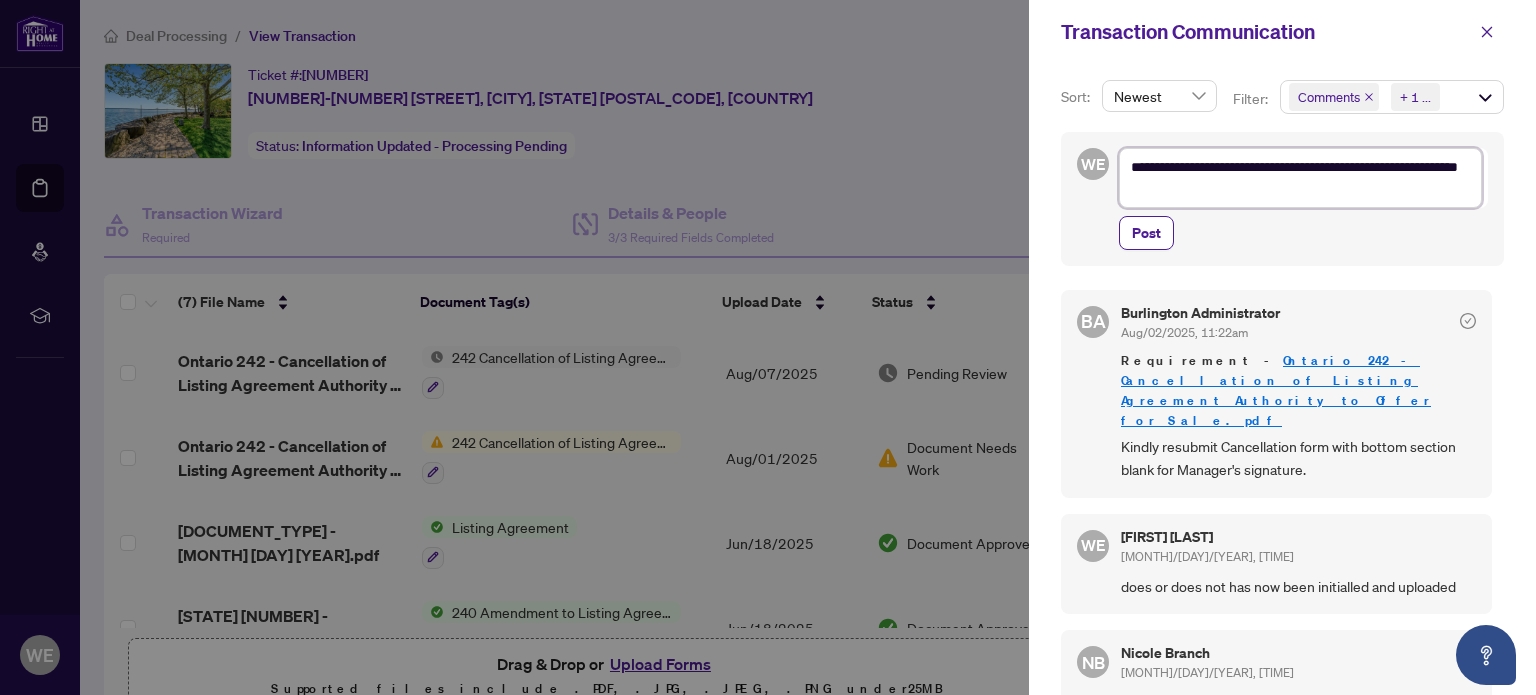 type on "**********" 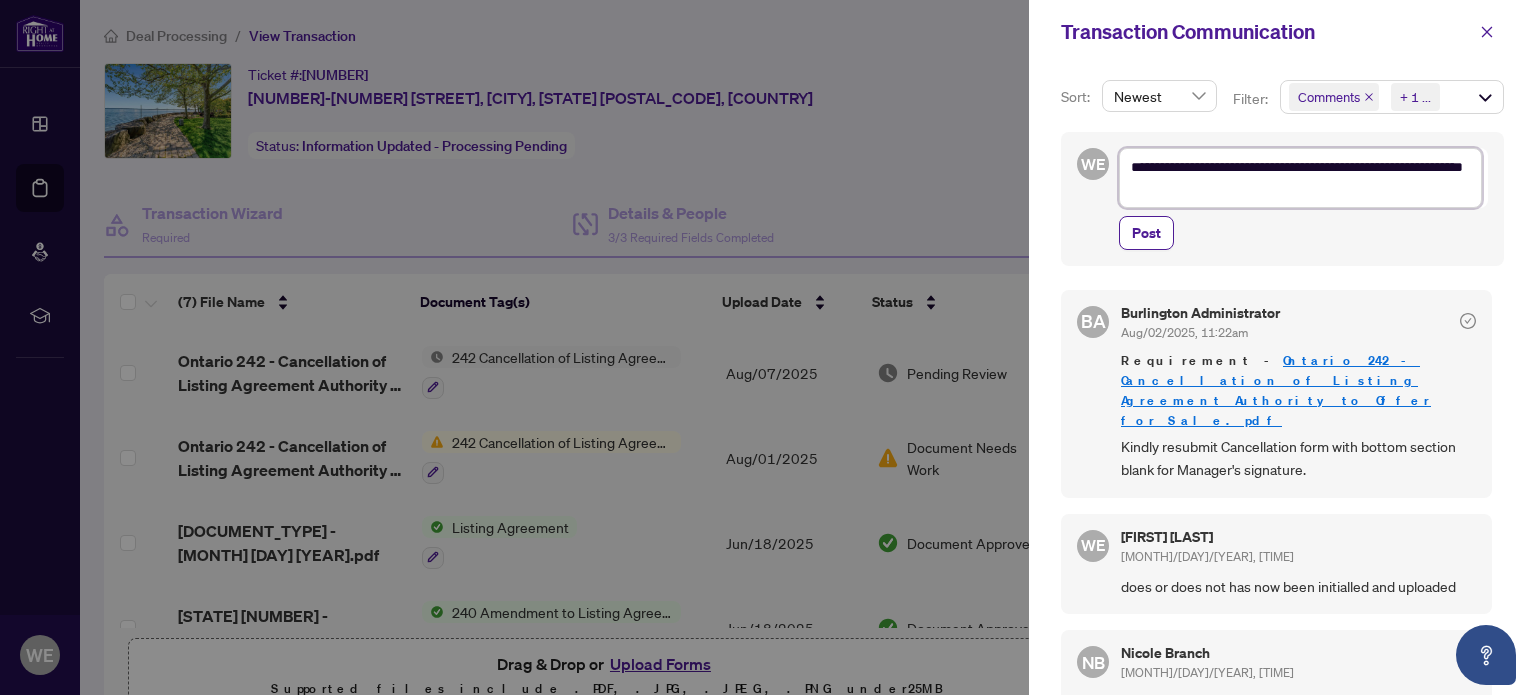 type on "**********" 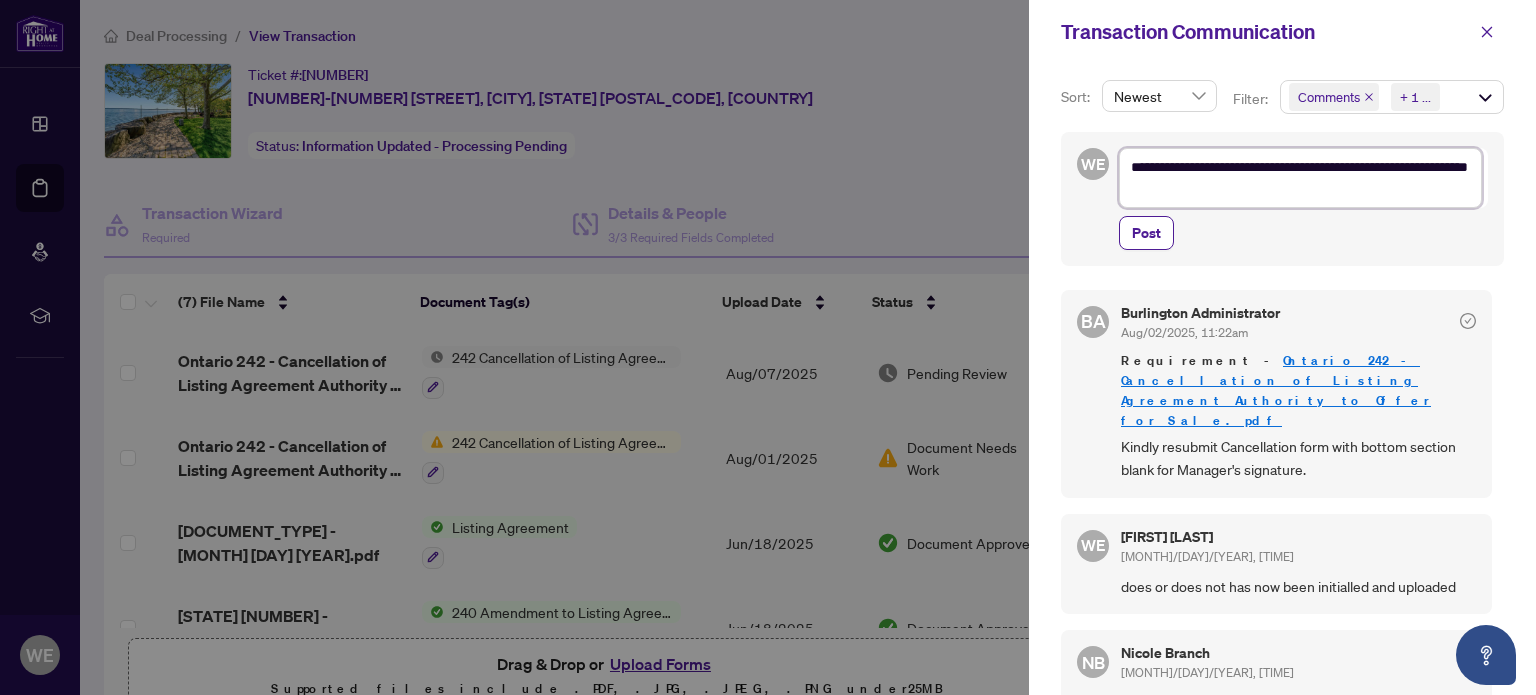 type on "**********" 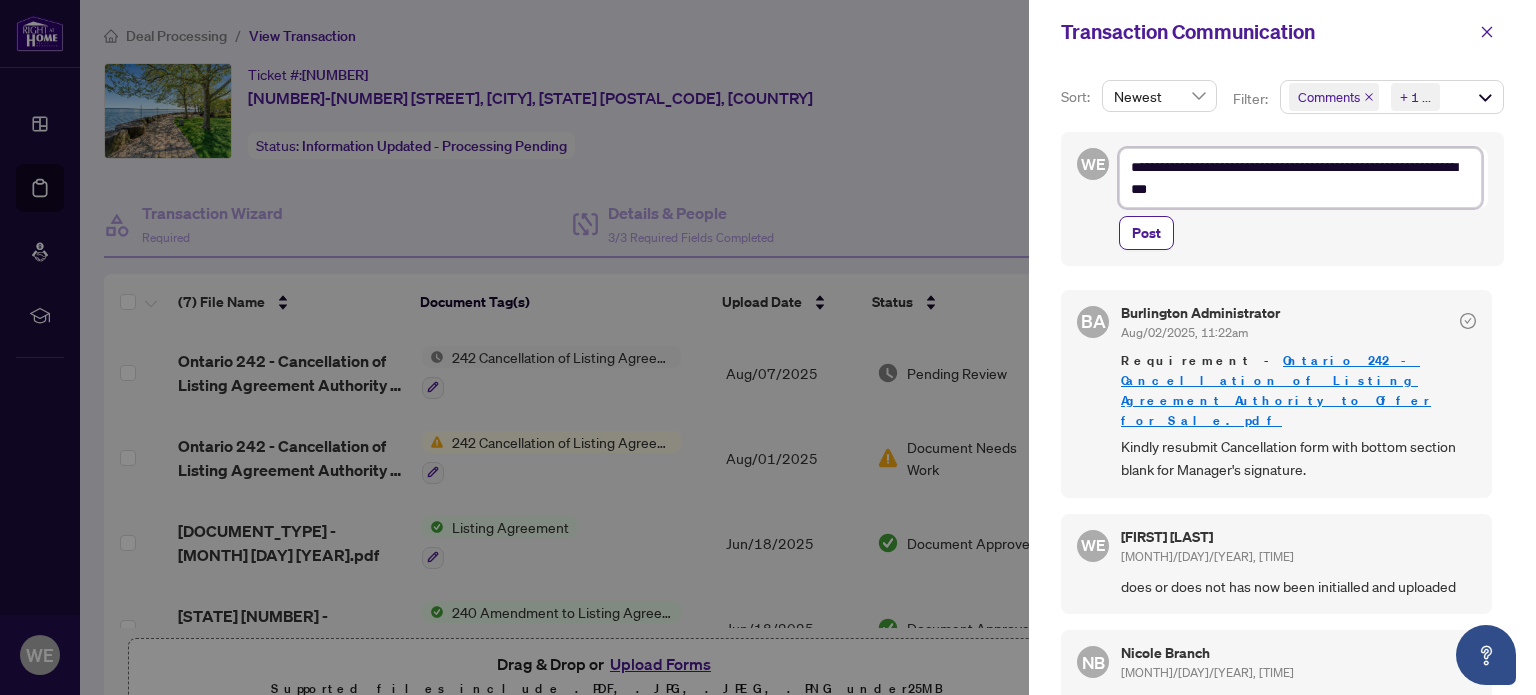 type on "**********" 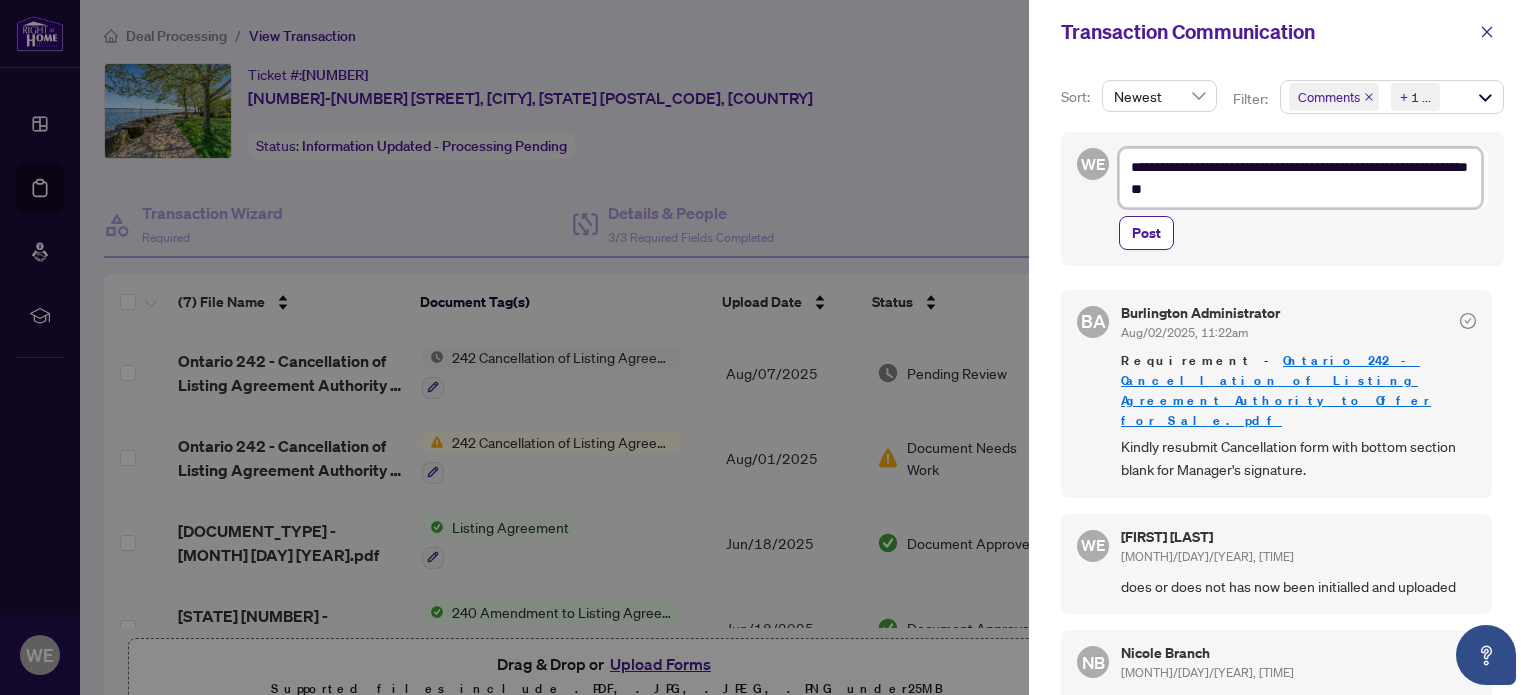 type on "**********" 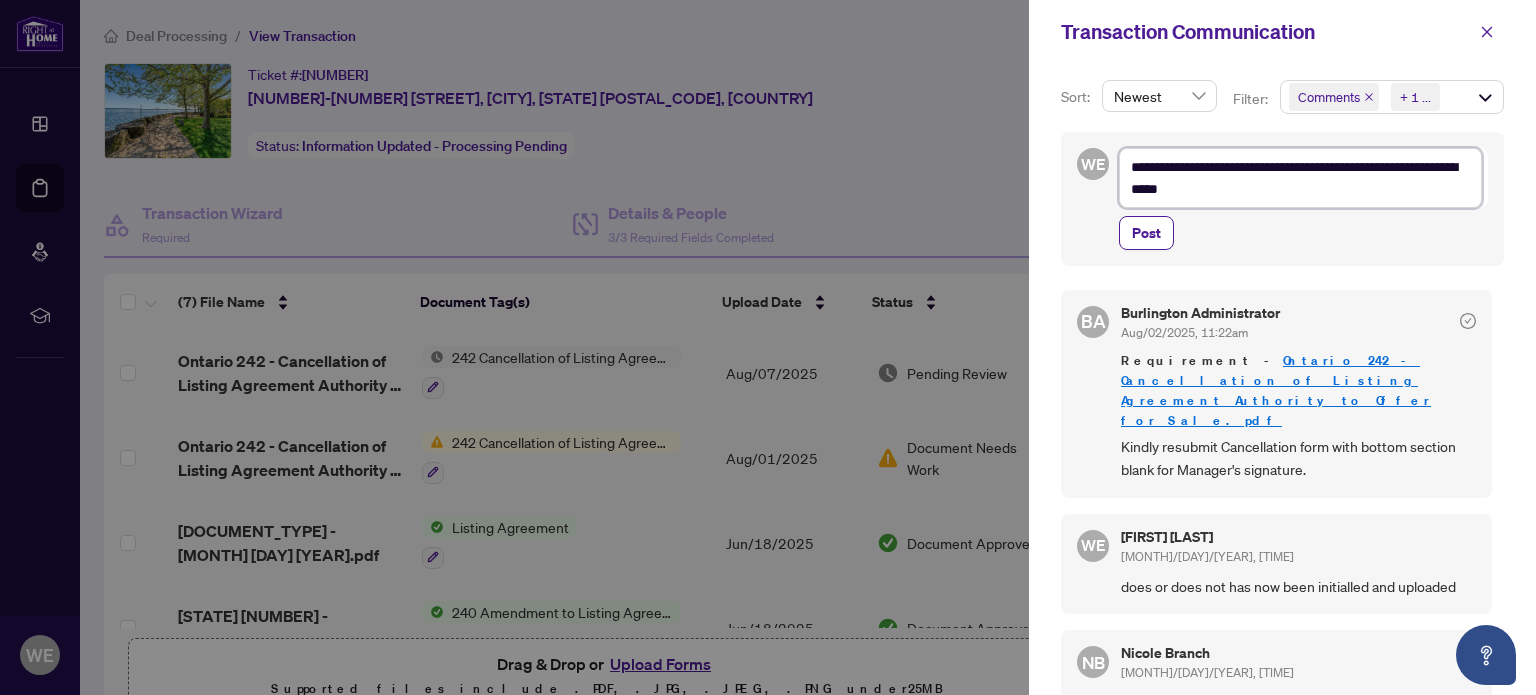 type on "**********" 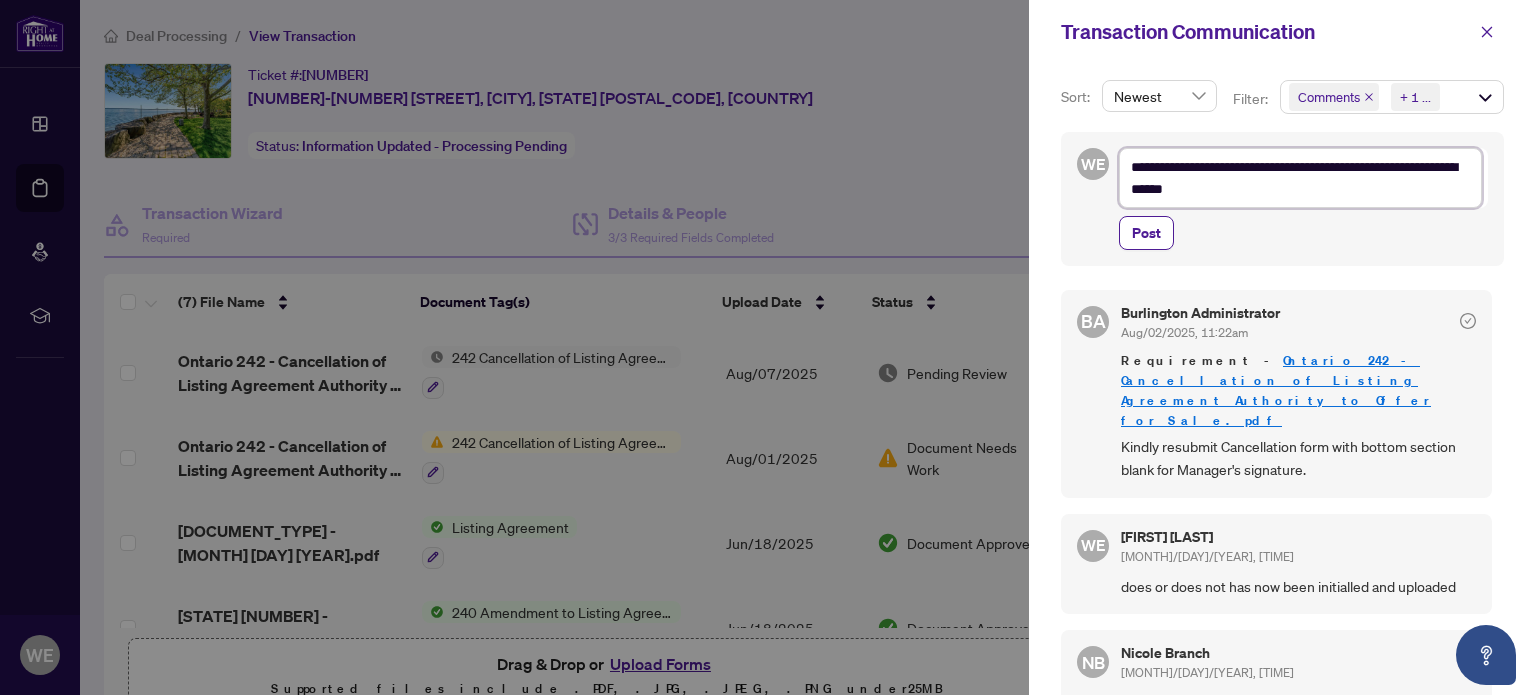 type on "**********" 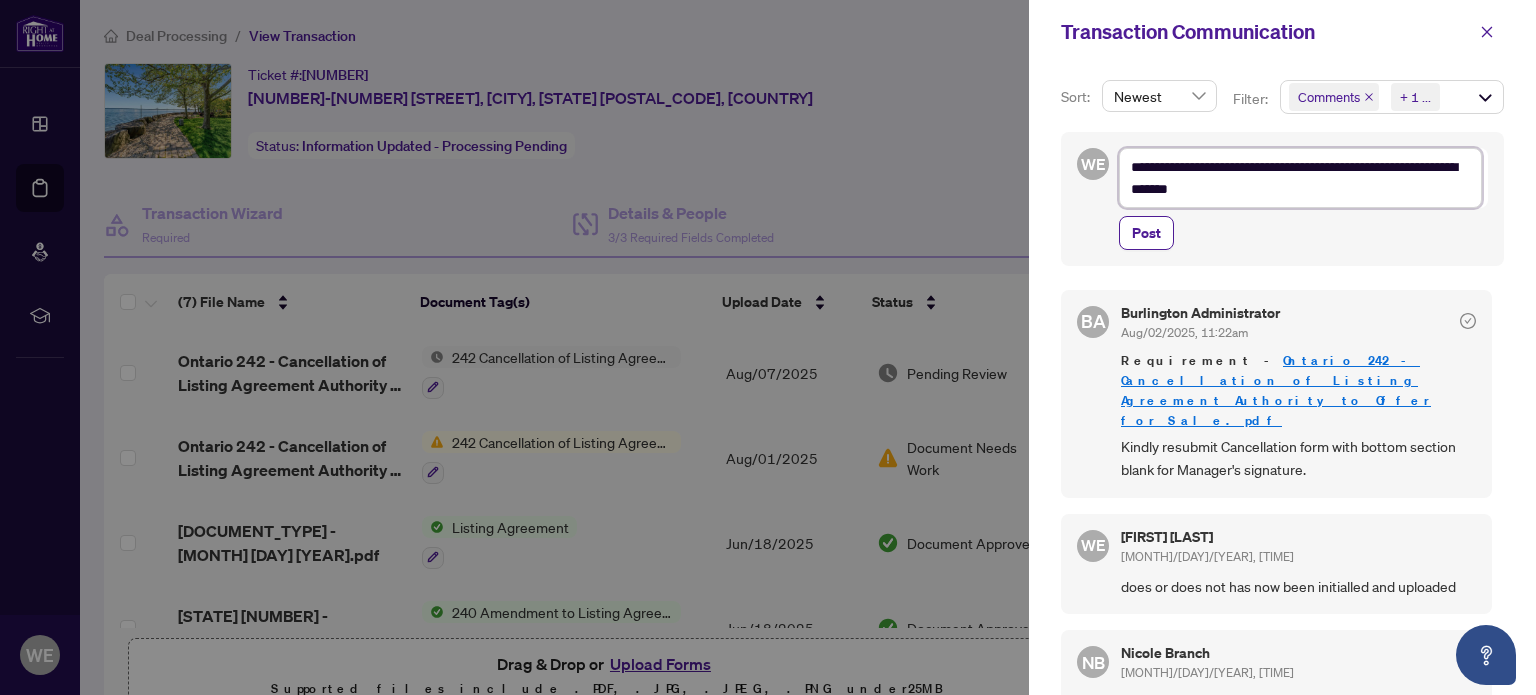 type on "**********" 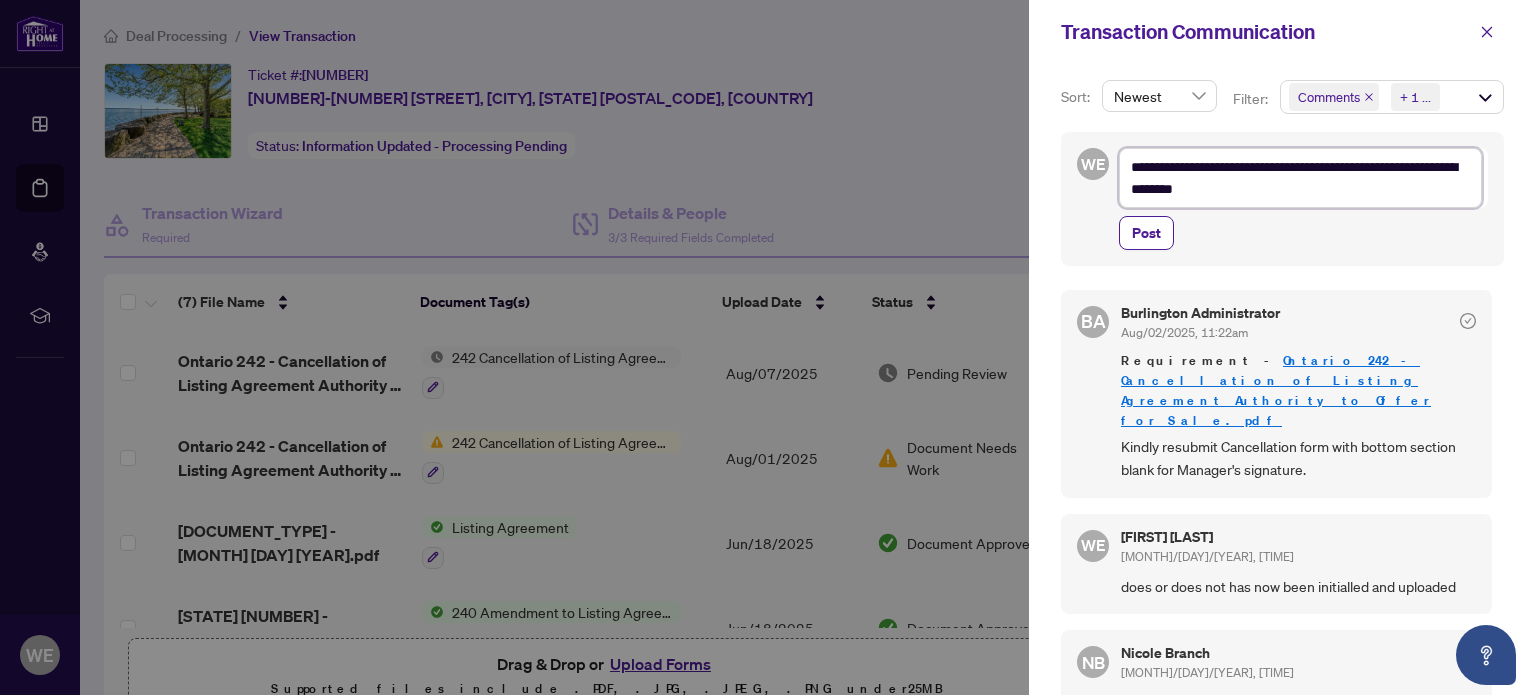 type on "**********" 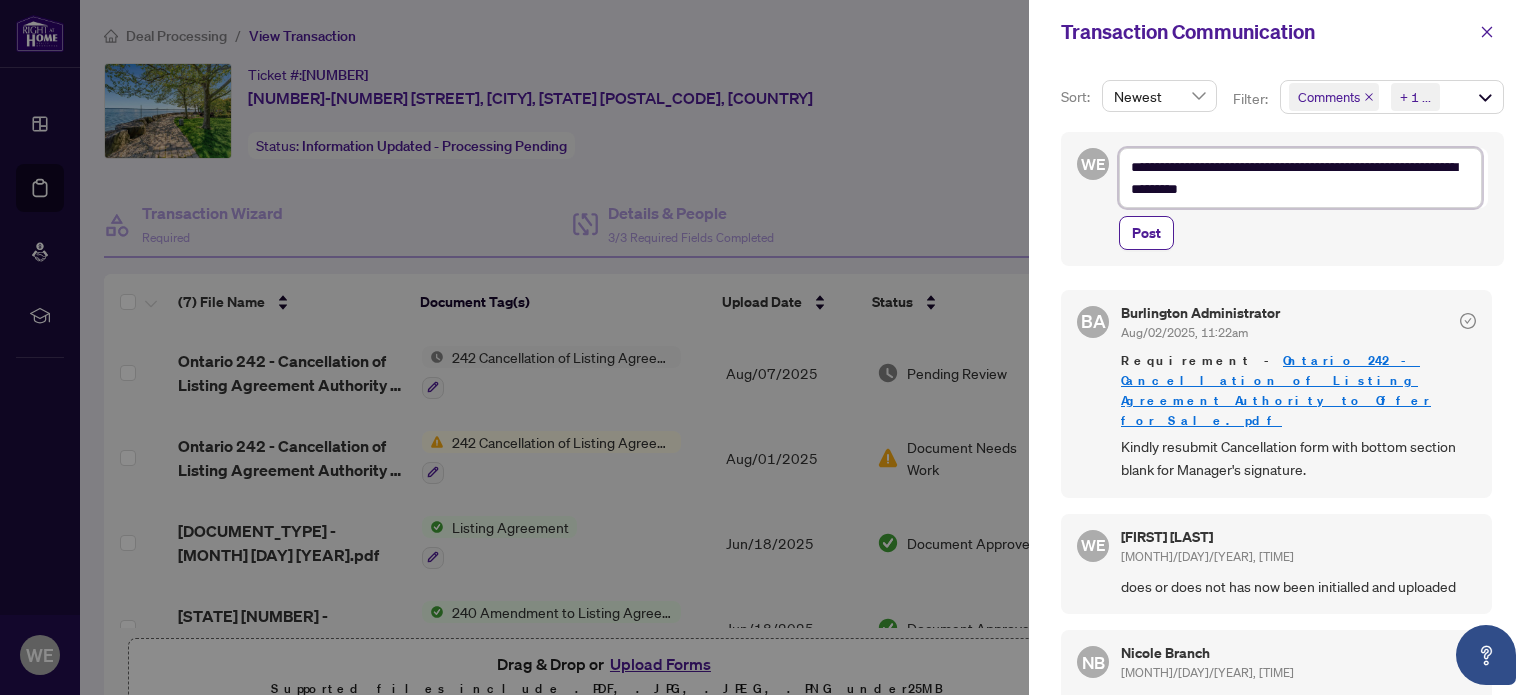 type on "**********" 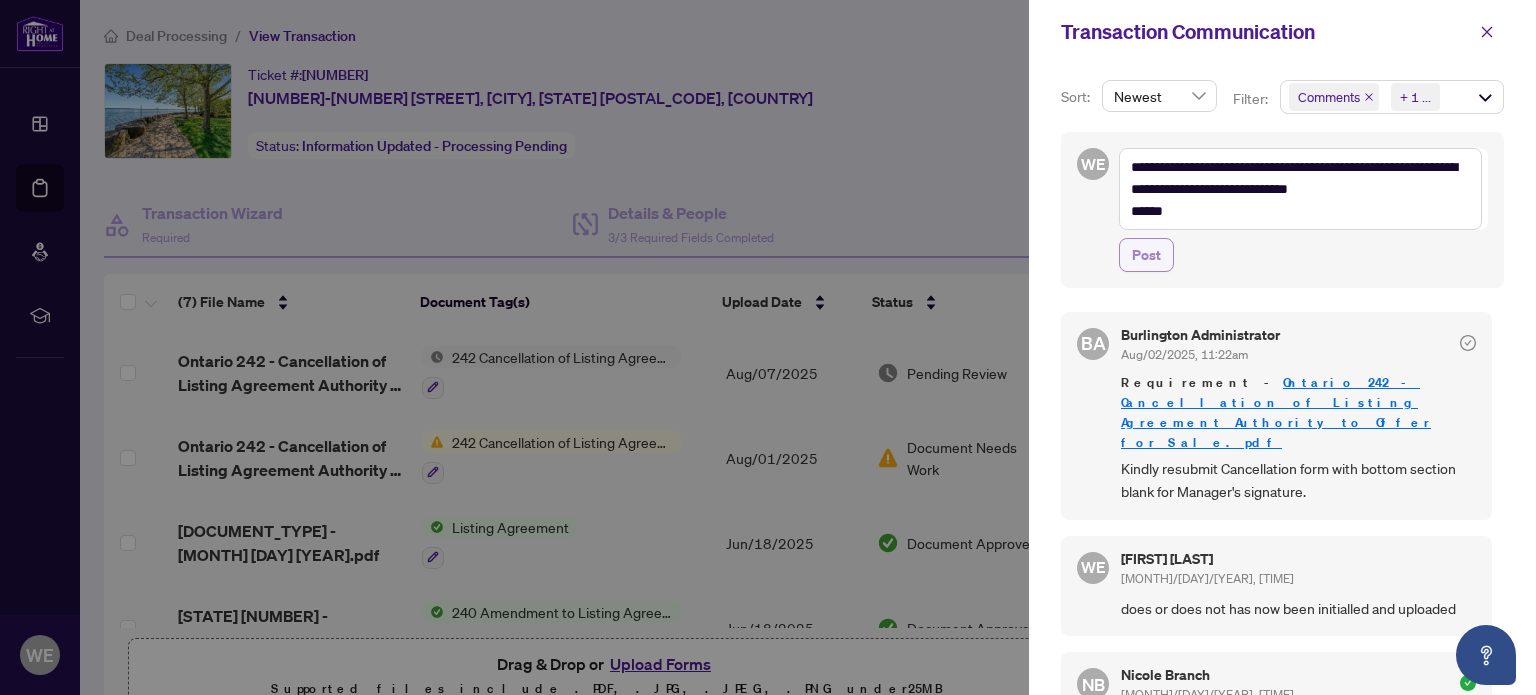 click on "Post" at bounding box center [1146, 255] 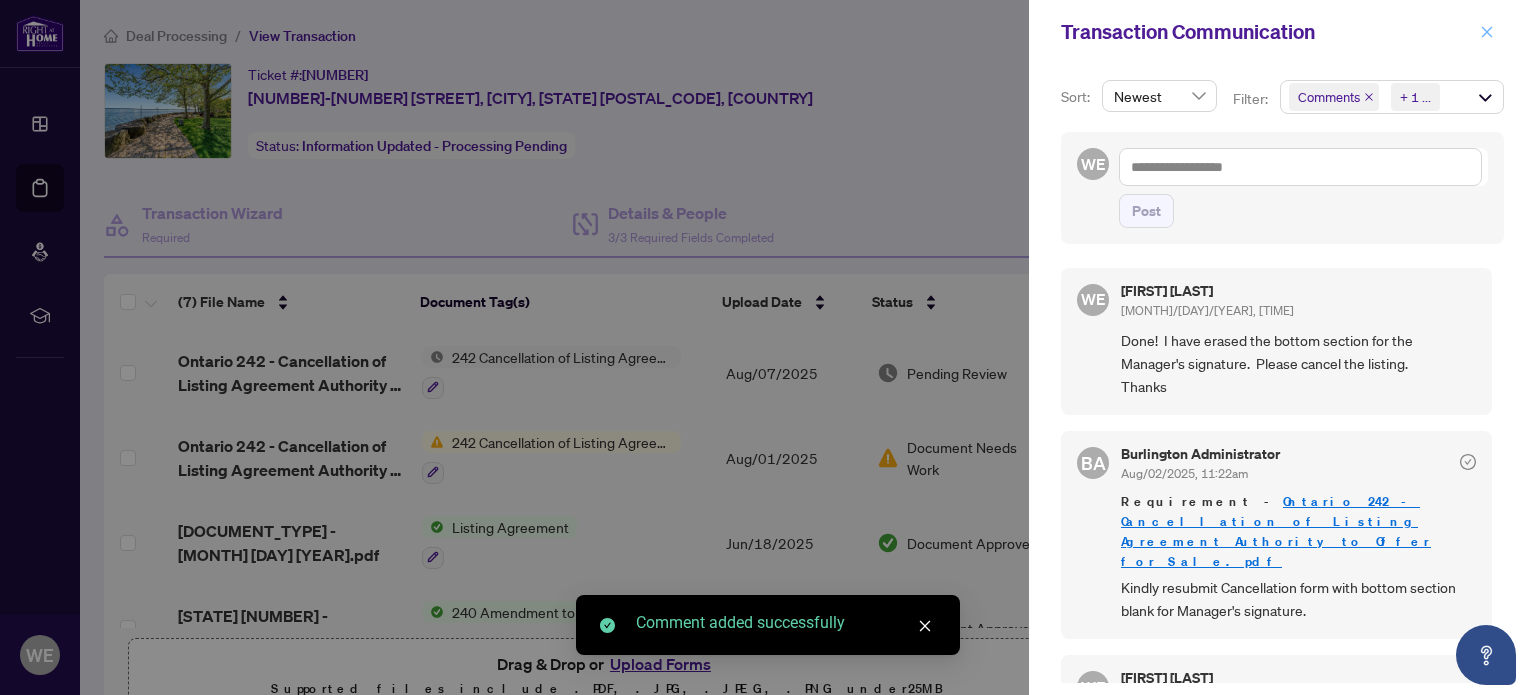 click 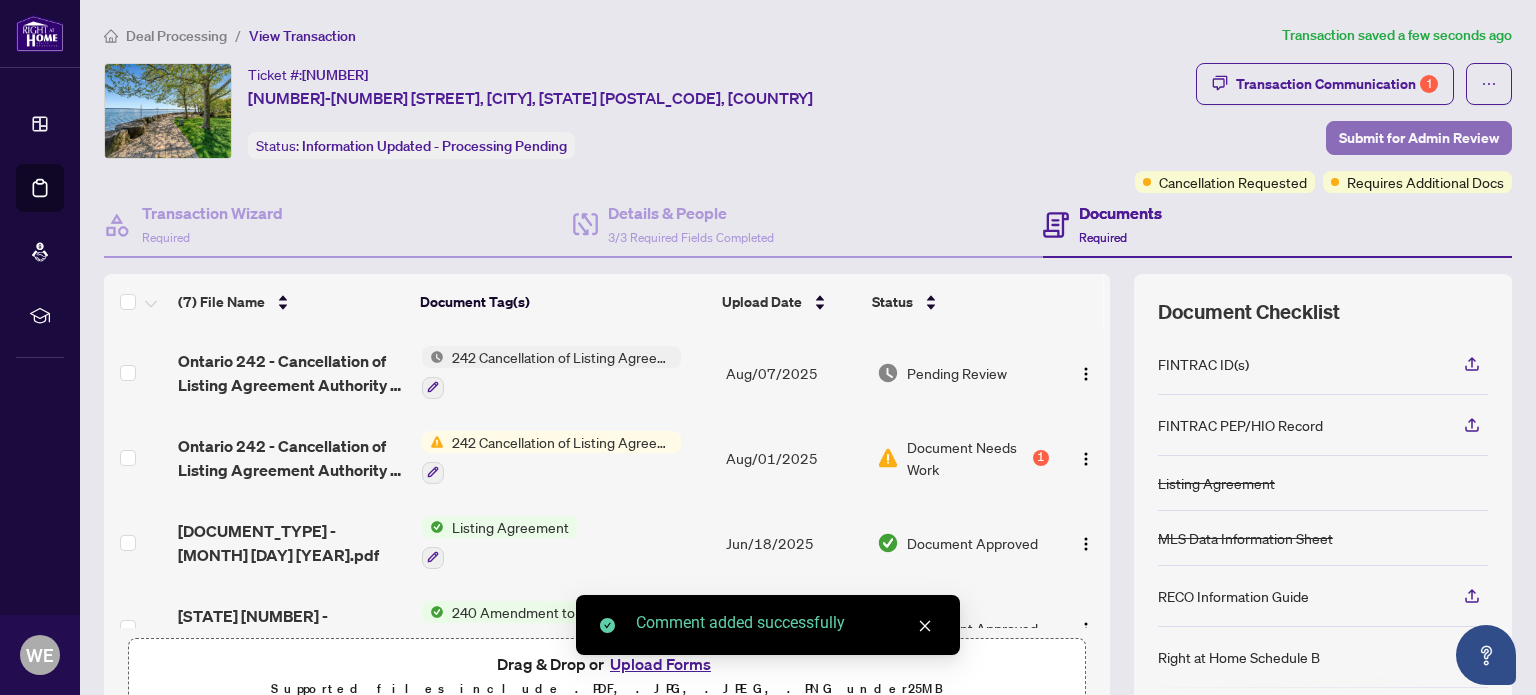 click on "Submit for Admin Review" at bounding box center (1419, 138) 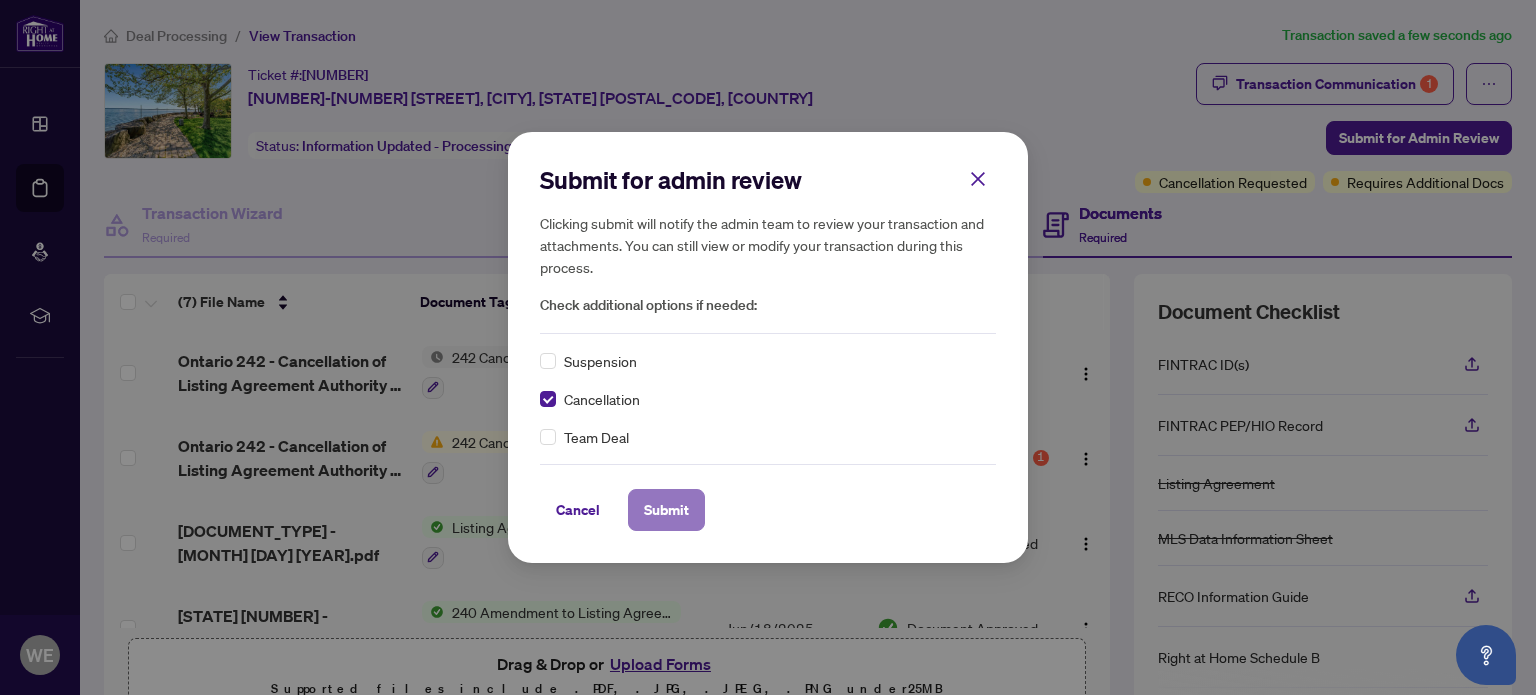 click on "Submit" at bounding box center (666, 510) 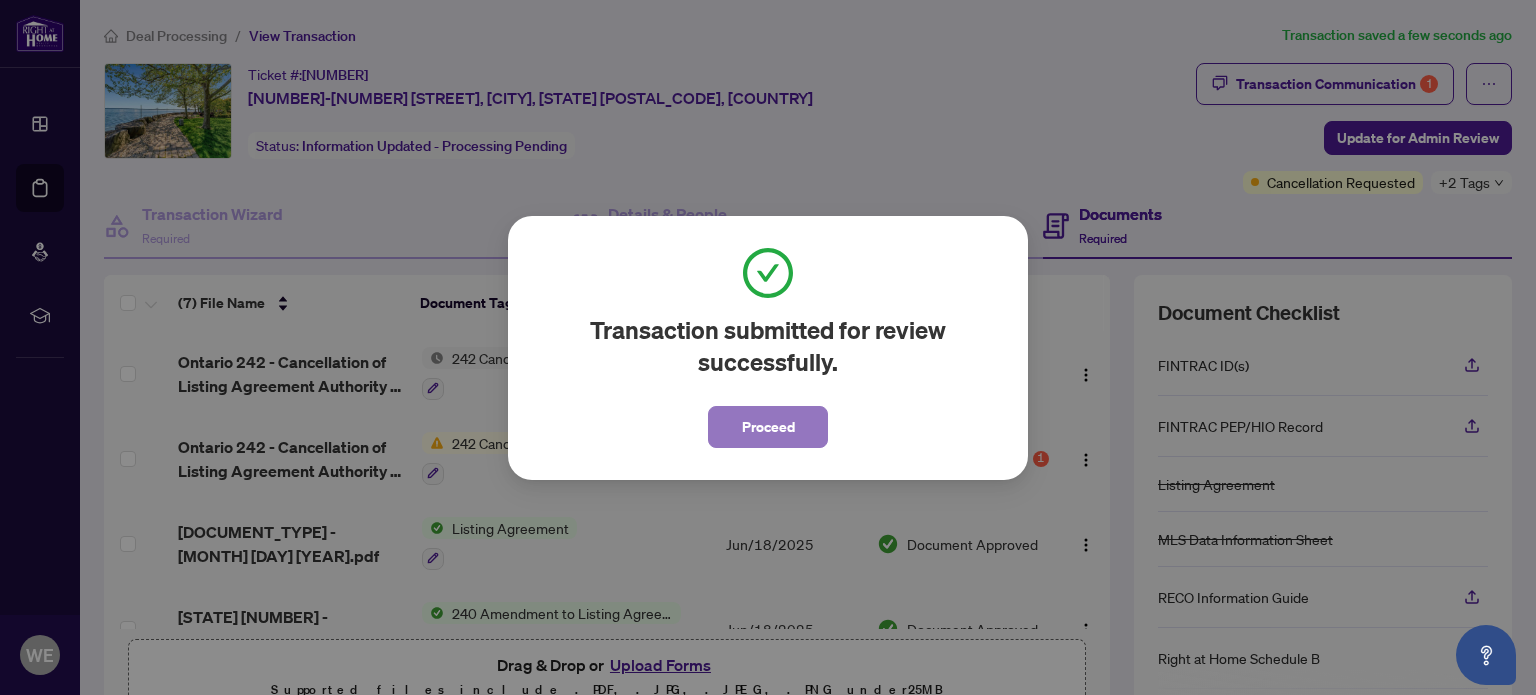 click on "Proceed" at bounding box center [768, 427] 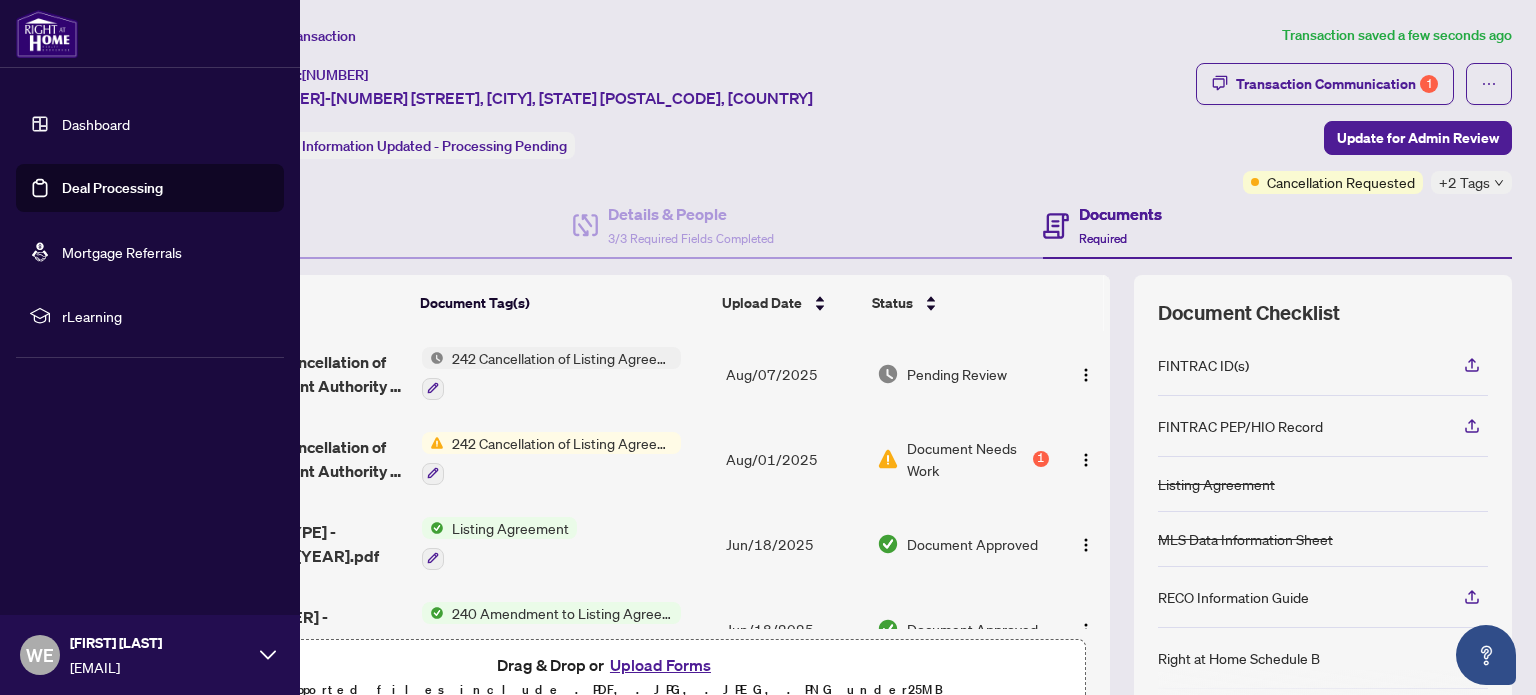 click on "Dashboard" at bounding box center (96, 124) 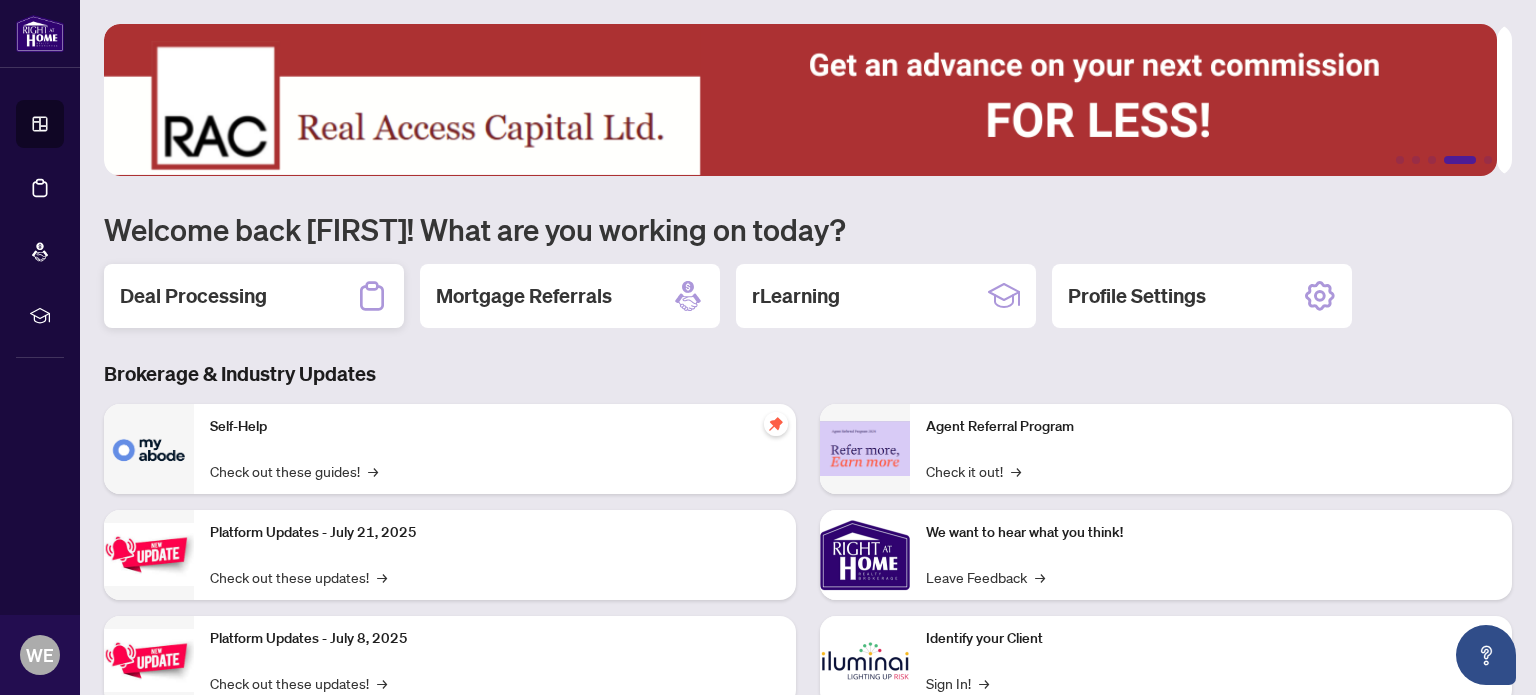 click on "Deal Processing" at bounding box center (193, 296) 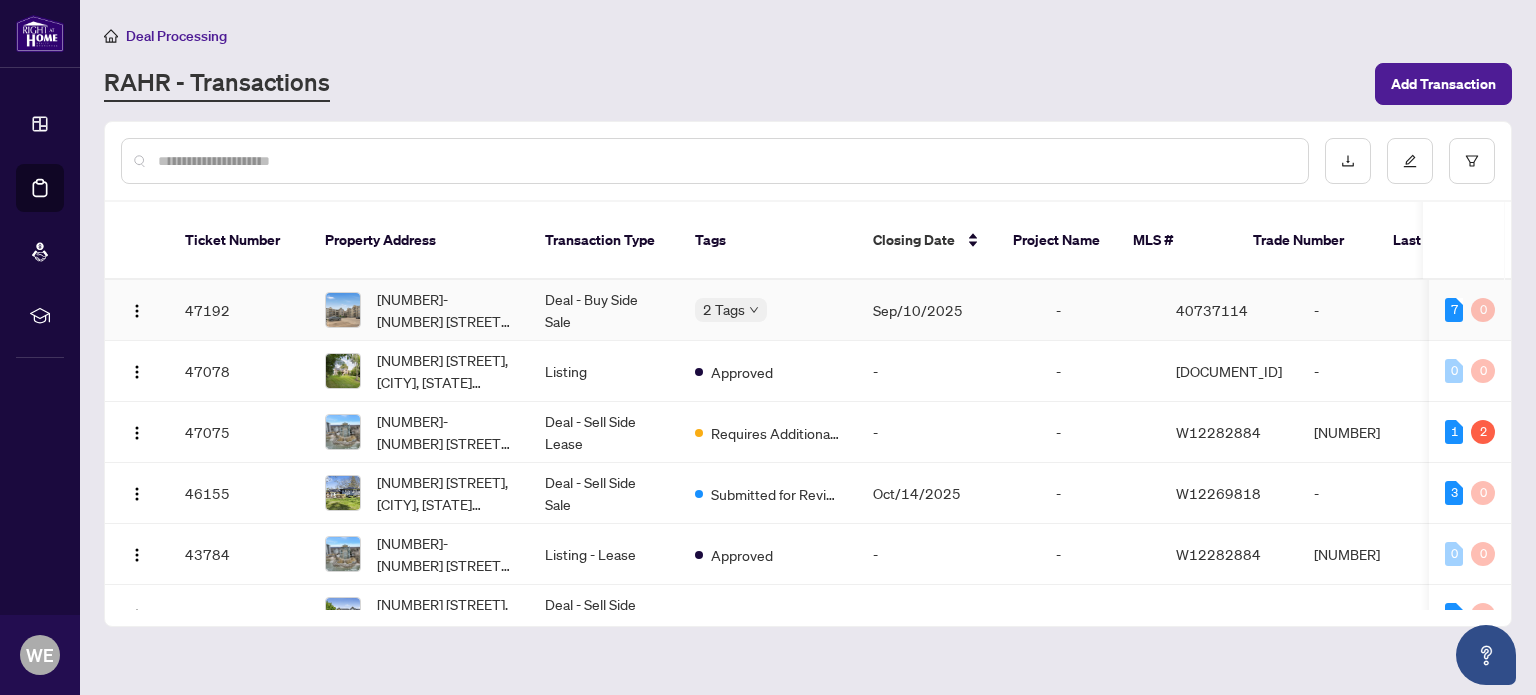 click on "Deal - Buy Side Sale" at bounding box center [604, 310] 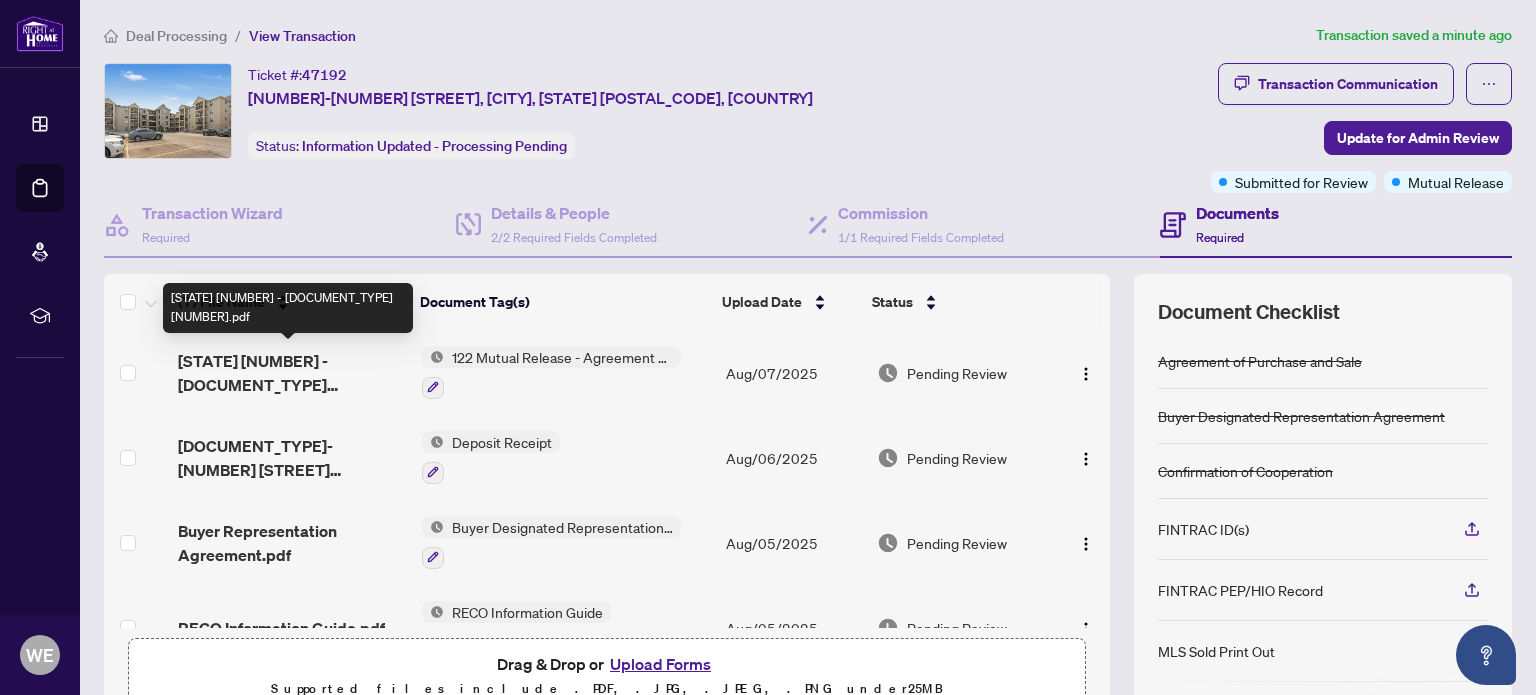 click on "[STATE] [NUMBER] - [DOCUMENT_TYPE] [NUMBER].pdf" at bounding box center [291, 373] 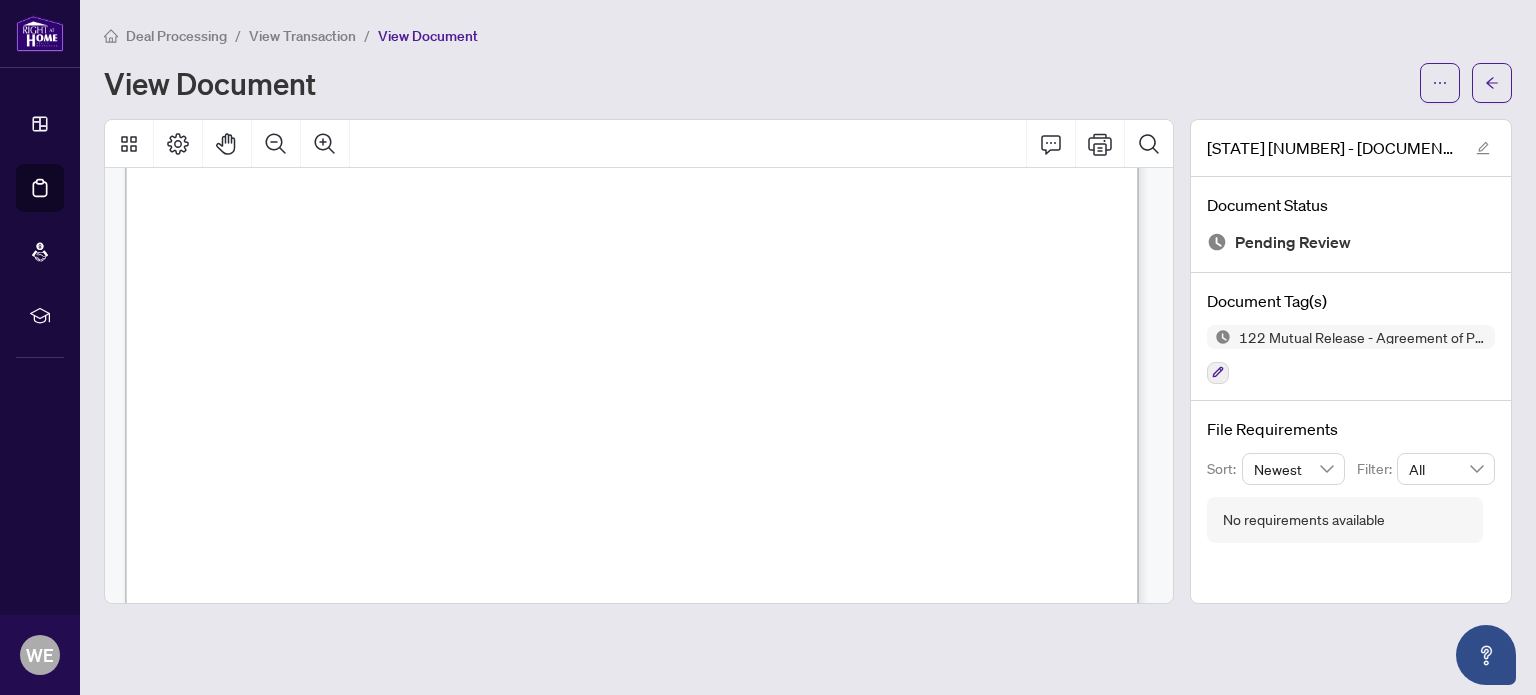scroll, scrollTop: 916, scrollLeft: 0, axis: vertical 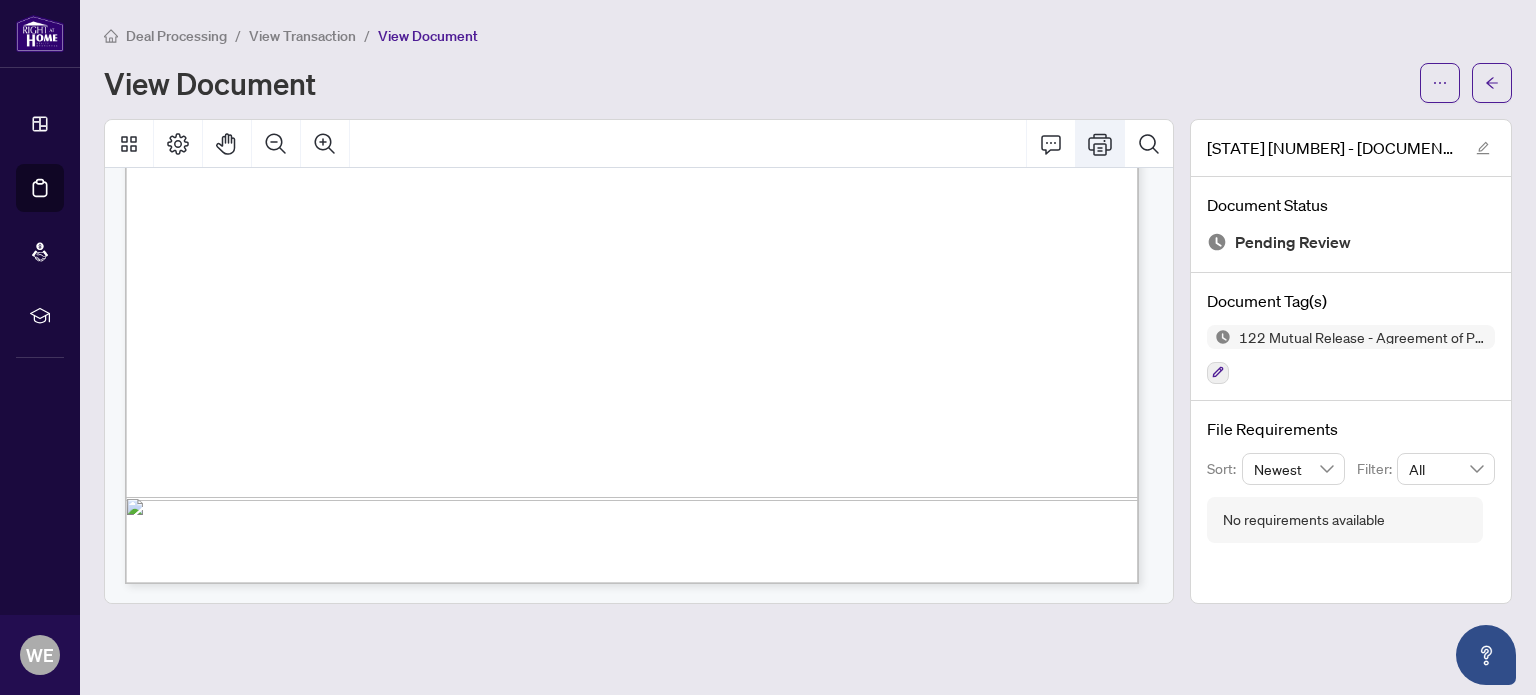 click 